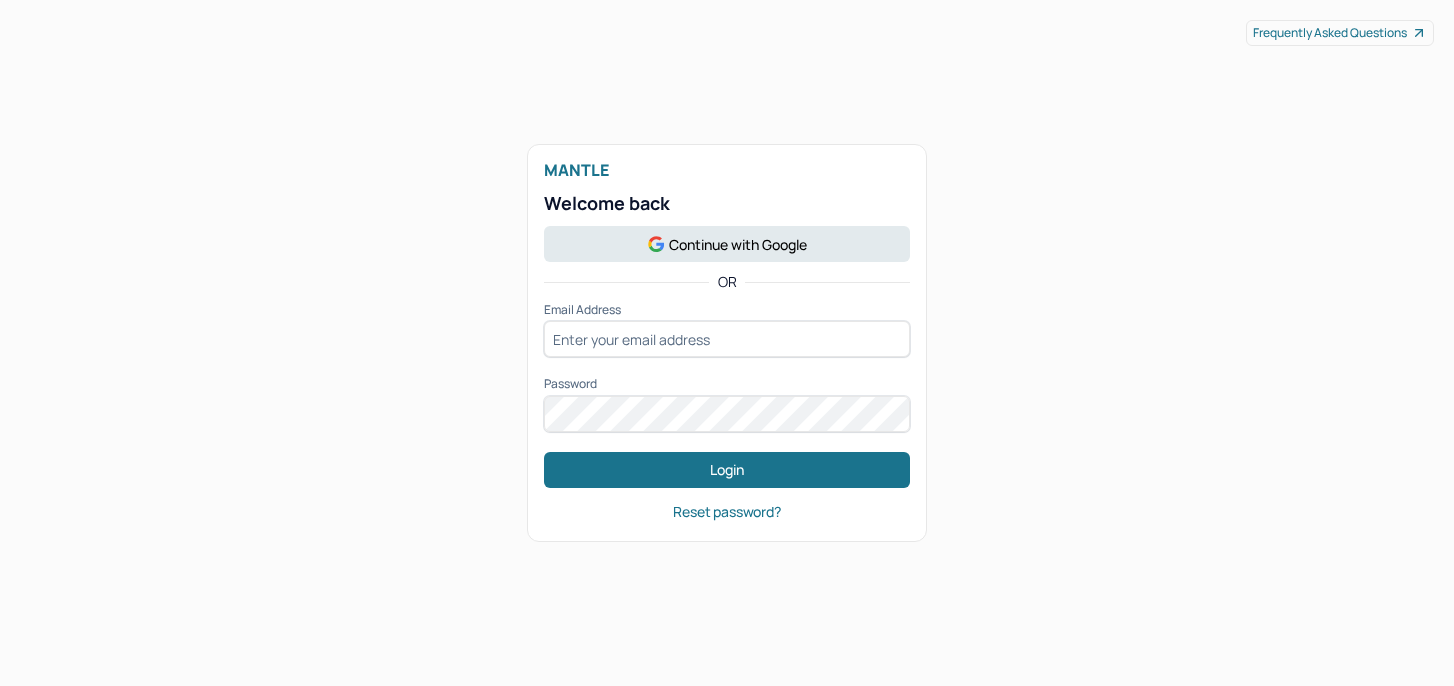 scroll, scrollTop: 0, scrollLeft: 0, axis: both 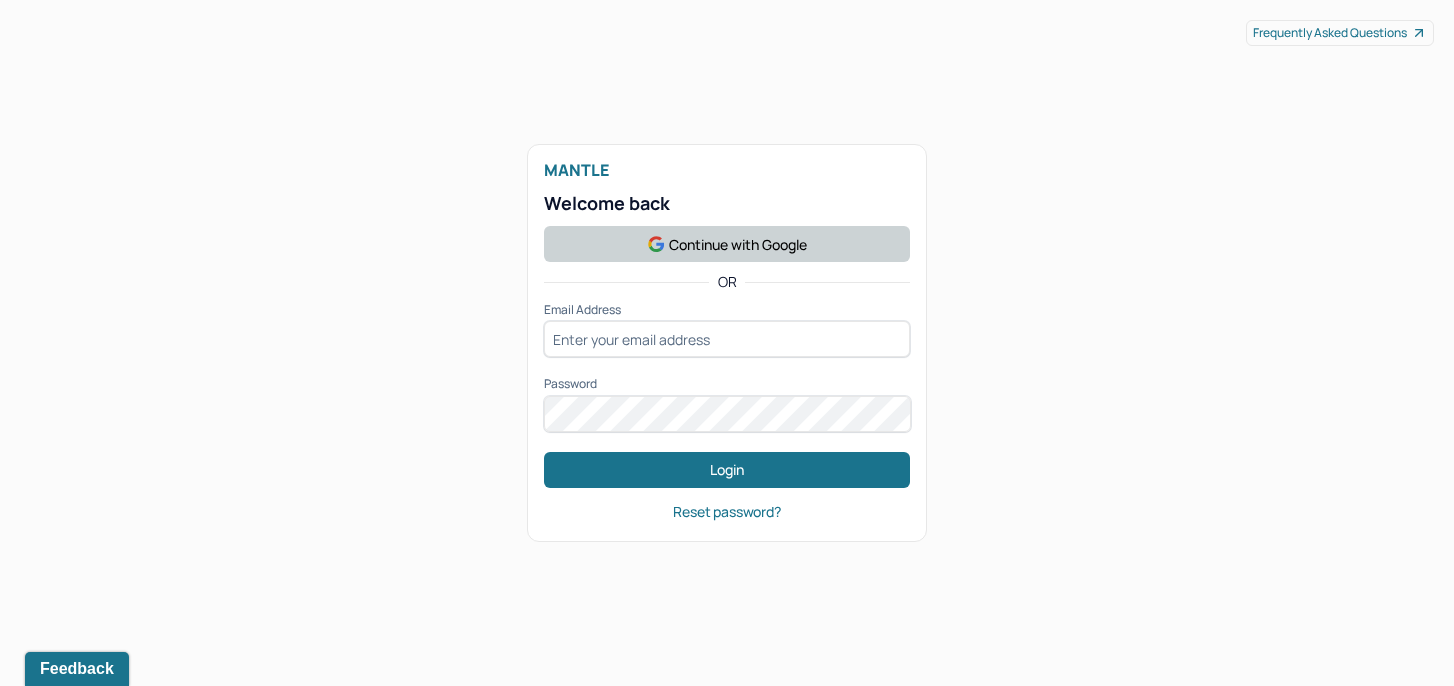 click on "Continue with Google" at bounding box center (727, 244) 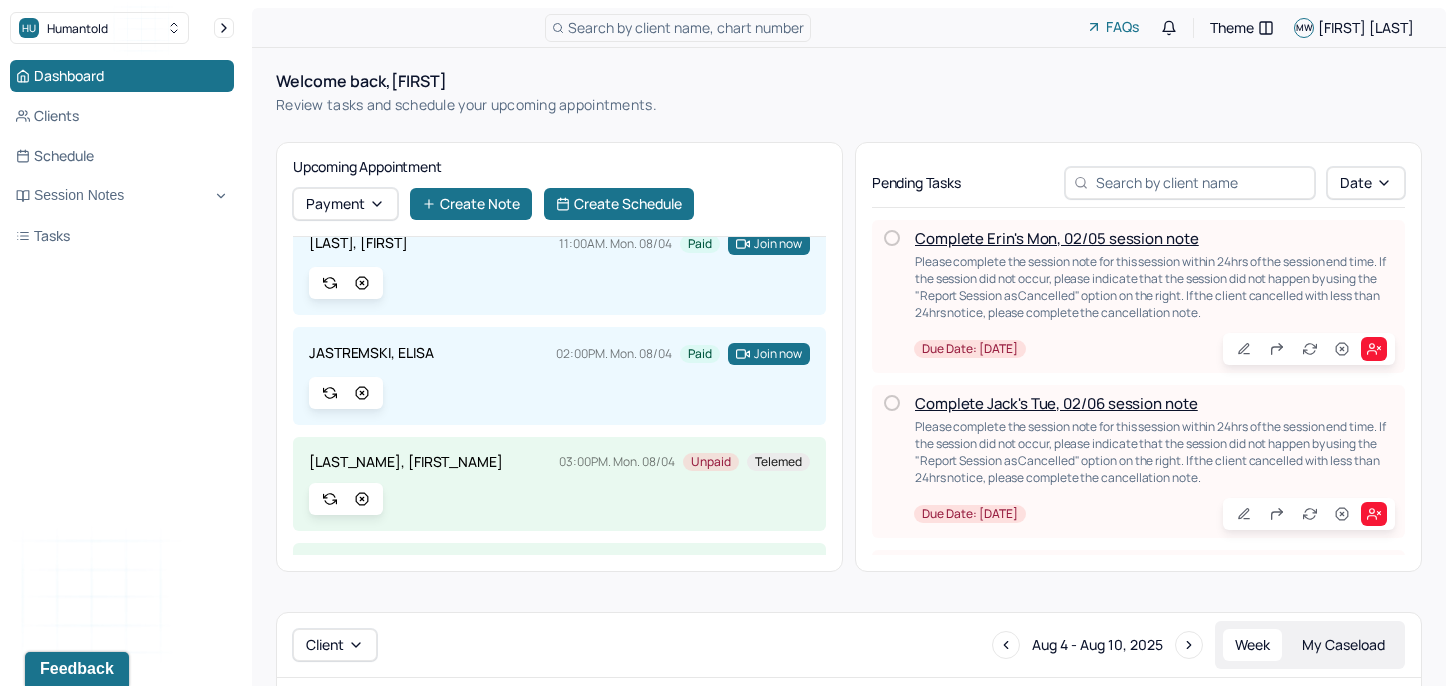 scroll, scrollTop: 0, scrollLeft: 0, axis: both 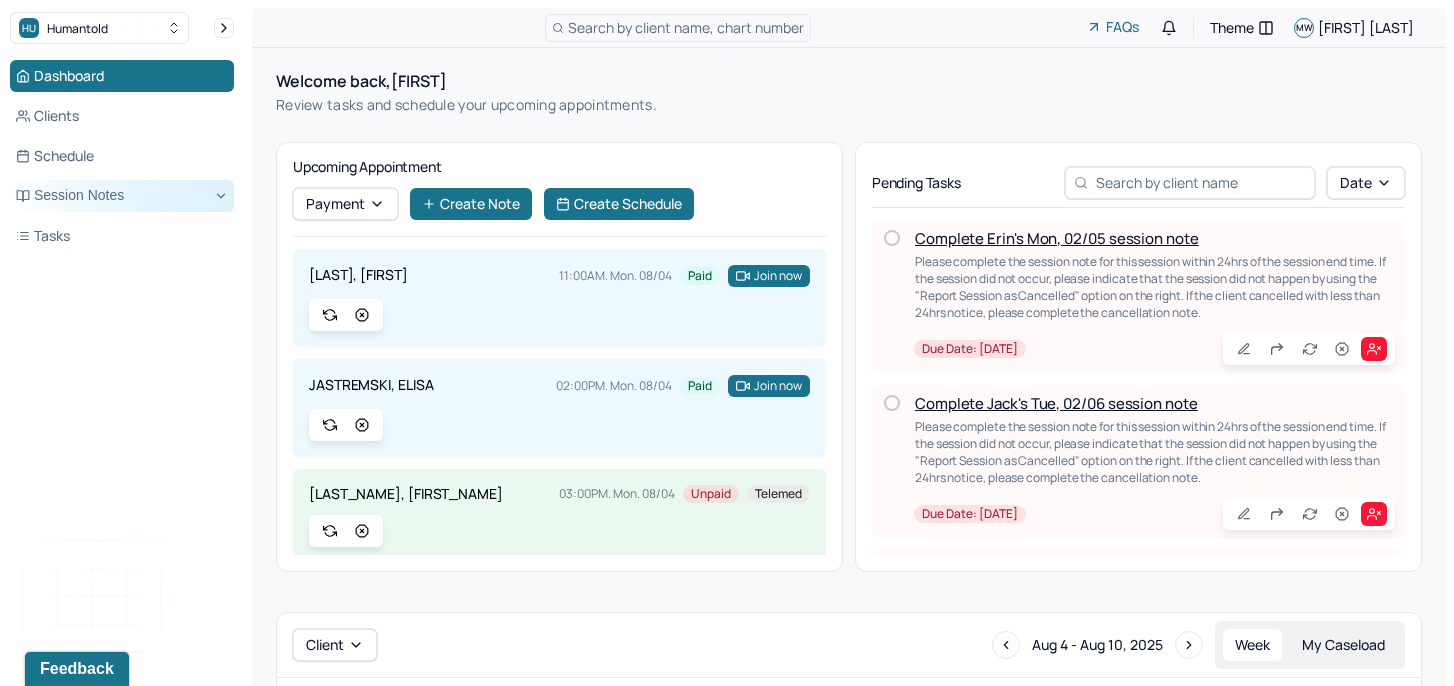 click on "Session Notes" at bounding box center (122, 196) 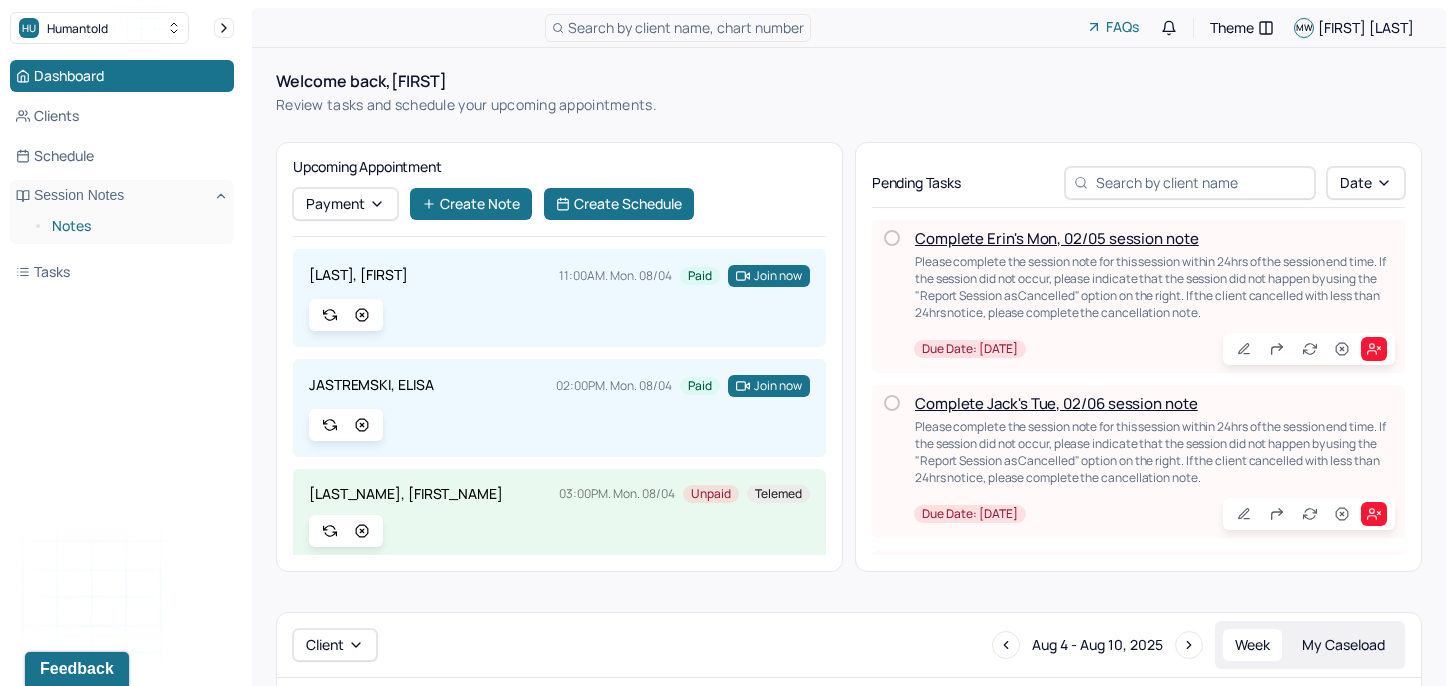 click on "Notes" at bounding box center [135, 226] 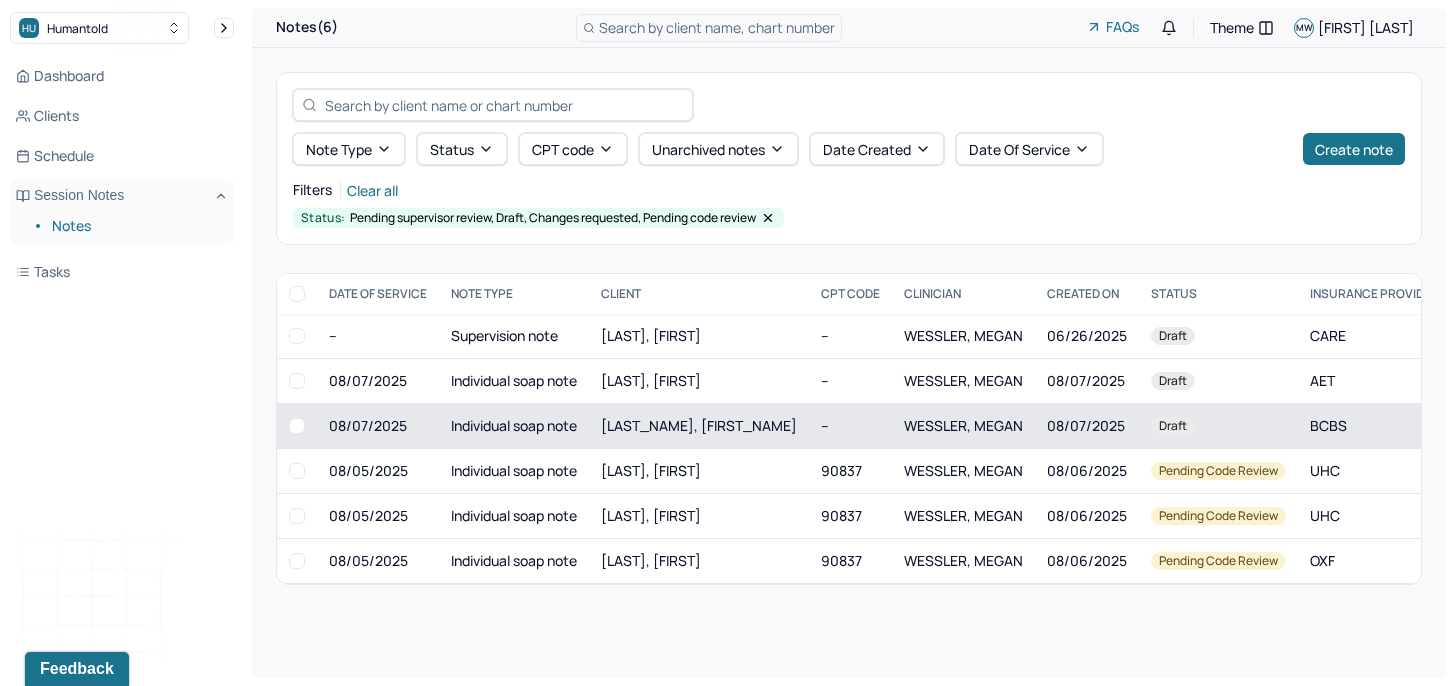 click on "[LAST_NAME], [FIRST_NAME]" at bounding box center [699, 425] 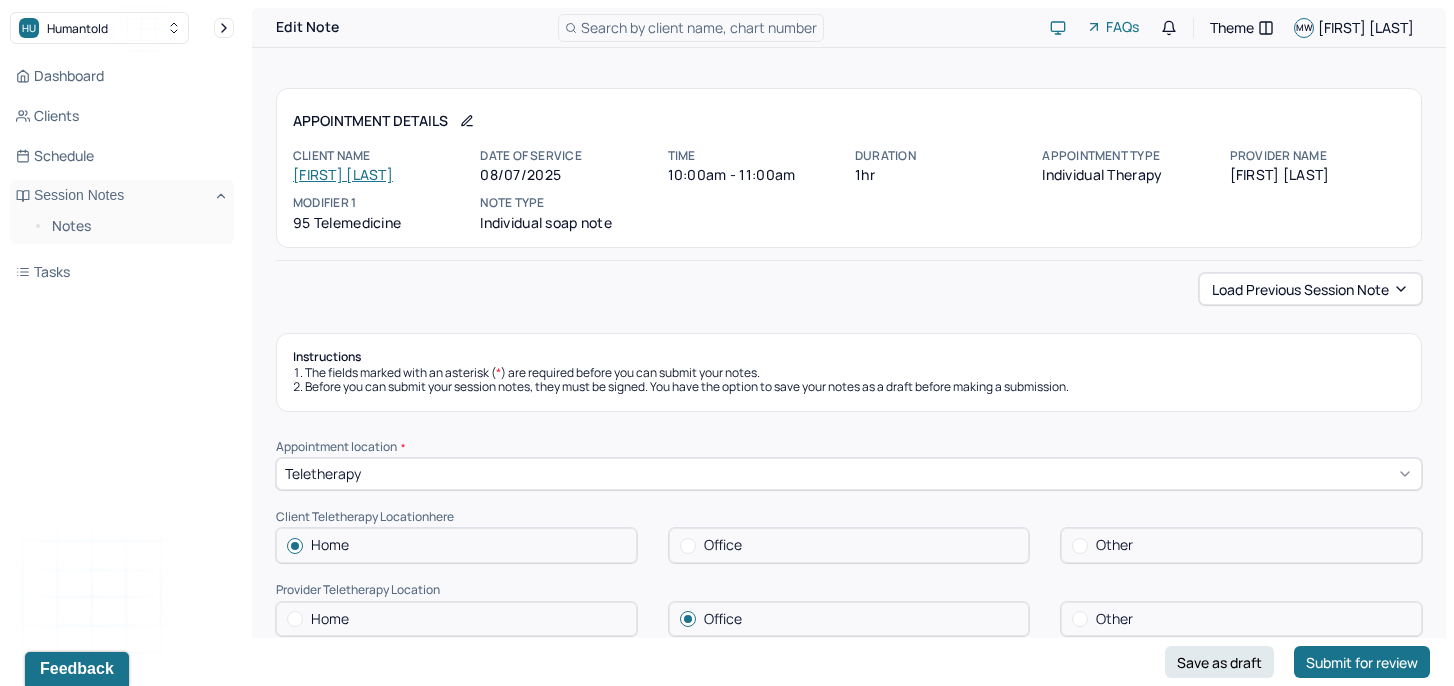 scroll, scrollTop: 202, scrollLeft: 0, axis: vertical 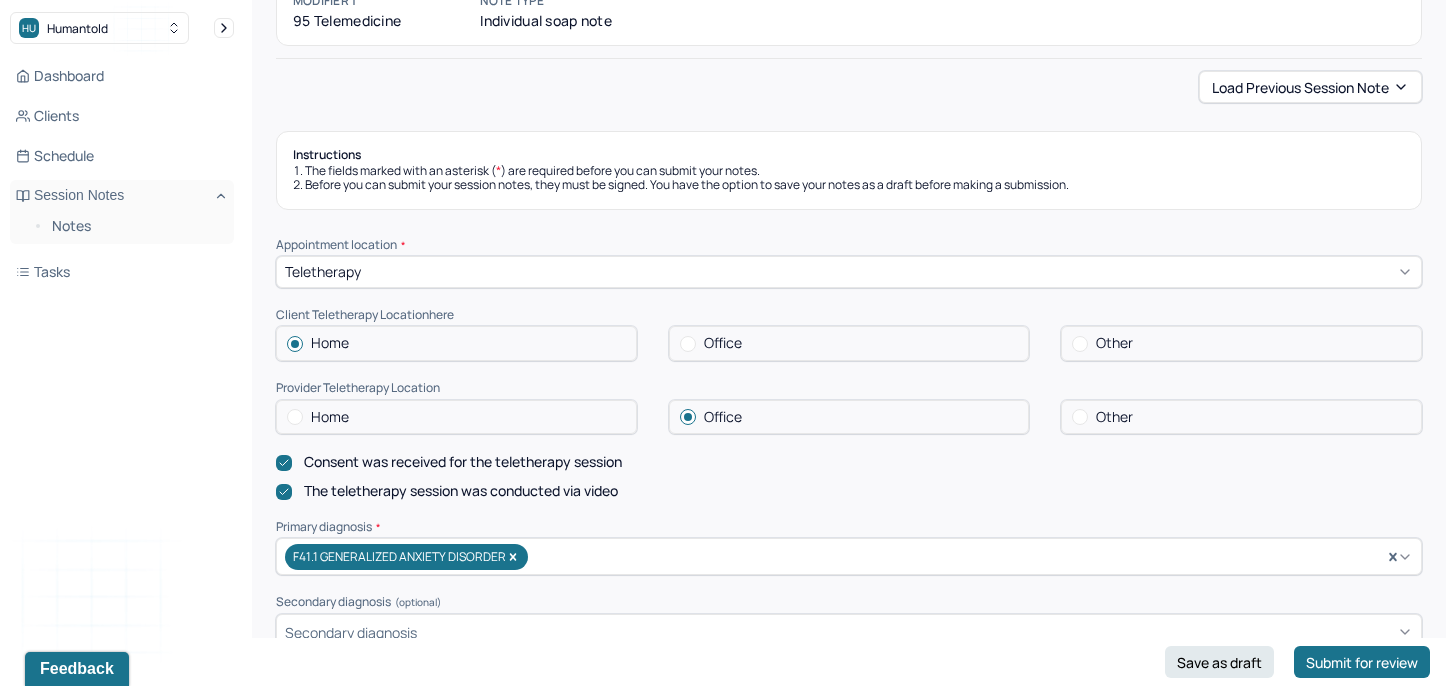 click on "Home" at bounding box center (456, 417) 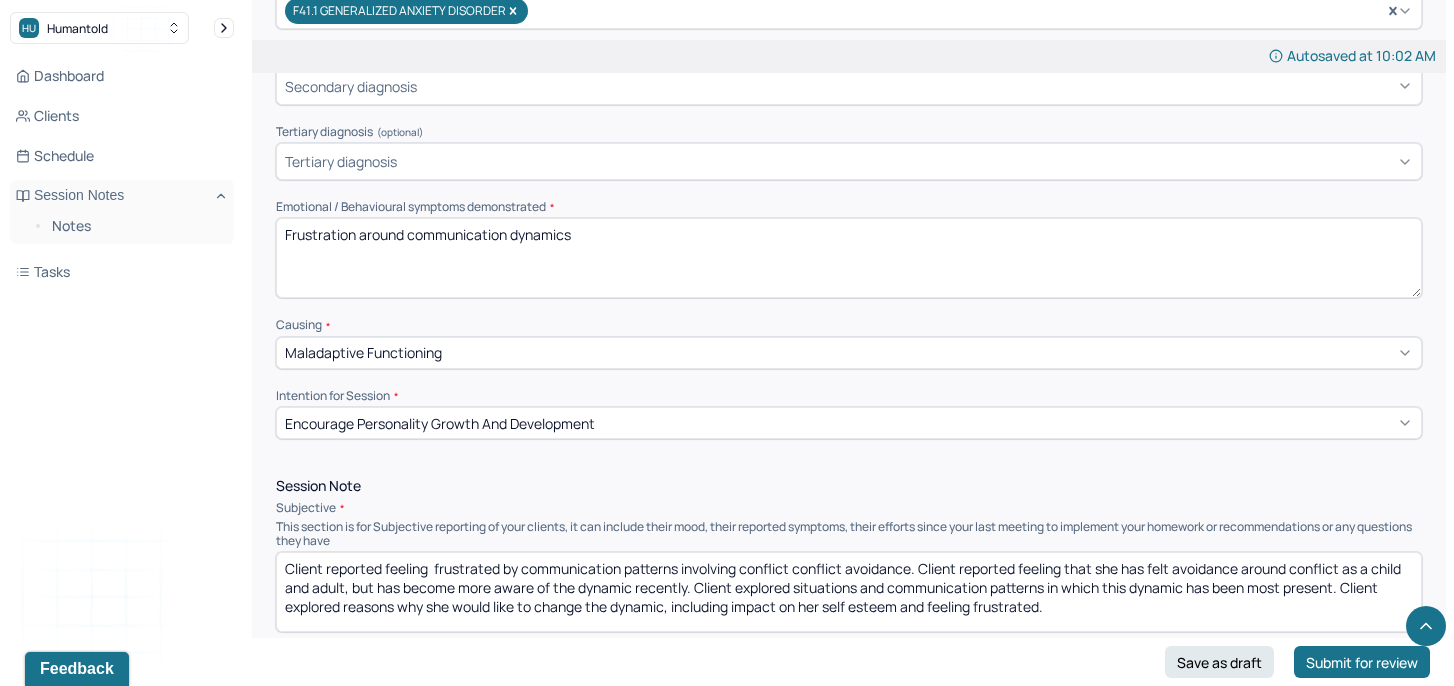 scroll, scrollTop: 705, scrollLeft: 0, axis: vertical 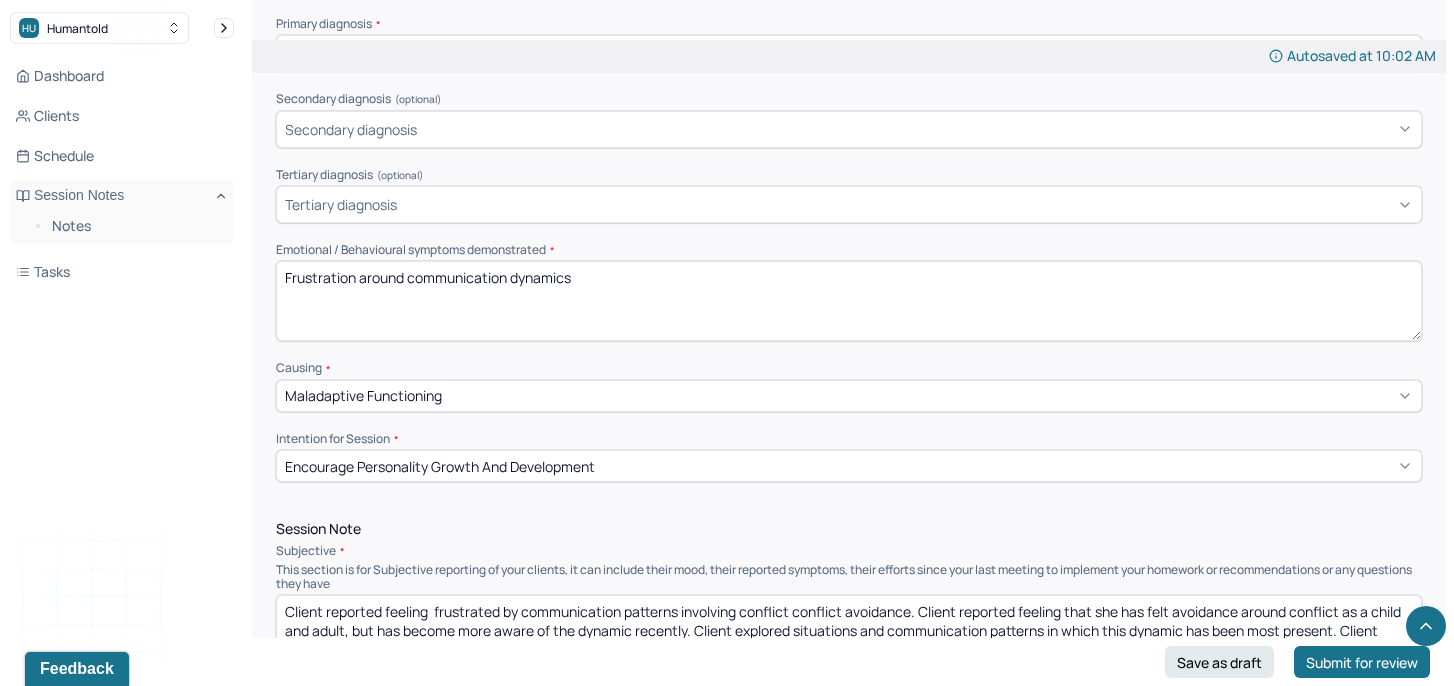 drag, startPoint x: 583, startPoint y: 271, endPoint x: 266, endPoint y: 271, distance: 317 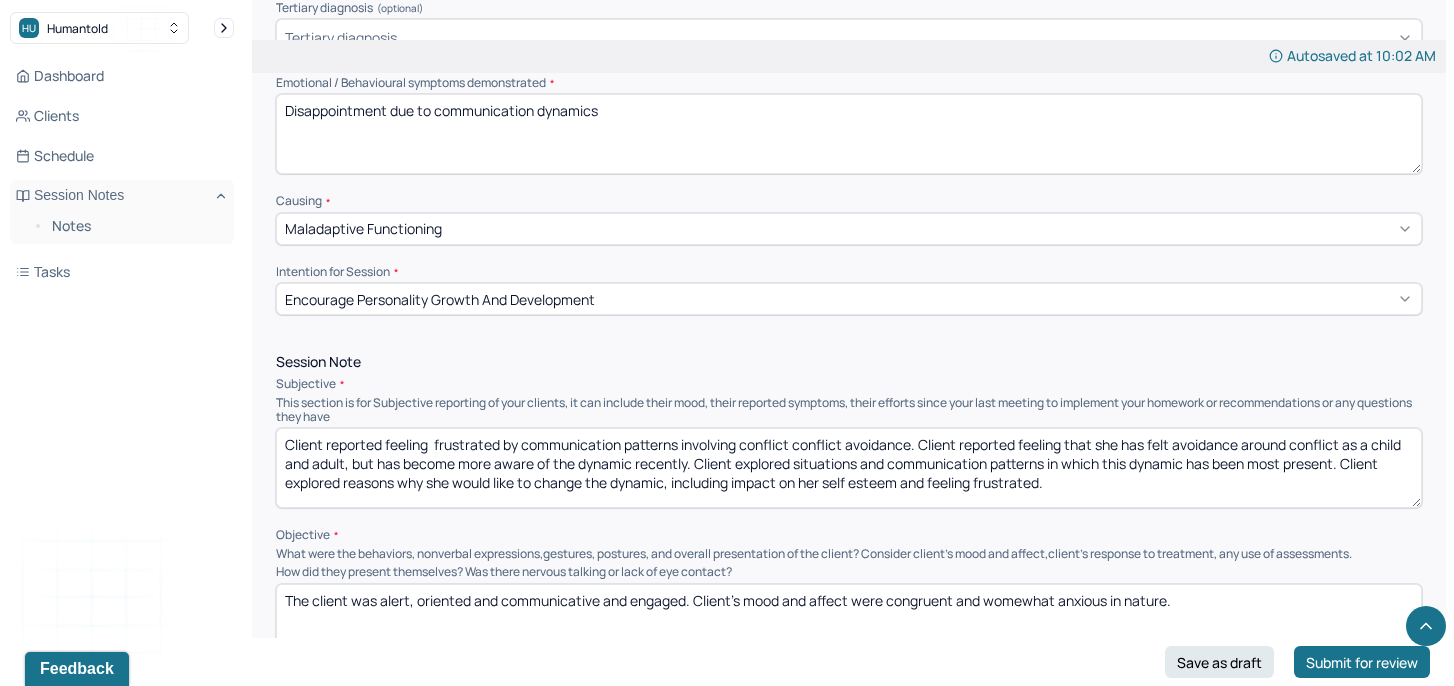 scroll, scrollTop: 889, scrollLeft: 0, axis: vertical 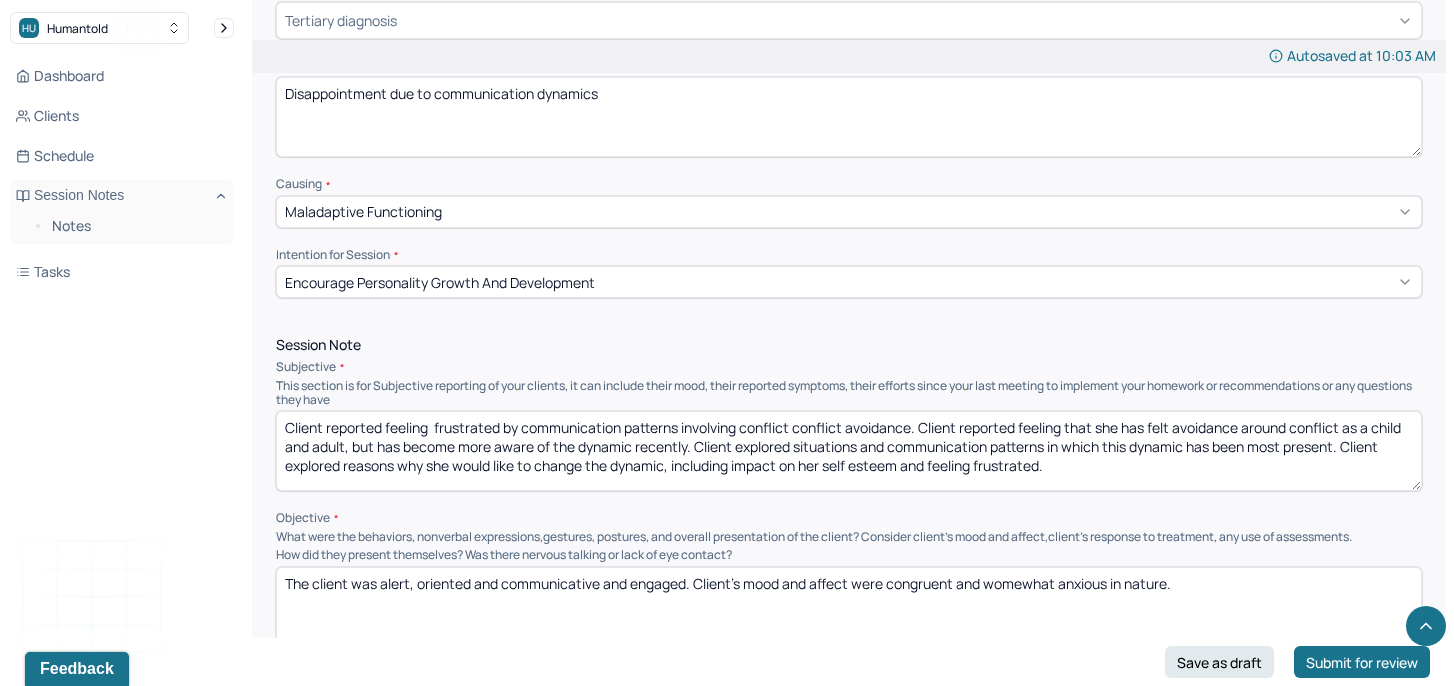 type on "Disappointment due to communication dynamics" 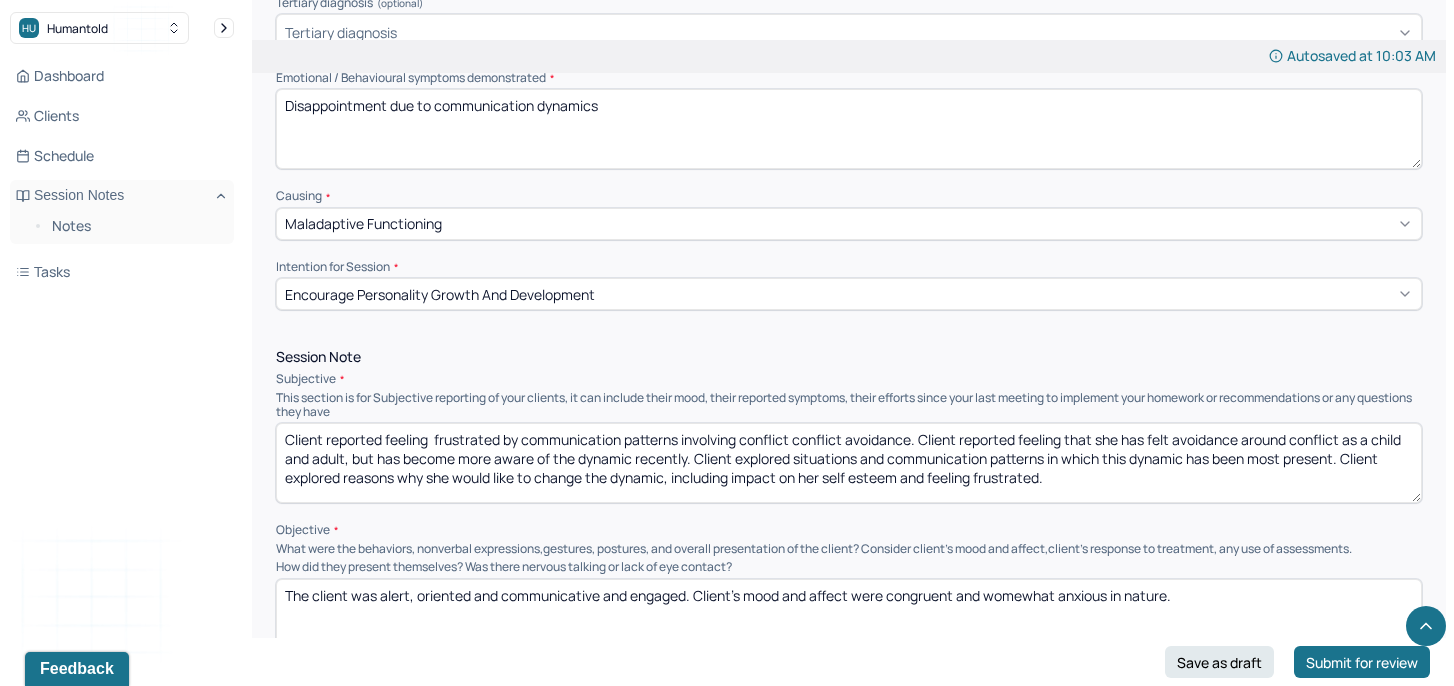 scroll, scrollTop: 878, scrollLeft: 0, axis: vertical 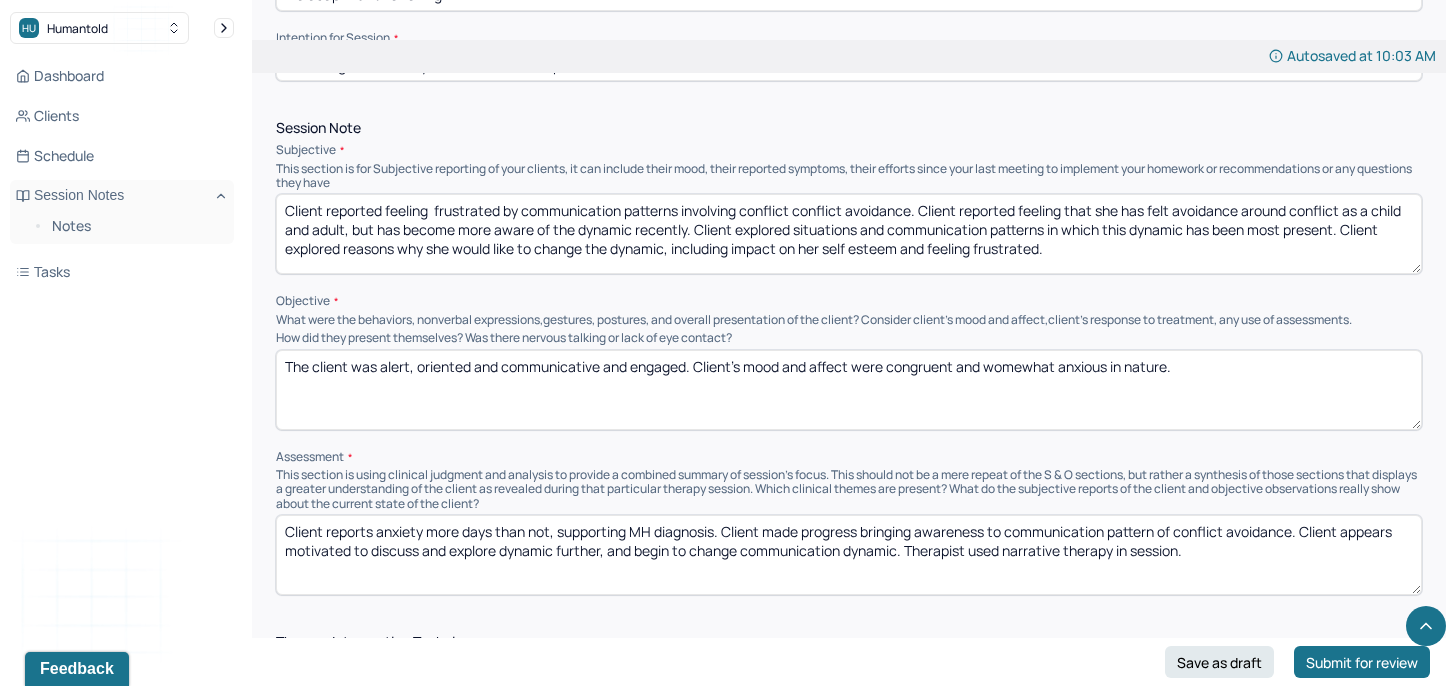 click on "Client reported feeling  frustrated by communication patterns involving conflict conflict avoidance. Client reported feeling that she has felt avoidance around conflict as a child and adult, but has become more aware of the dynamic recently. Client explored situations and communication patterns in which this dynamic has been most present. Client explored reasons why she would like to change the dynamic, including impact on her self esteem and feeling frustrated." at bounding box center (849, 234) 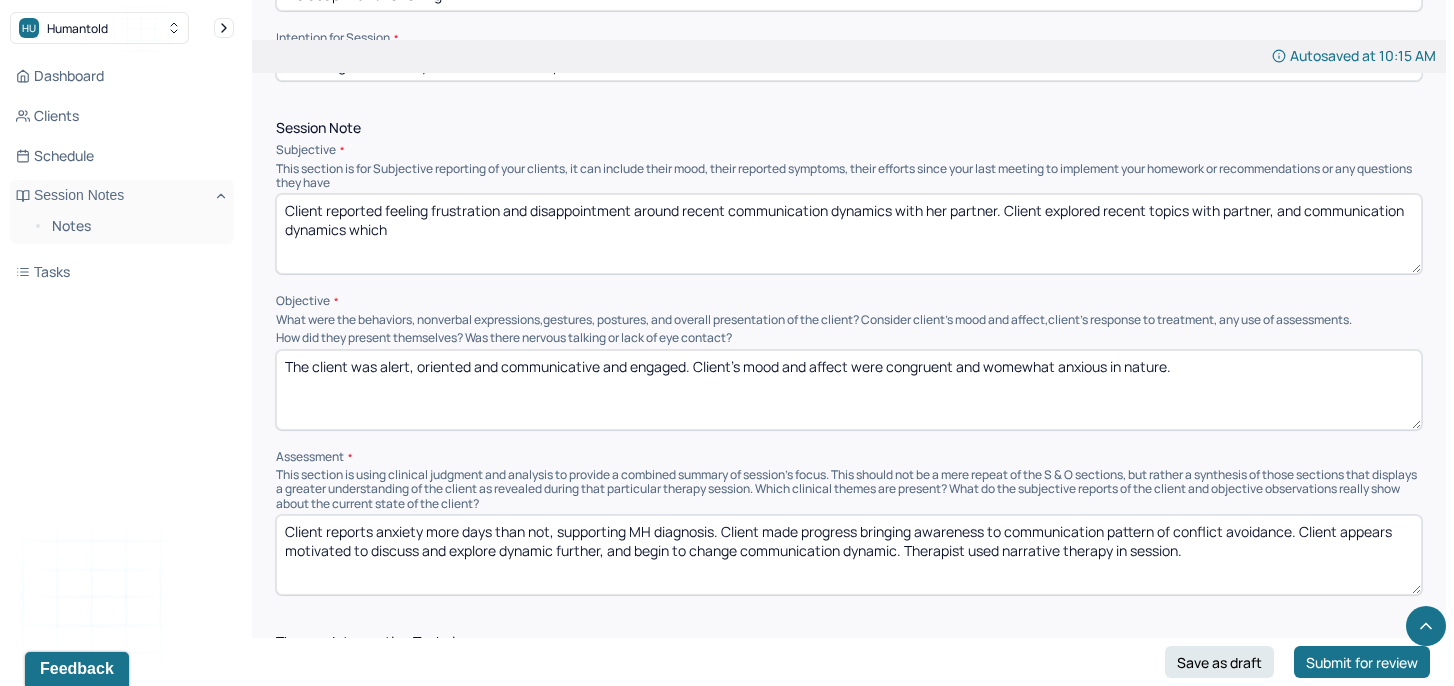 click on "Client reported feeling frustration and disappointment around recent communication dynamics with her partner. Client explored recent topics with partner, and communication dyanamics which" at bounding box center (849, 234) 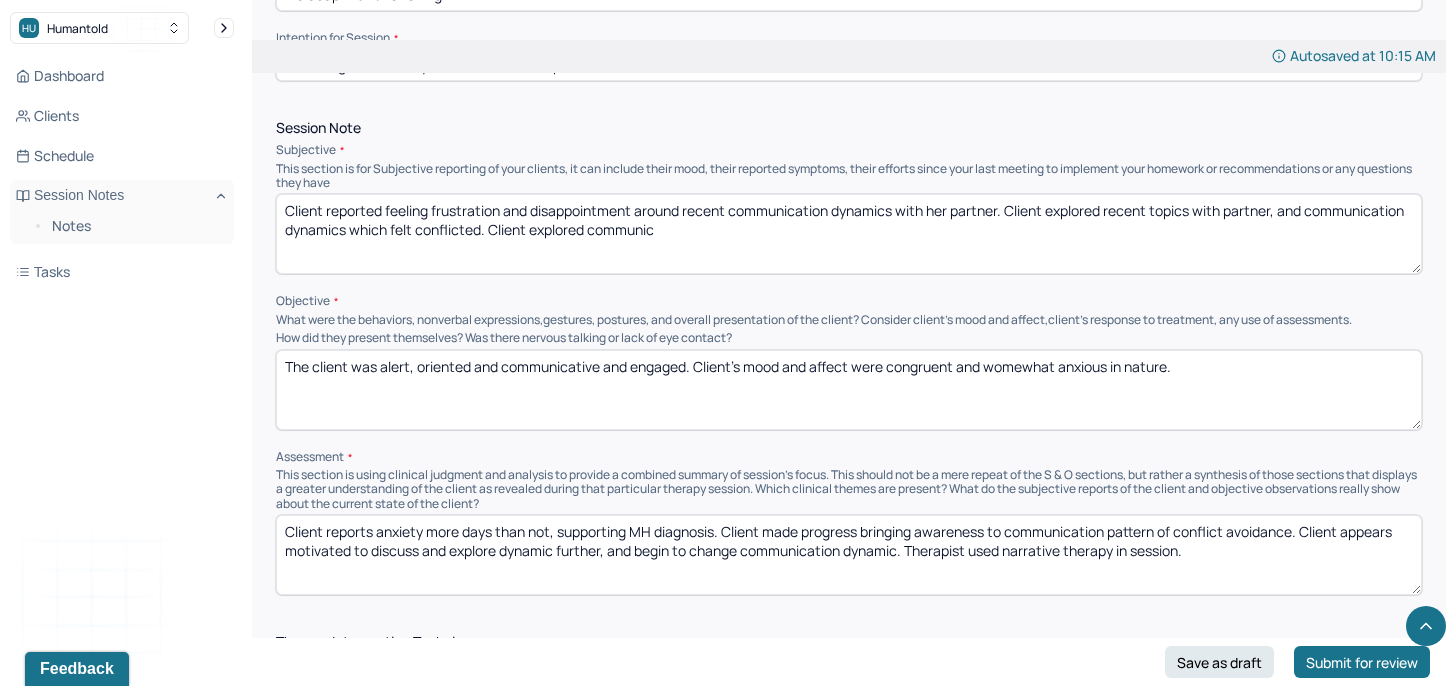 click on "Client reported feeling frustration and disappointment around recent communication dynamics with her partner. Client explored recent topics with partner, and communication dynamics which felt conflicted. Client explored communic" at bounding box center [849, 234] 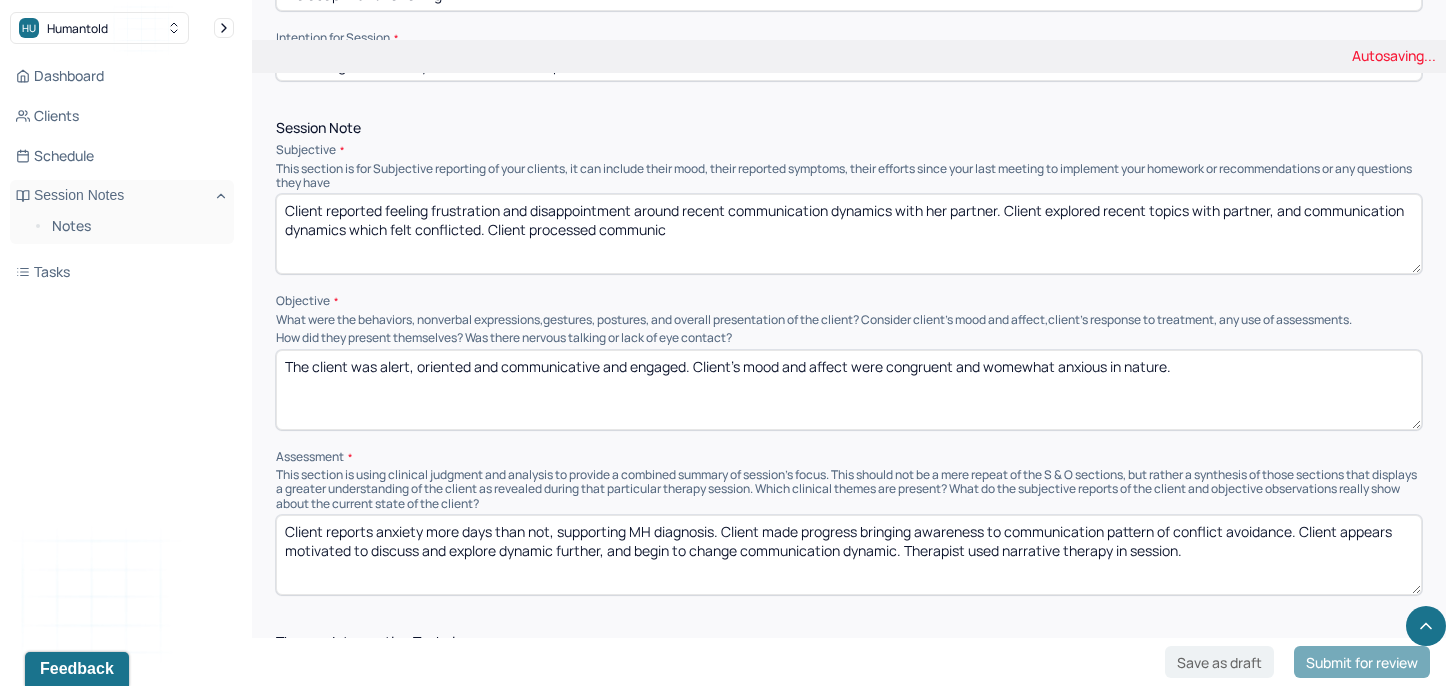 click on "Client reported feeling frustration and disappointment around recent communication dynamics with her partner. Client explored recent topics with partner, and communication dynamics which felt conflicted. Client explored communic" at bounding box center [849, 234] 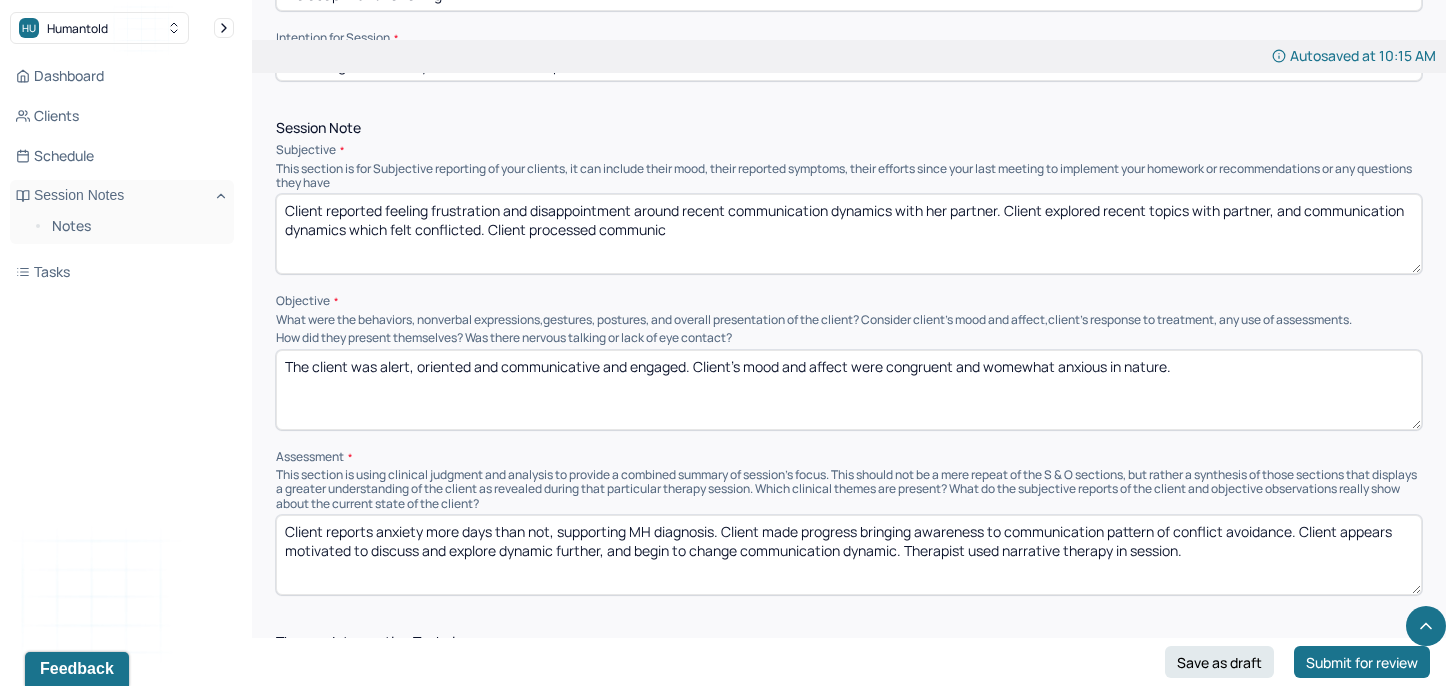 click on "Client reported feeling frustration and disappointment around recent communication dynamics with her partner. Client explored recent topics with partner, and communication dynamics which felt conflicted. Client explored communic" at bounding box center [849, 234] 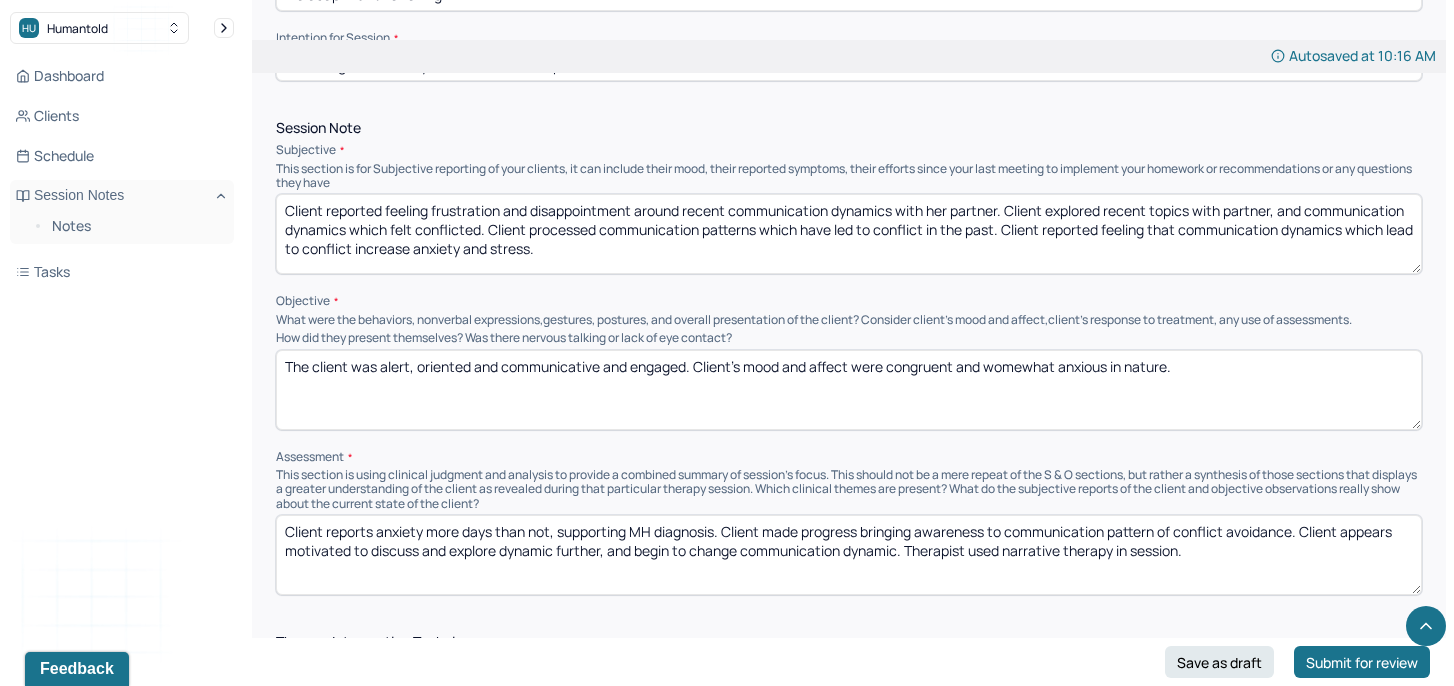 type on "Client reported feeling frustration and disappointment around recent communication dynamics with her partner. Client explored recent topics with partner, and communication dynamics which felt conflicted. Client processed communication patterns which have led to conflict in the past. Client reported feeling that communication dynamics which lead to conflict increase anxiety and stress." 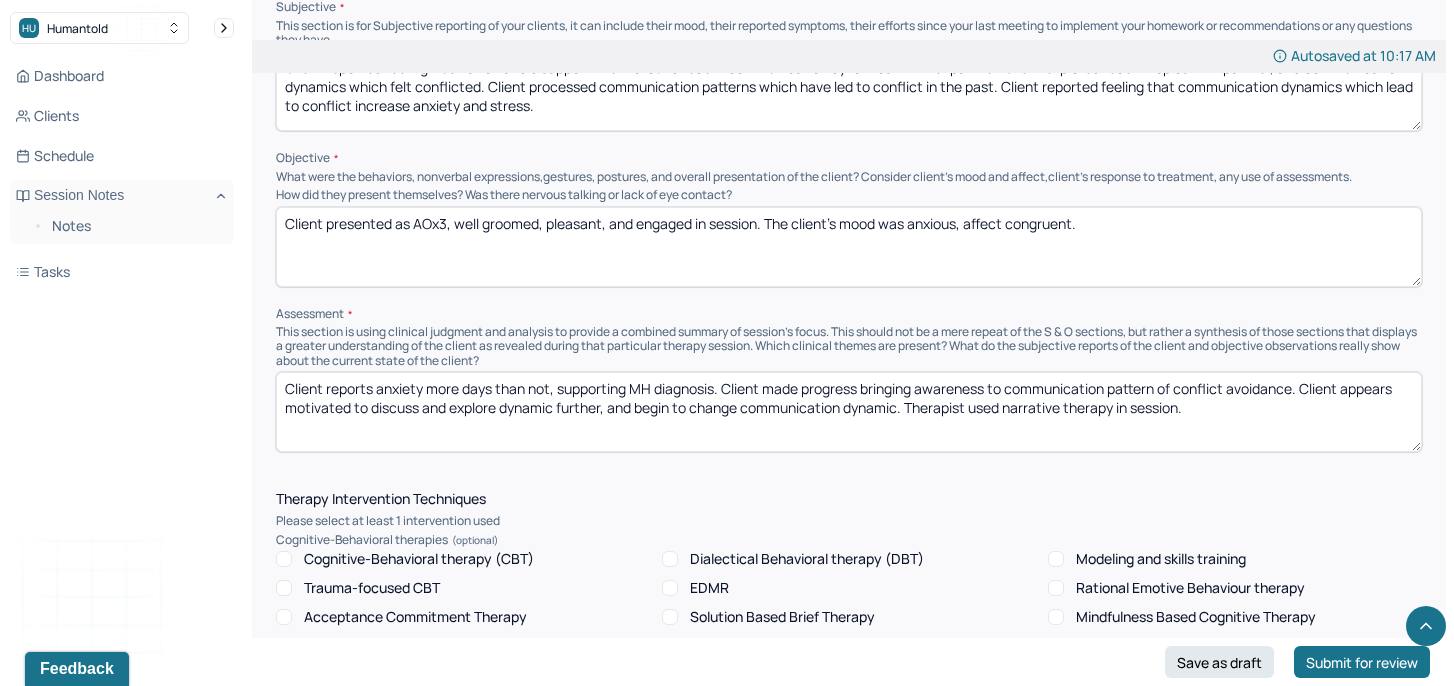 scroll, scrollTop: 1258, scrollLeft: 0, axis: vertical 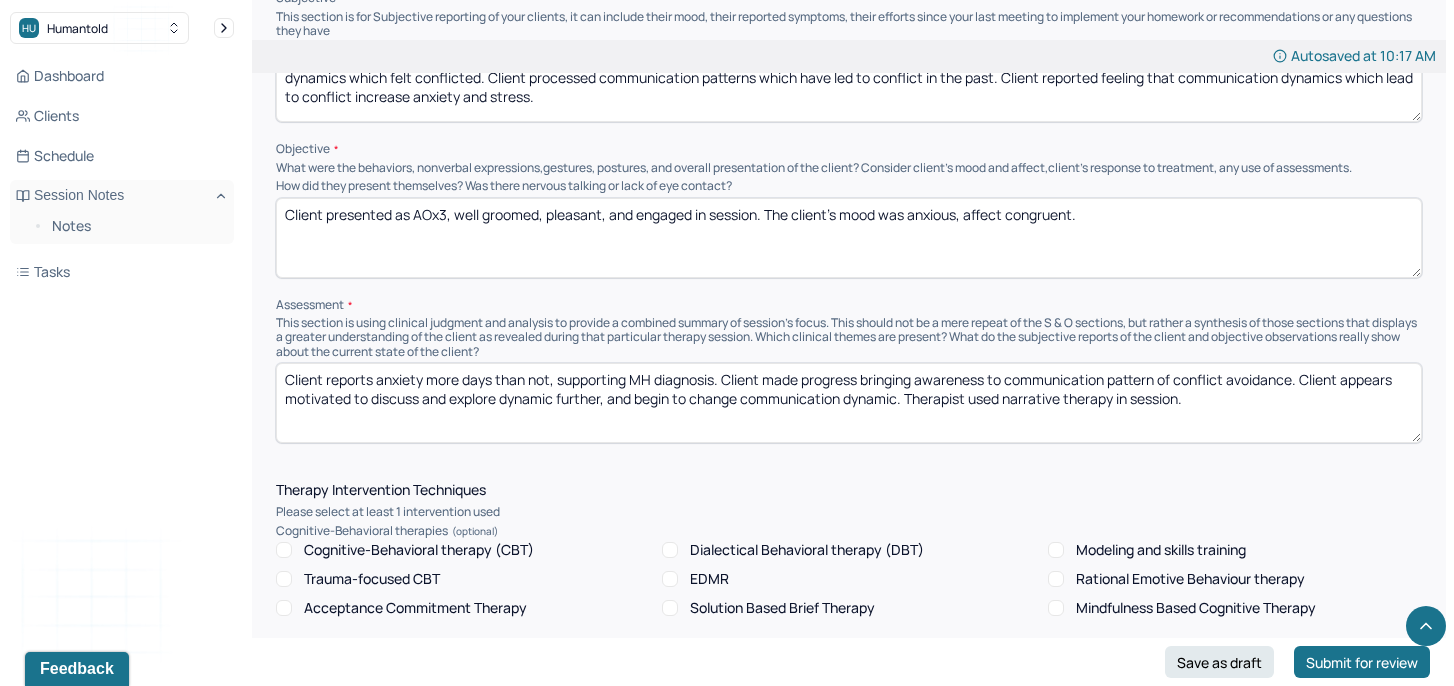 type on "Client presented as AOx3, well groomed, pleasant, and engaged in session. The client’s mood was anxious, affect congruent." 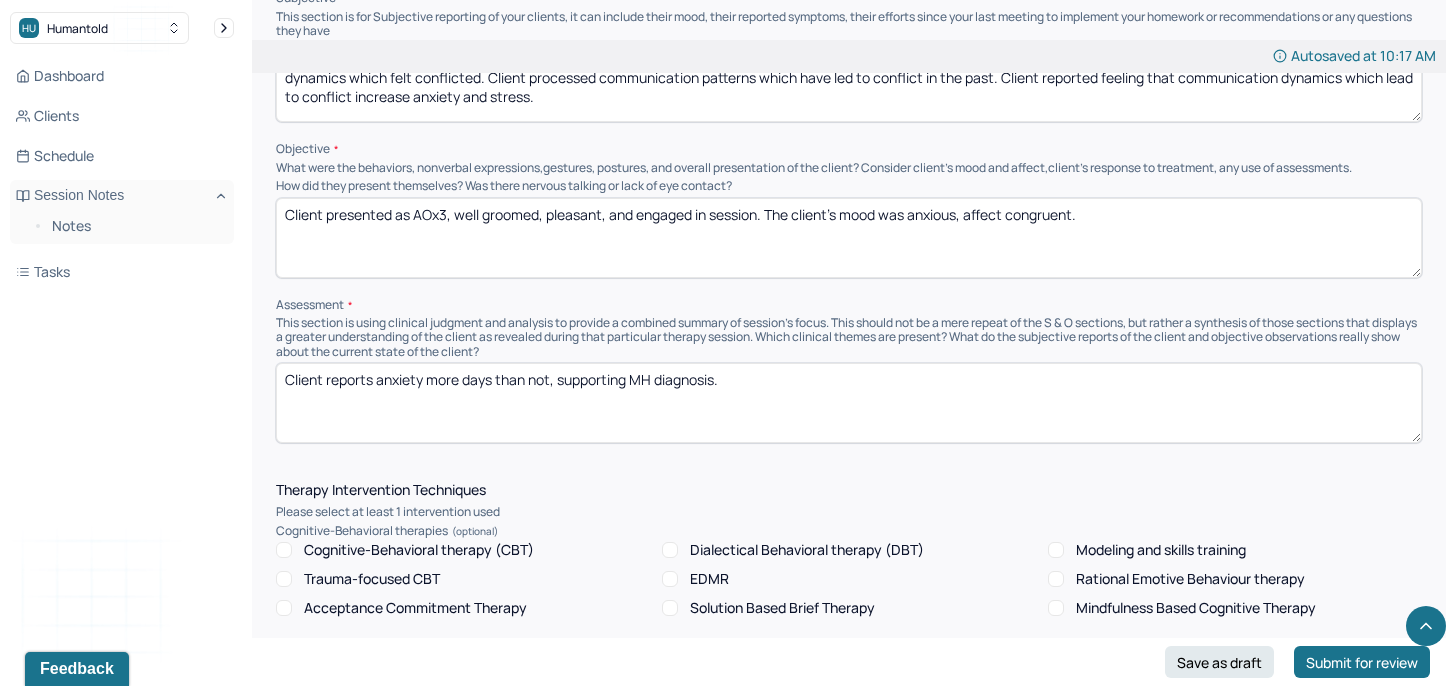 click on "Client reports anxiety more days than not, supporting MH diagnosis. Client made progress bringing awareness to communication pattern of conflict avoidance. Client appears motivated to discuss and explore dynamic further, and begin to change communication dynamic. Therapist used narrative therapy in session." at bounding box center [849, 403] 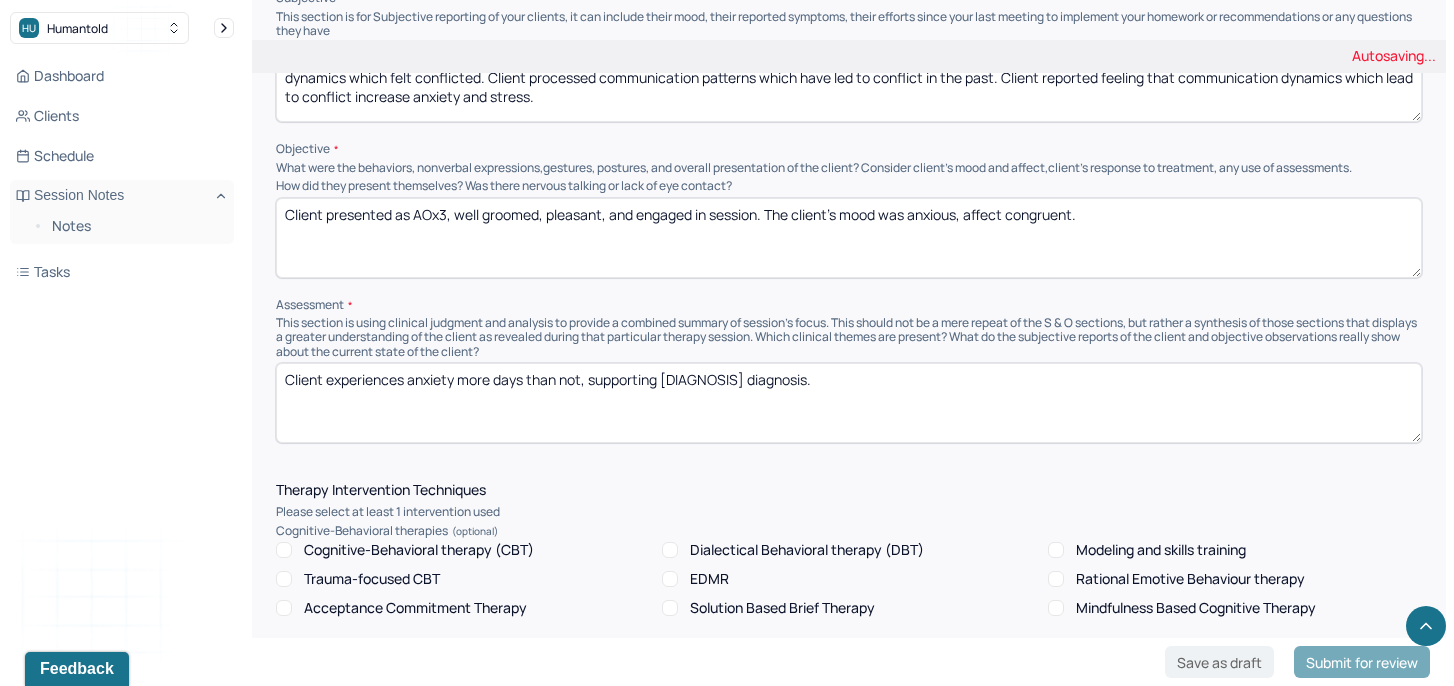 click on "Client reports anxiety more days than not, supporting MH diagnosis." at bounding box center [849, 403] 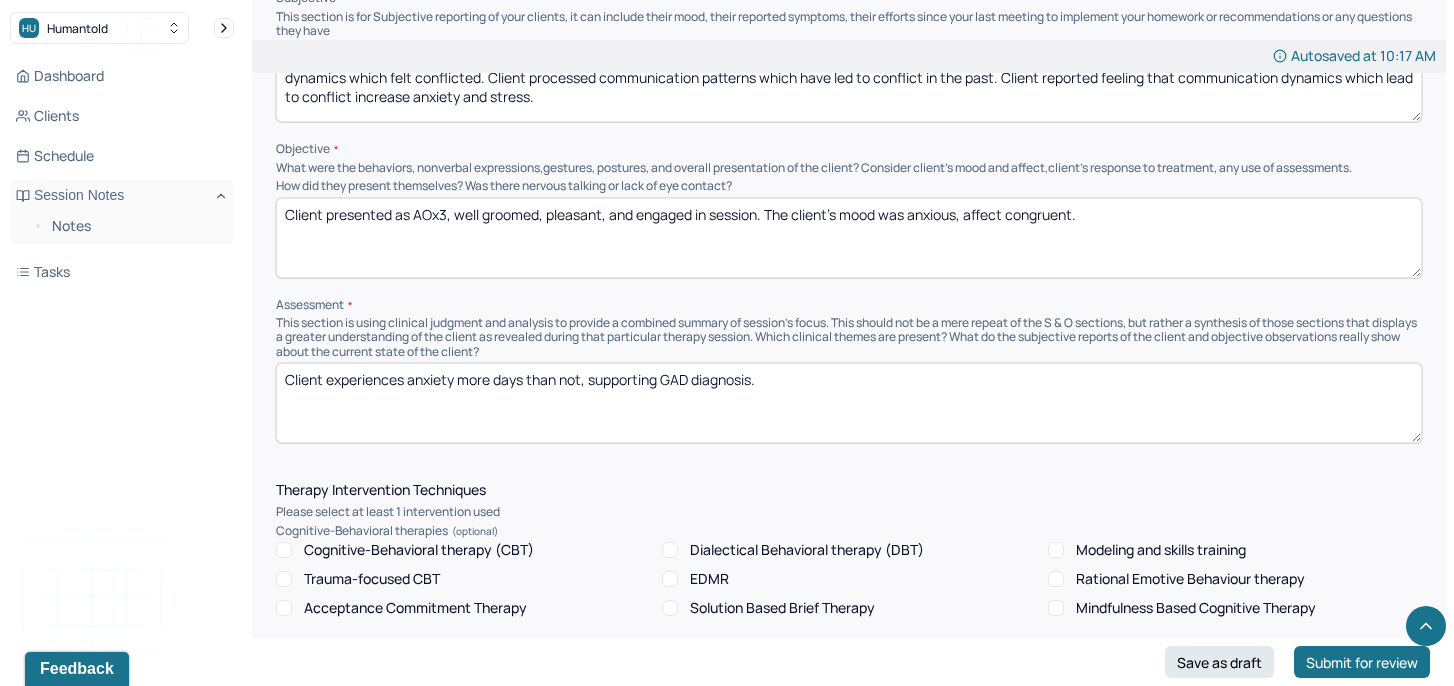 click on "Client experiences anxiety more days than not, supporting [DIAGNOSIS] diagnosis." at bounding box center (849, 403) 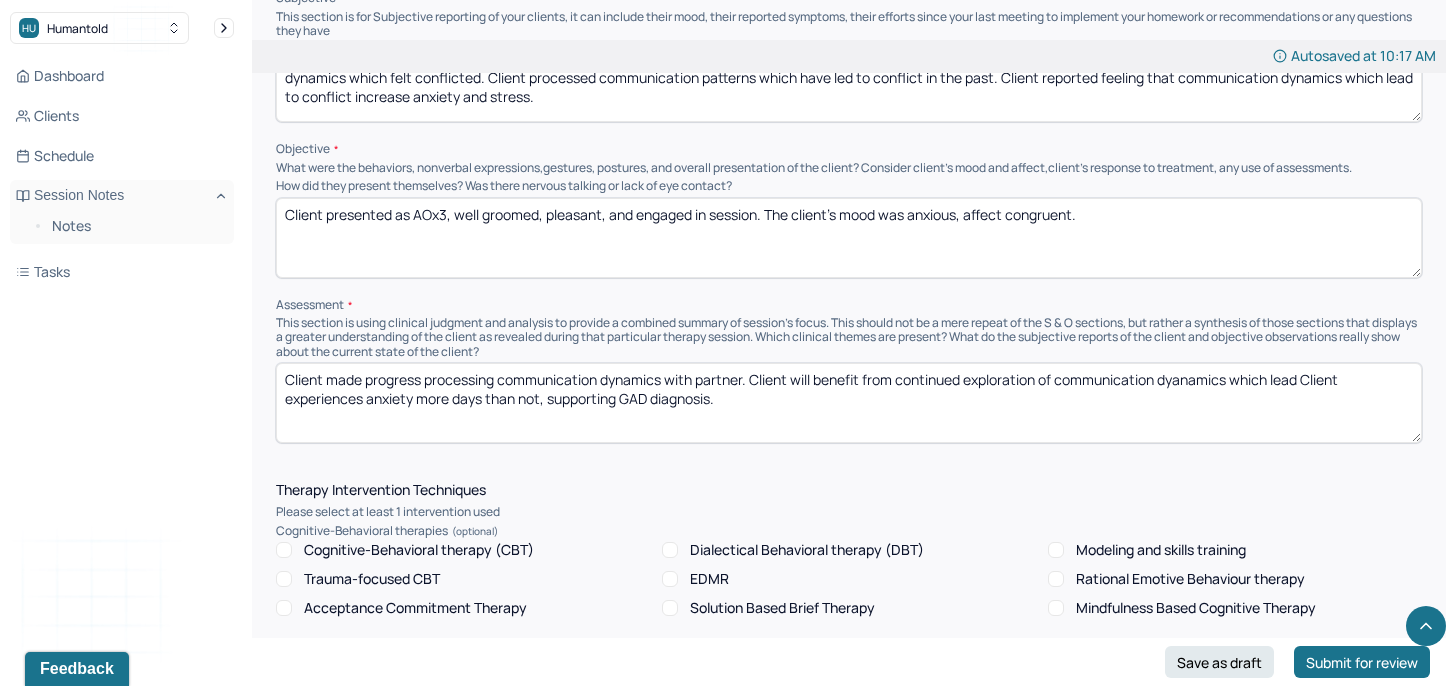 click on "Client made progress processing communication dynamics with partner. Client will benefit from continued exploration of communication dyanamics which lead Client experiences anxiety more days than not, supporting GAD diagnosis." at bounding box center (849, 403) 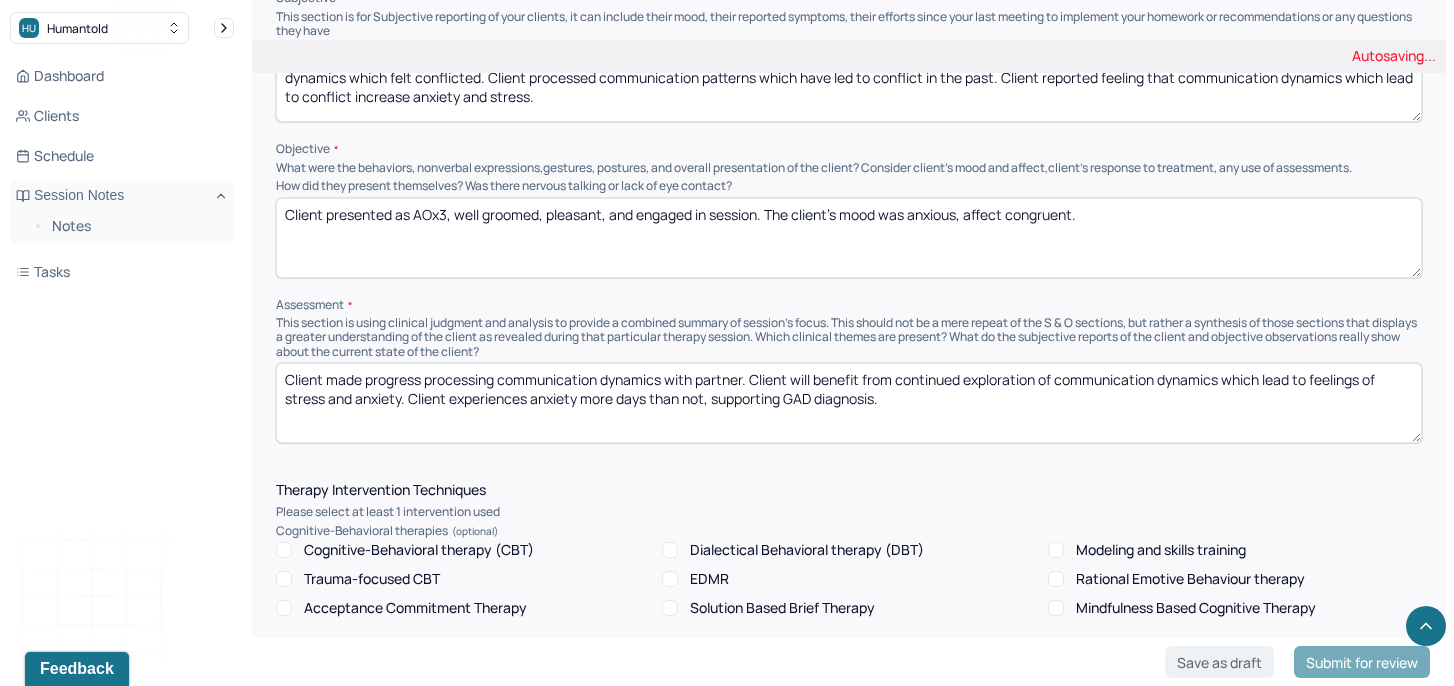 click on "Client made progress processing communication dynamics with partner. Client will benefit from continued exploration of communication dynamics which lead Client experiences anxiety more days than not, supporting GAD diagnosis." at bounding box center (849, 403) 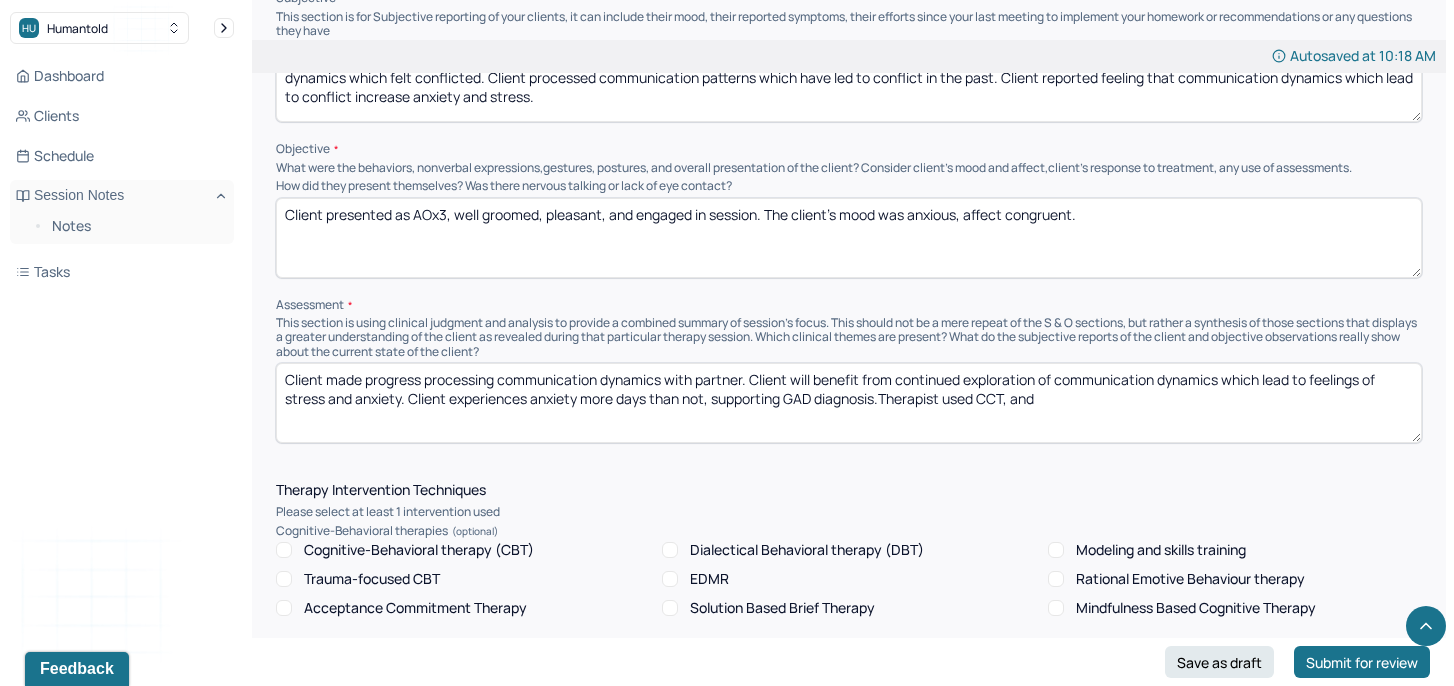 paste on "Reflective listening, support, validation provided." 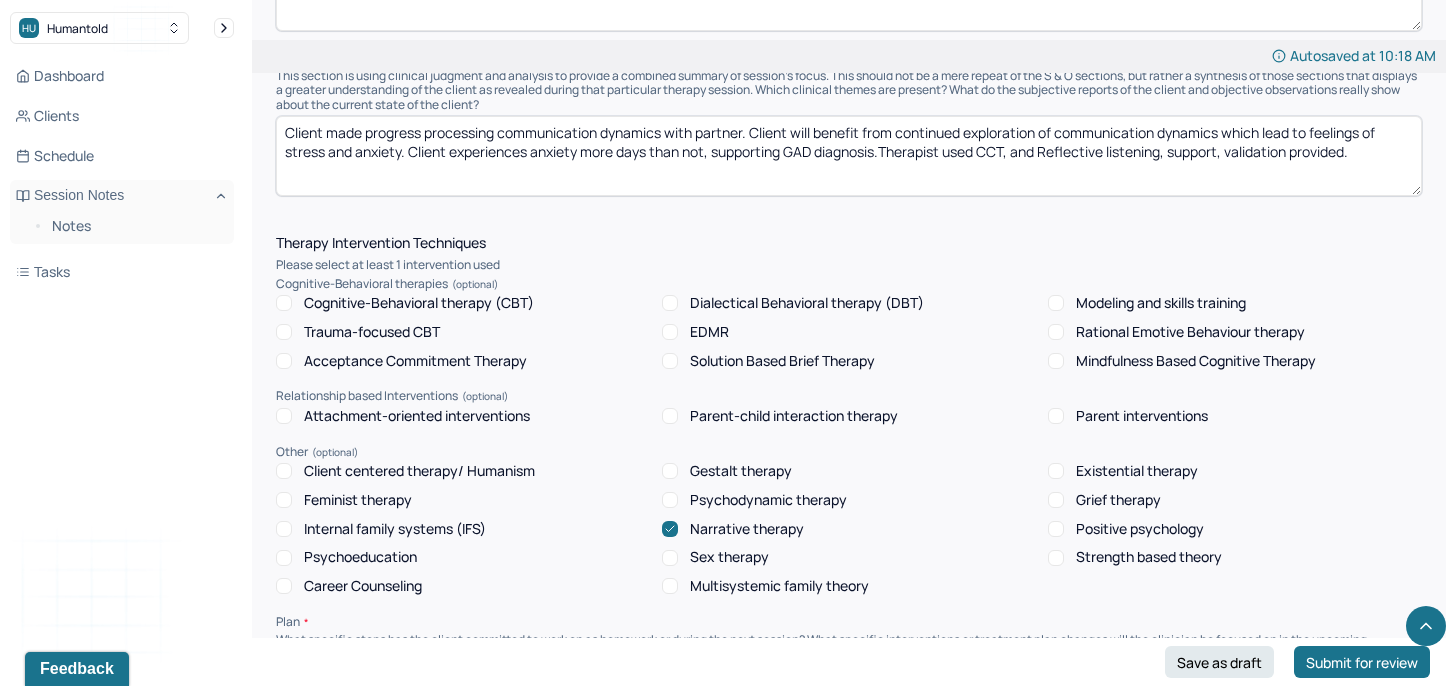 scroll, scrollTop: 1508, scrollLeft: 0, axis: vertical 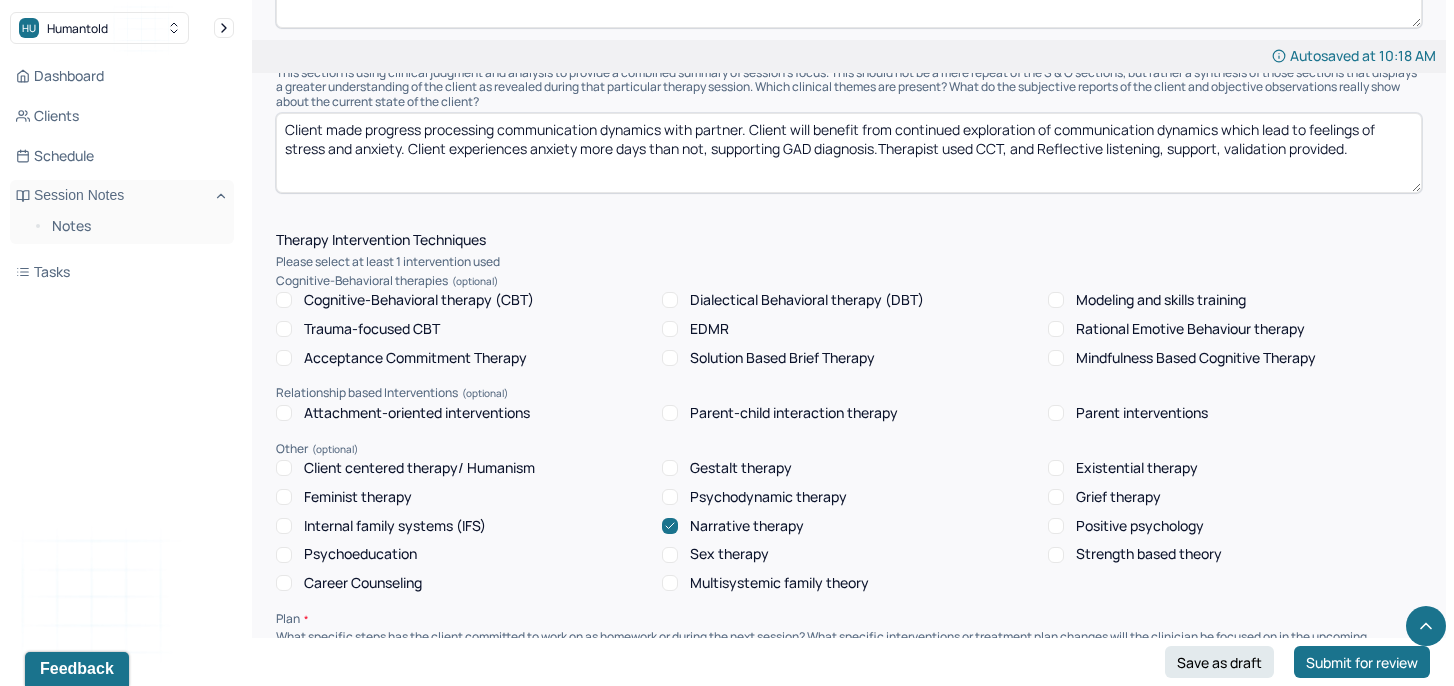 type on "Client made progress processing communication dynamics with partner. Client will benefit from continued exploration of communication dynamics which lead to feelings of stress and anxiety. Client experiences anxiety more days than not, supporting GAD diagnosis.Therapist used CCT, and Reflective listening, support, validation provided." 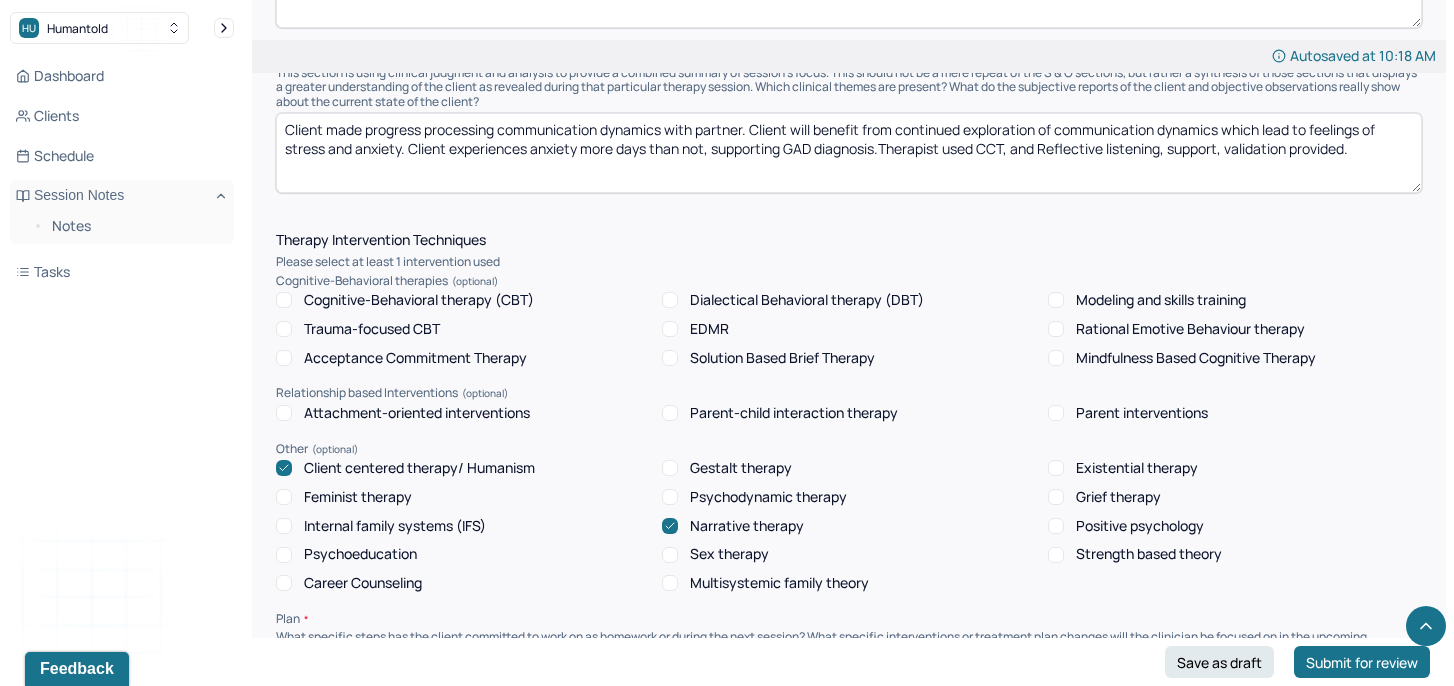 click 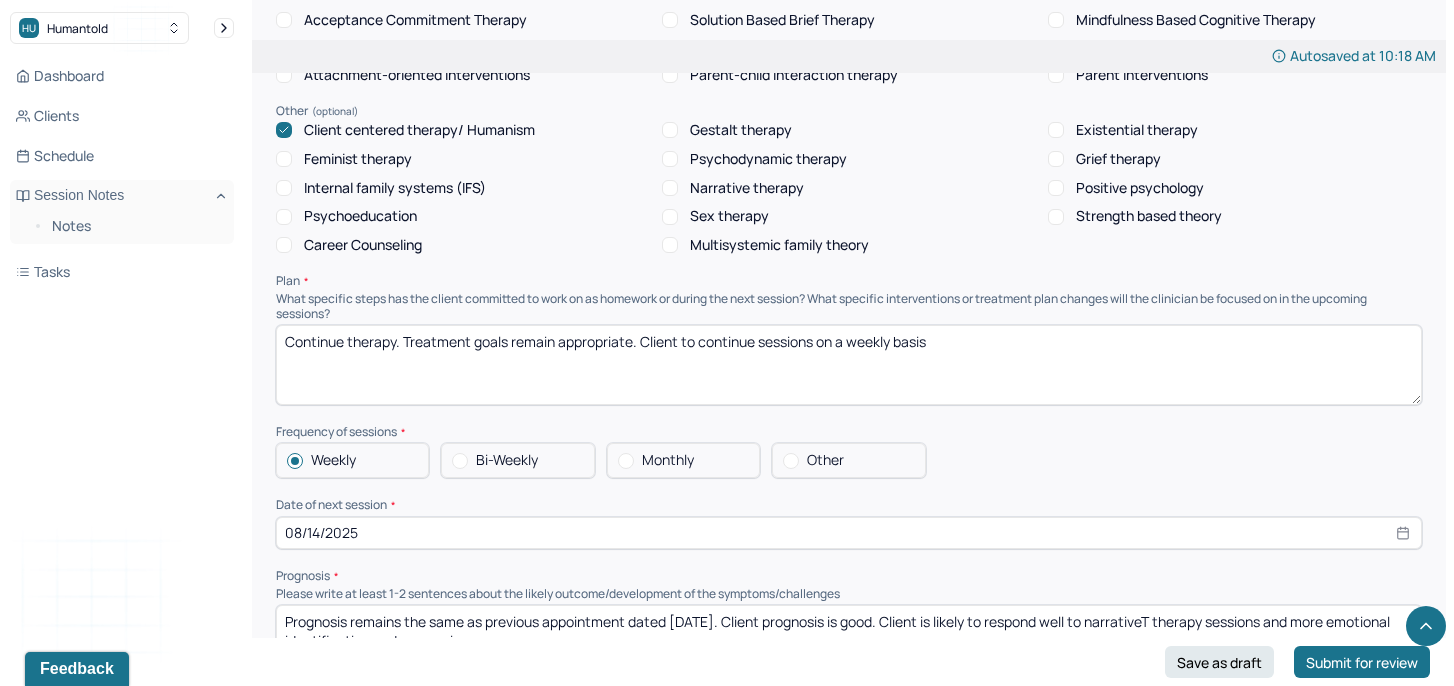 scroll, scrollTop: 1852, scrollLeft: 0, axis: vertical 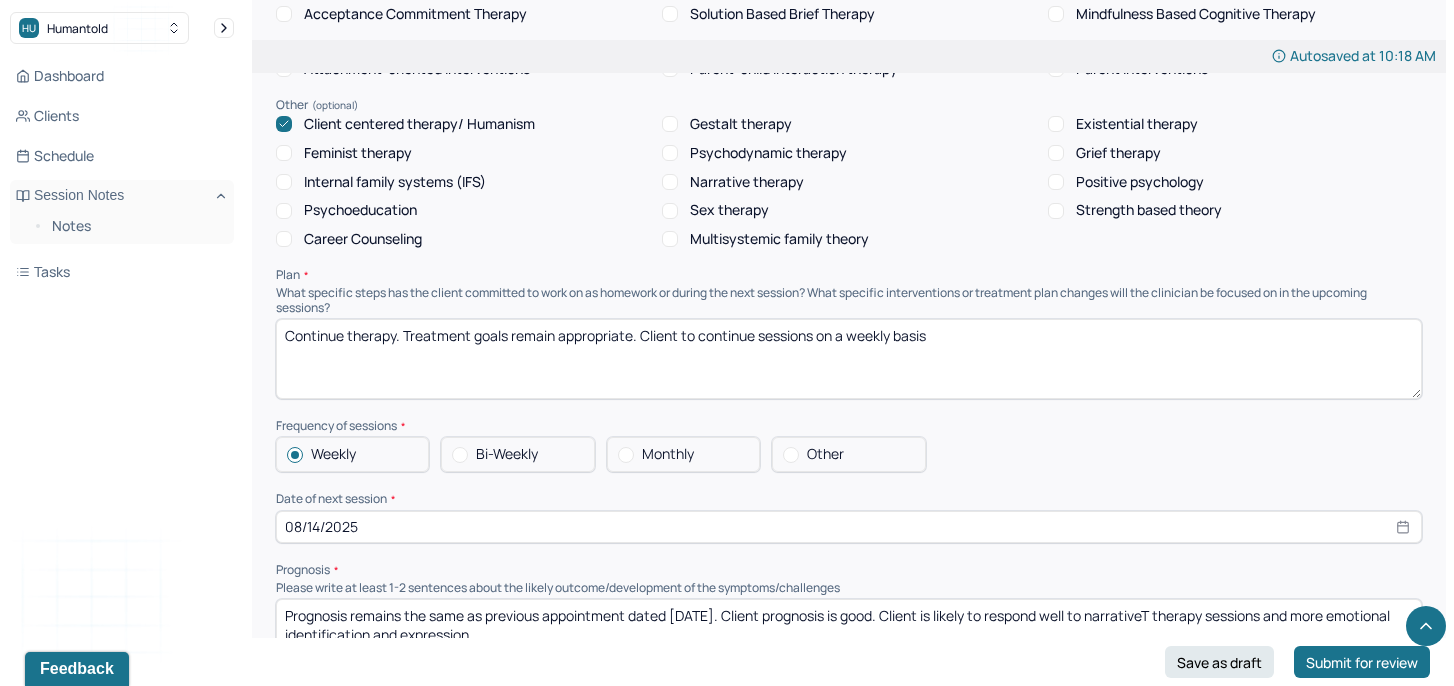 click on "Continue therapy. Treatment goals remain appropriate. Client to continue sessions on a weekly basis" at bounding box center [849, 359] 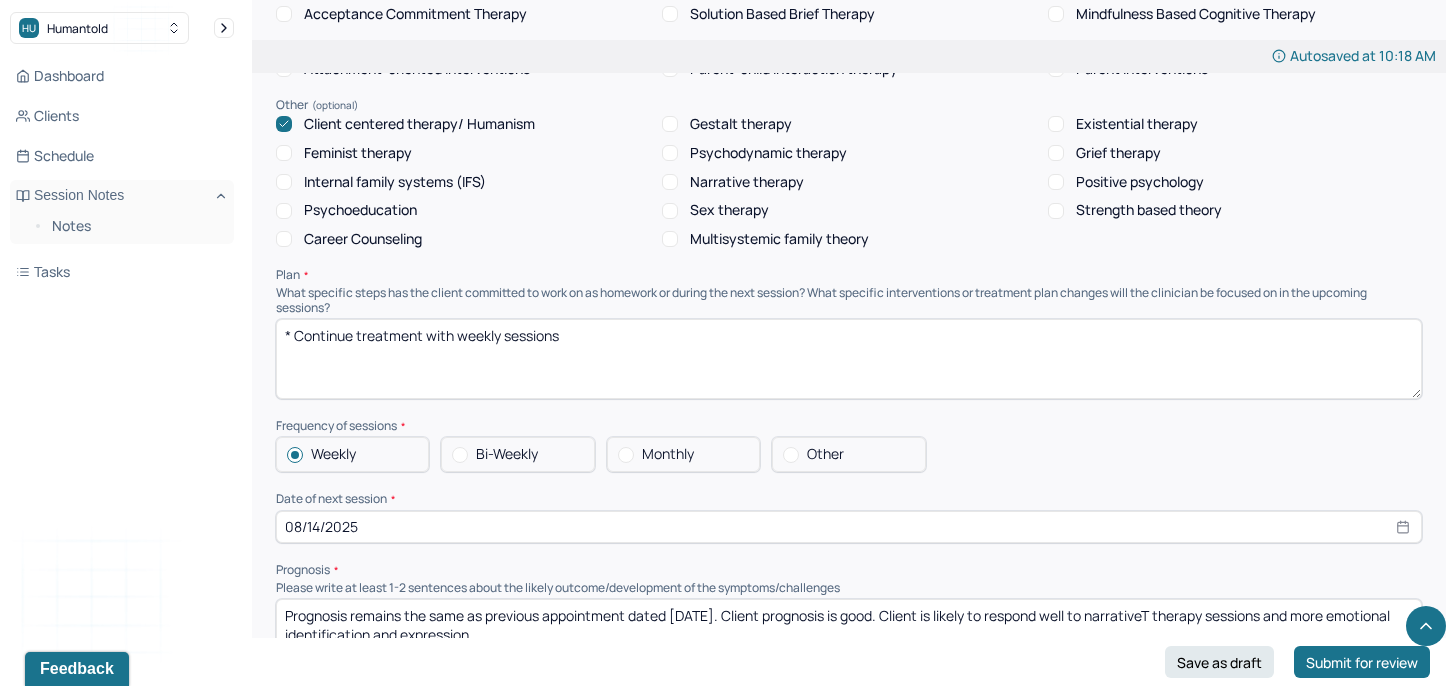 click on "* Continue treatment with weekly sessions" at bounding box center [849, 359] 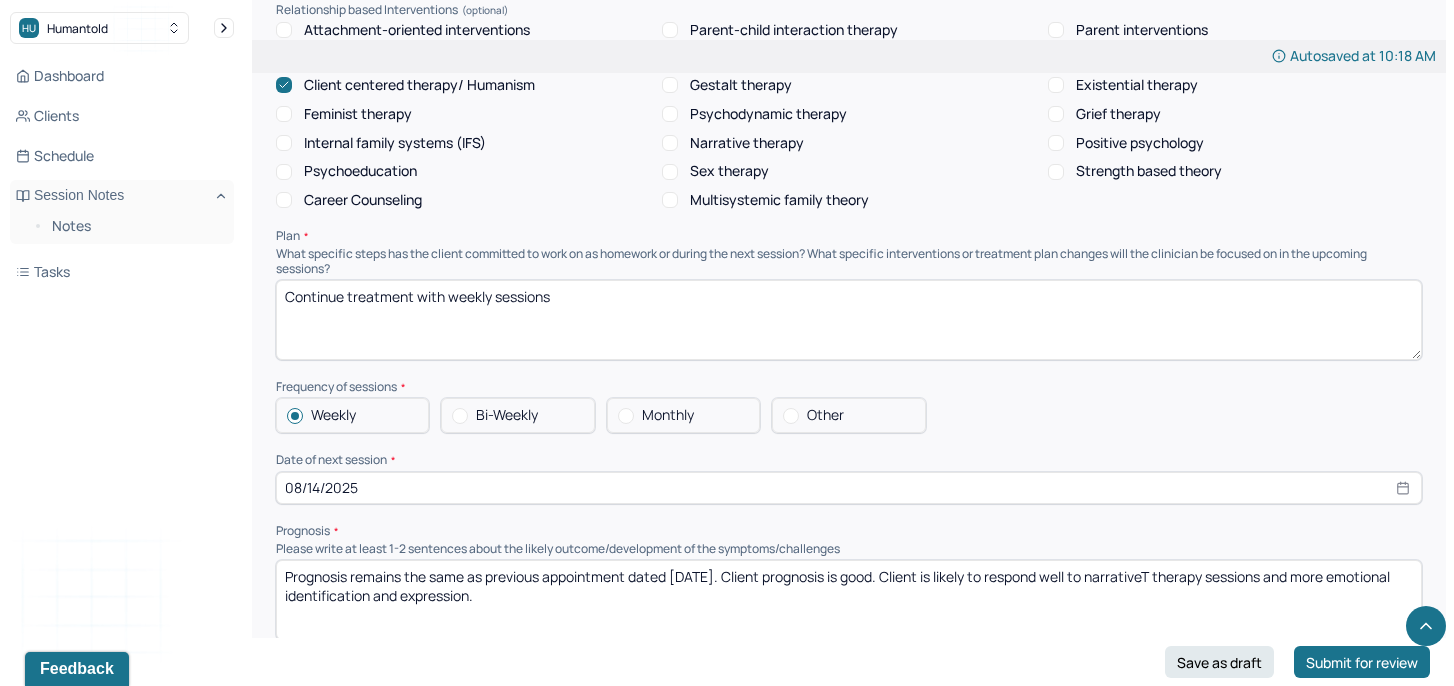 scroll, scrollTop: 1895, scrollLeft: 0, axis: vertical 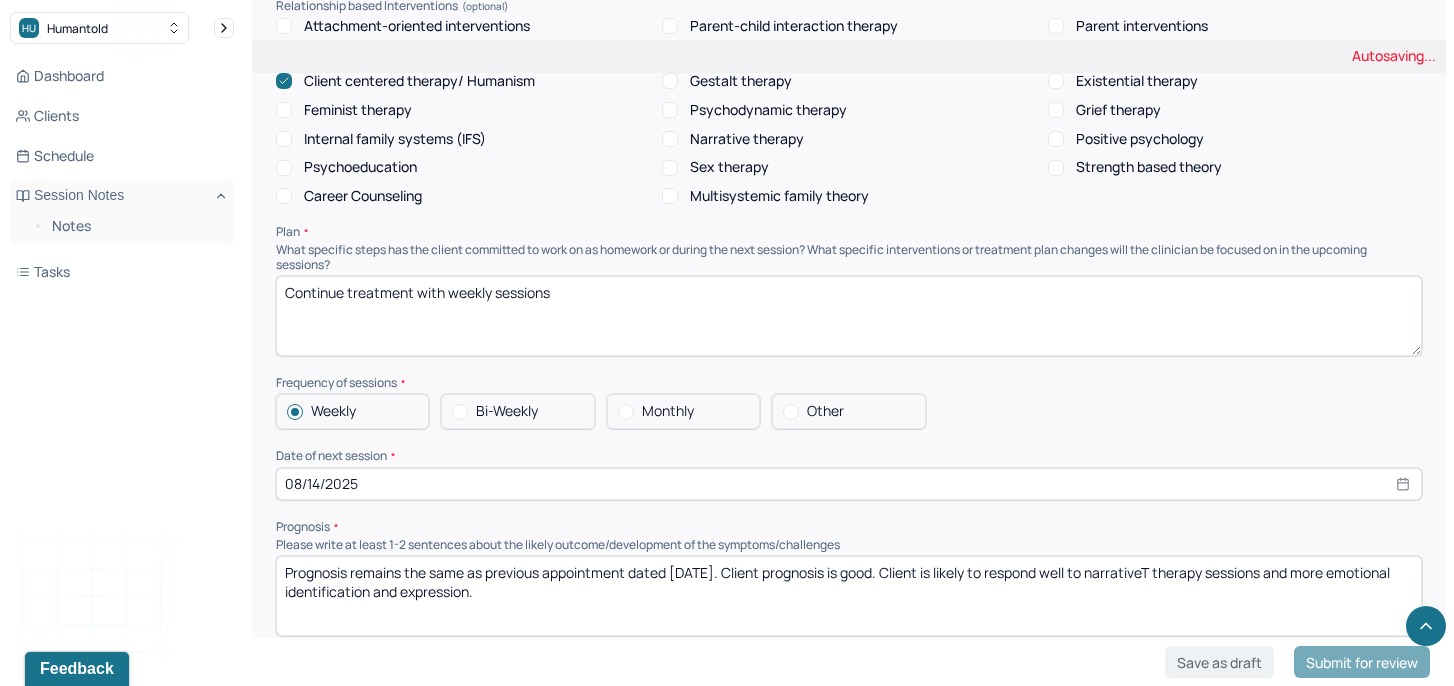 type on "Continue treatment with weekly sessions" 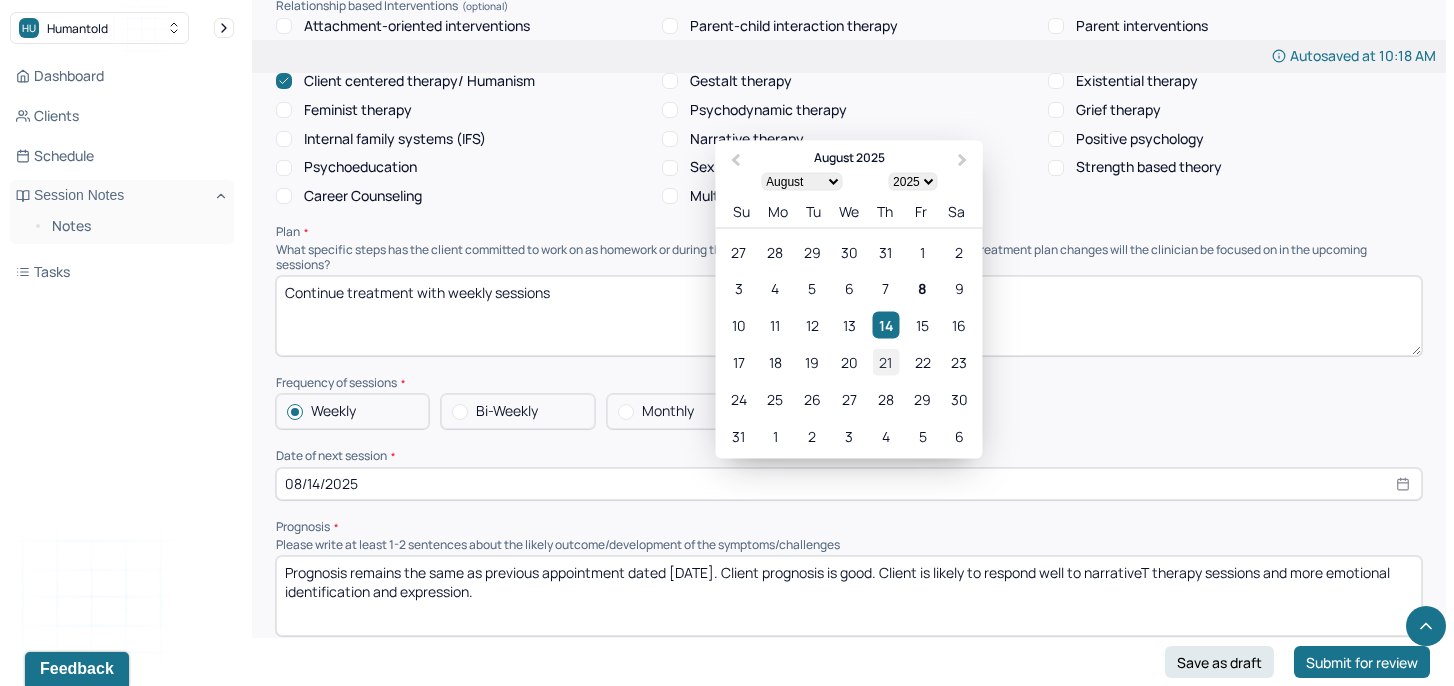 click on "21" at bounding box center (885, 361) 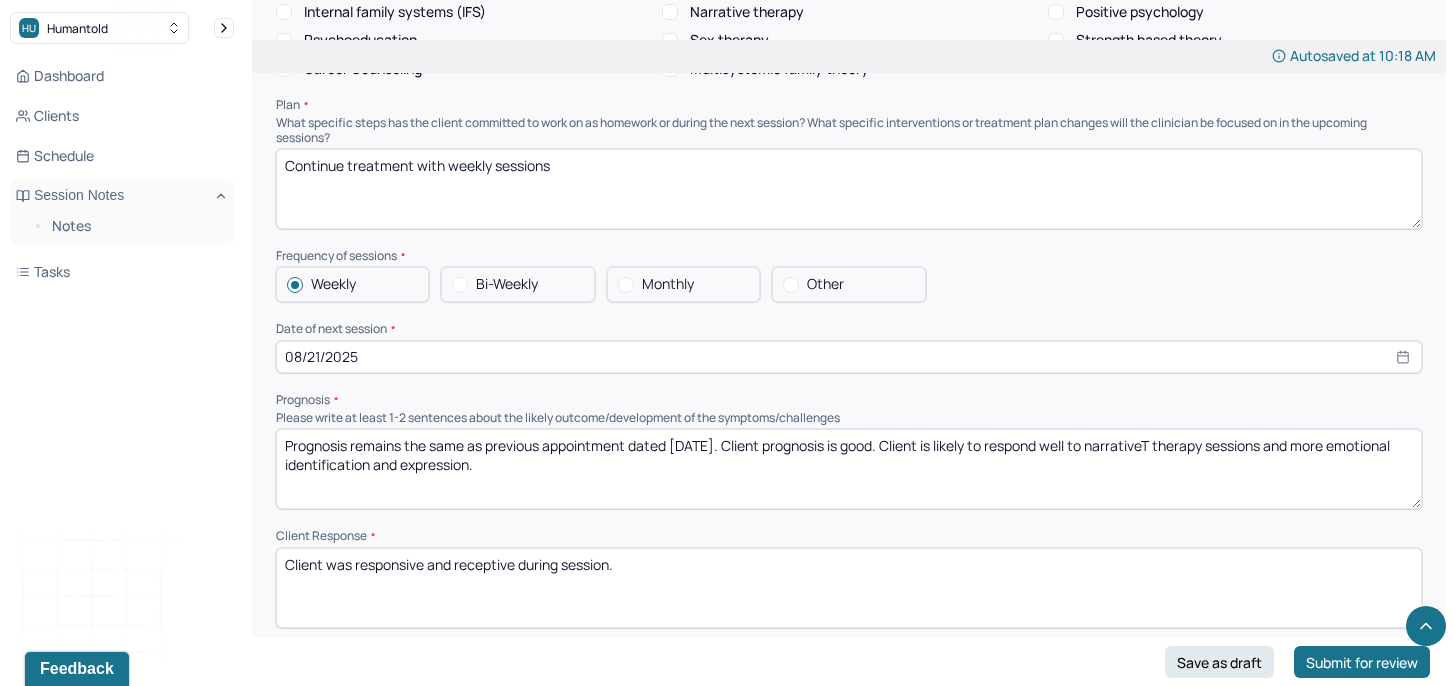 scroll, scrollTop: 2101, scrollLeft: 0, axis: vertical 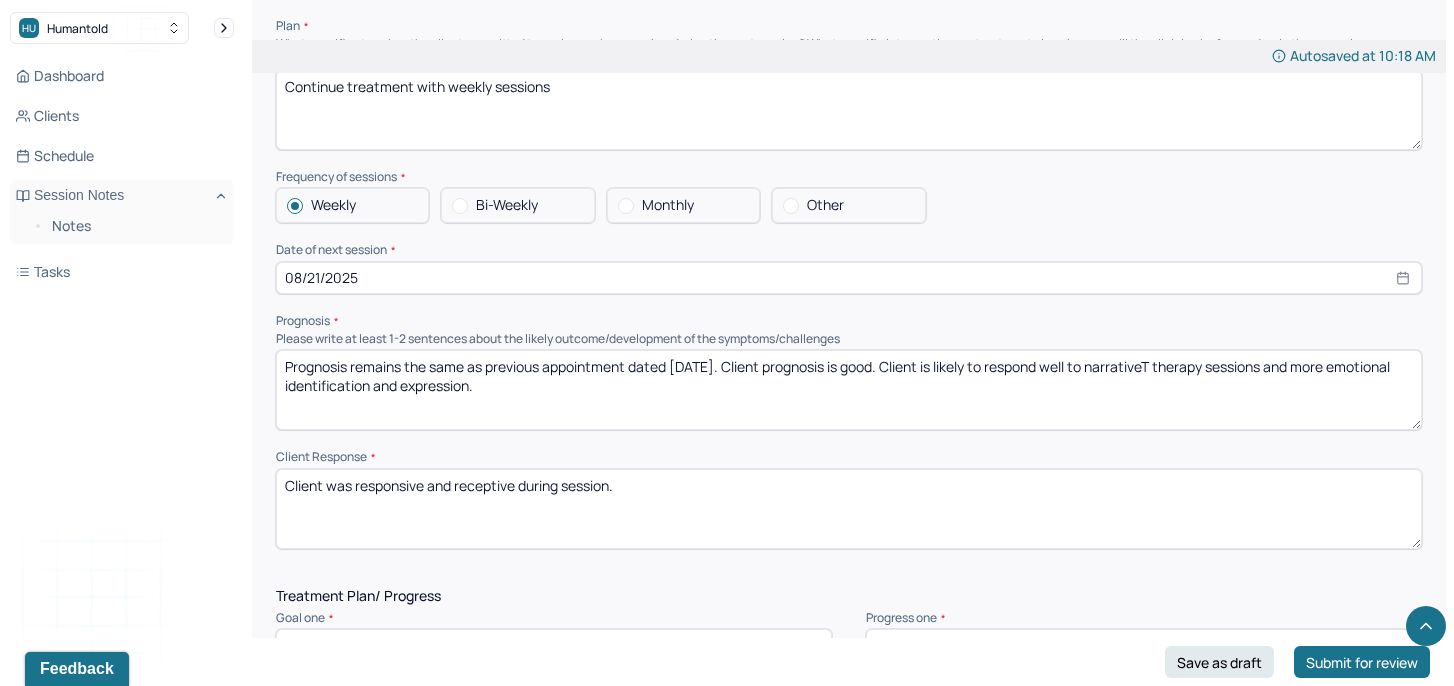 click on "08/21/2025" at bounding box center (849, 278) 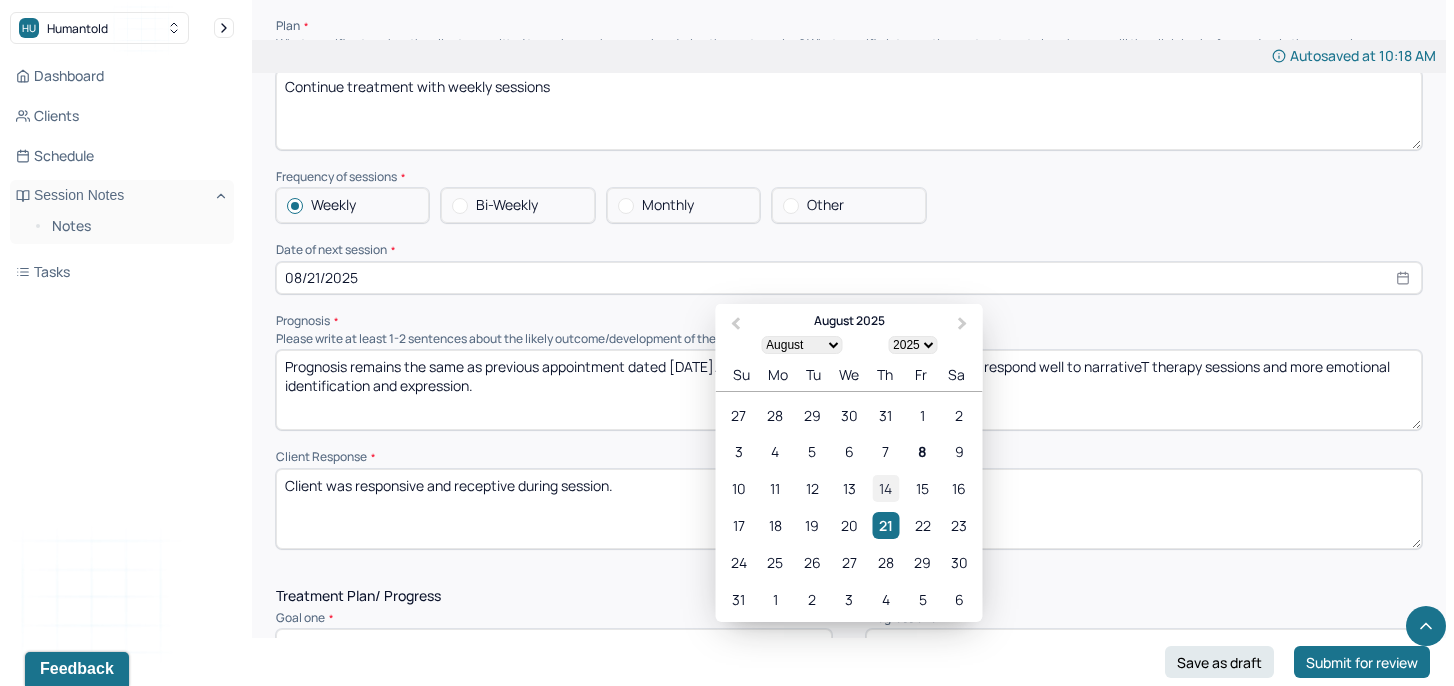 click on "14" at bounding box center (885, 488) 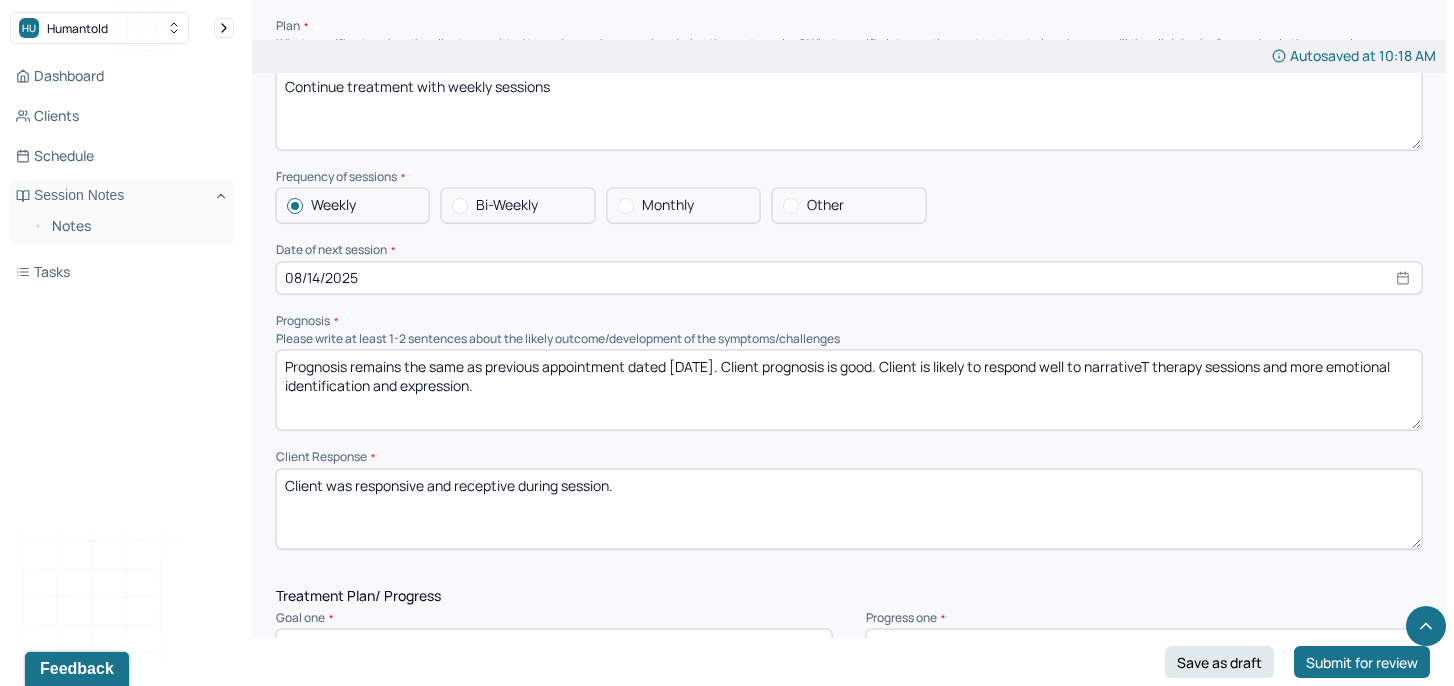 click on "Prognosis remains the same as previous appointment dated [DATE]. Client prognosis is good. Client is likely to respond well to narrativeT therapy sessions and more emotional identification and expression." at bounding box center (849, 390) 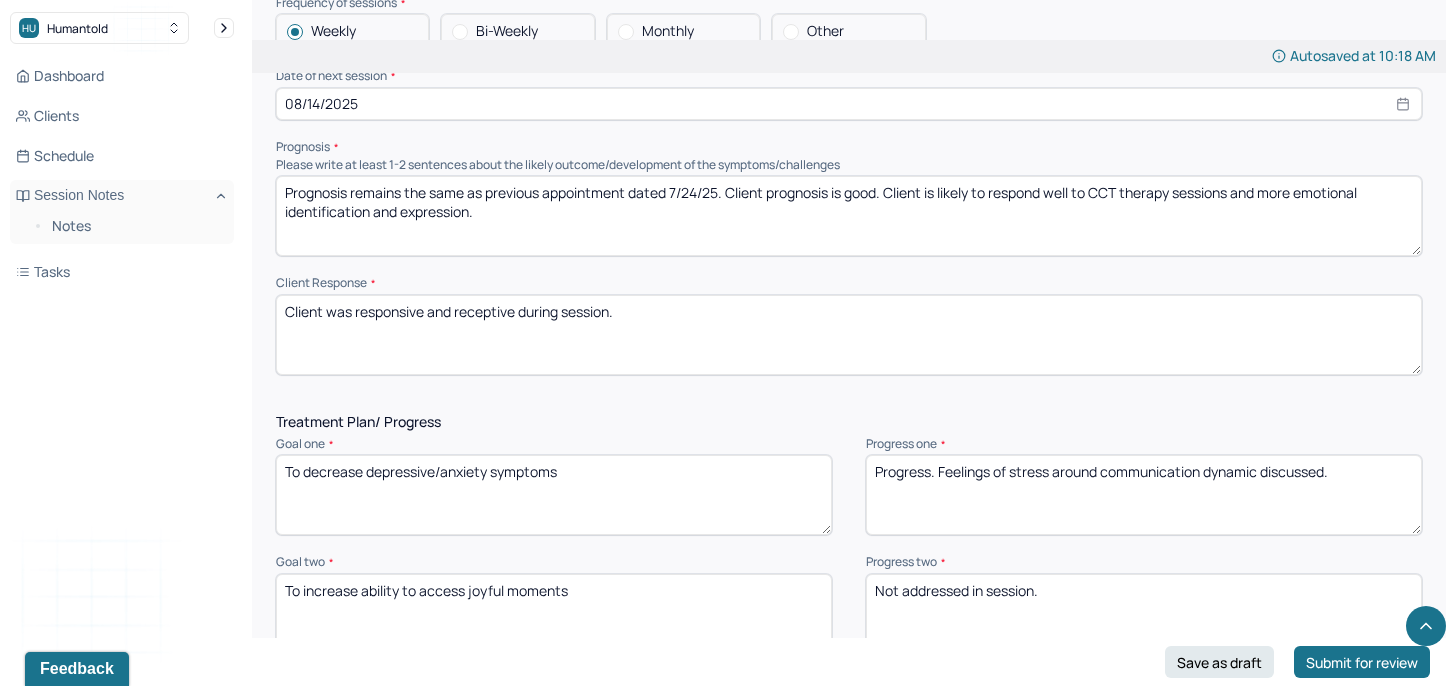 scroll, scrollTop: 2276, scrollLeft: 0, axis: vertical 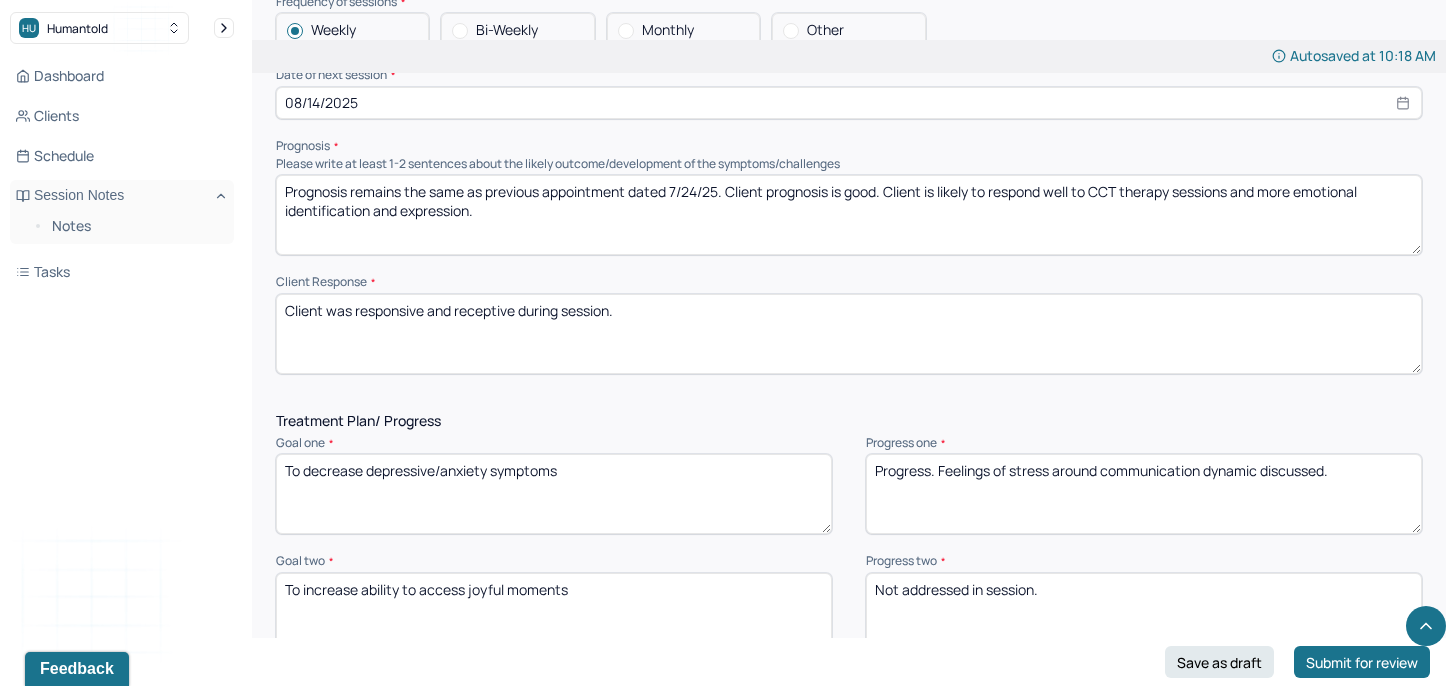 type on "Prognosis remains the same as previous appointment dated 7/24/25. Client prognosis is good. Client is likely to respond well to CCT therapy sessions and more emotional identification and expression." 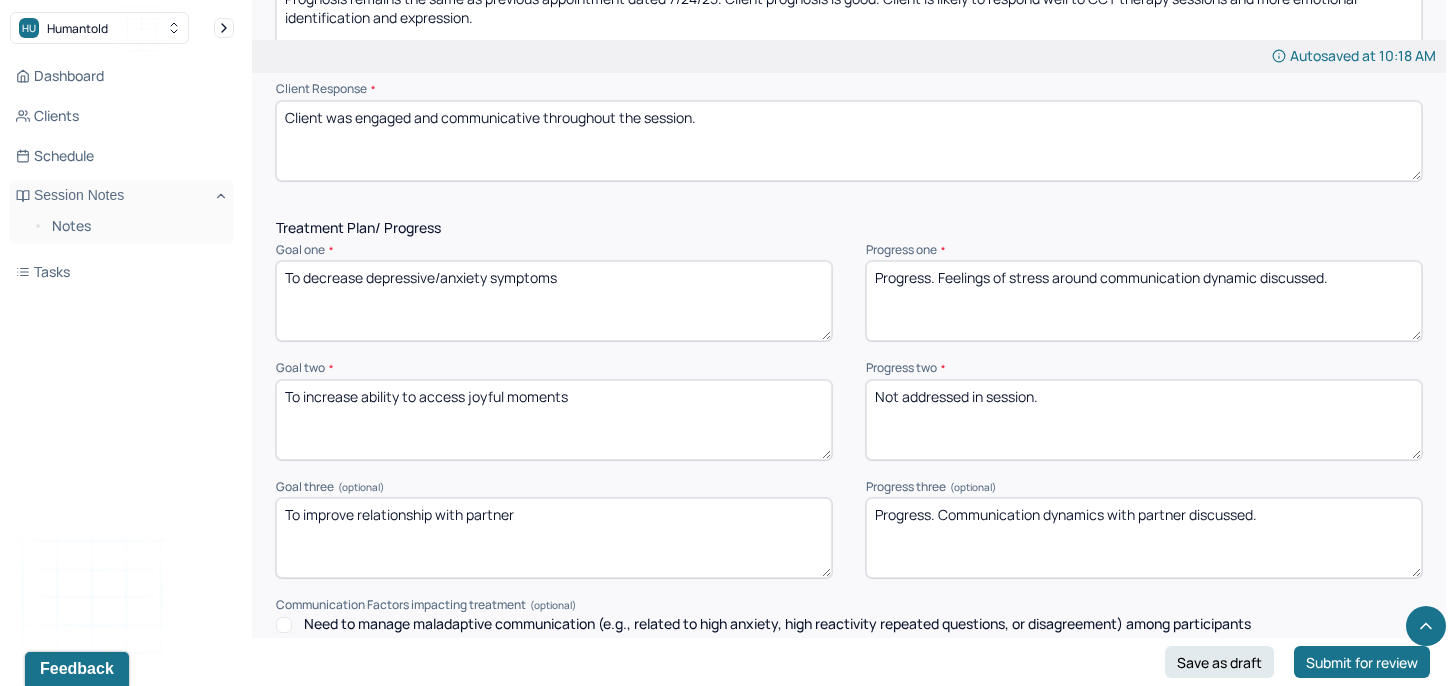 scroll, scrollTop: 2470, scrollLeft: 0, axis: vertical 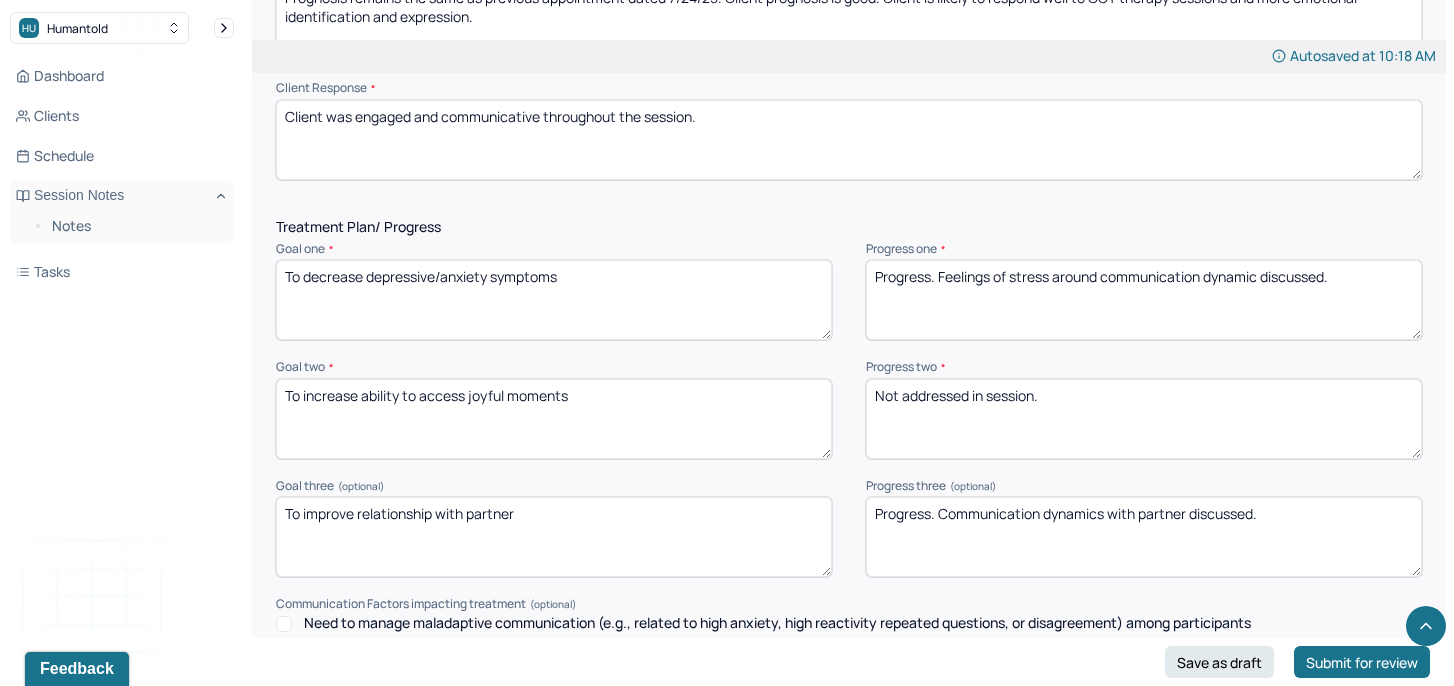 type on "Client was engaged and communicative throughout the session." 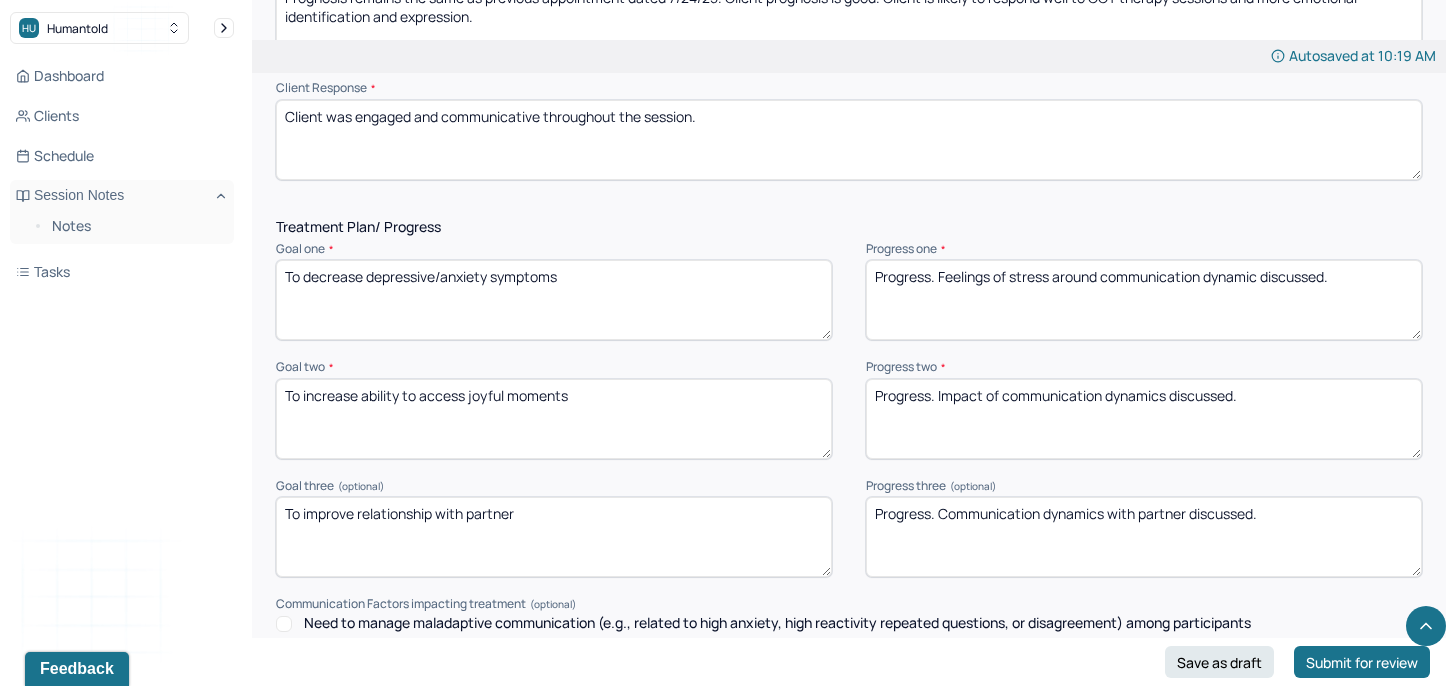 type on "Progress. Impact of communication dynamics discussed." 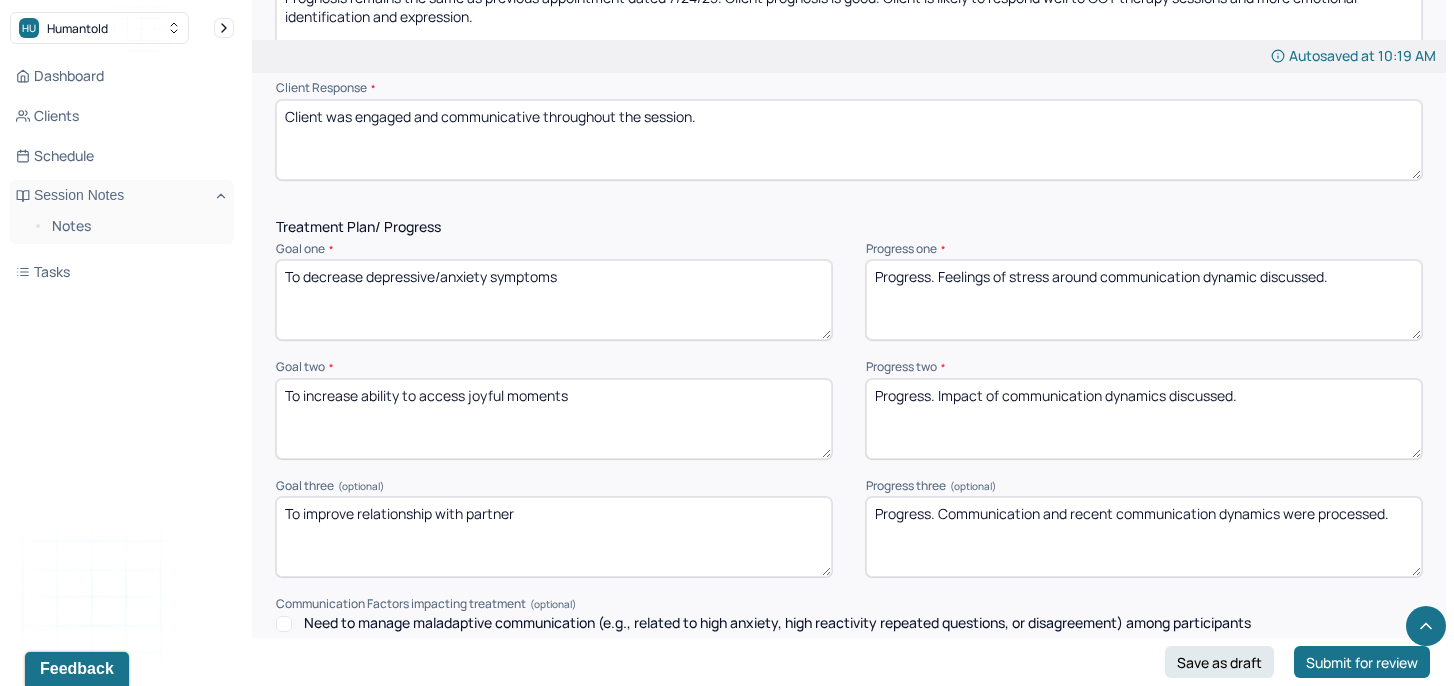 type on "Progress. Communication and recent communication dynamics were processed." 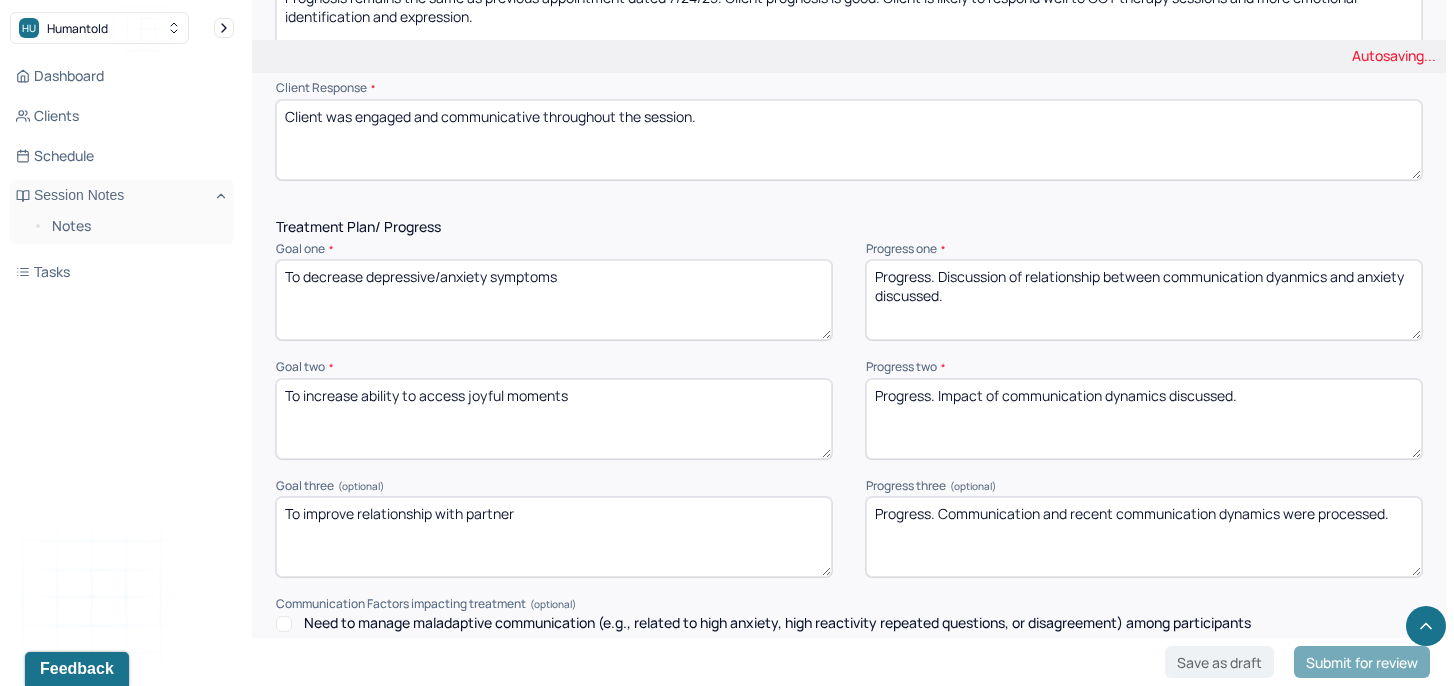 click on "Progress. Discussion of relationship between communication dyanmics and" at bounding box center (1144, 300) 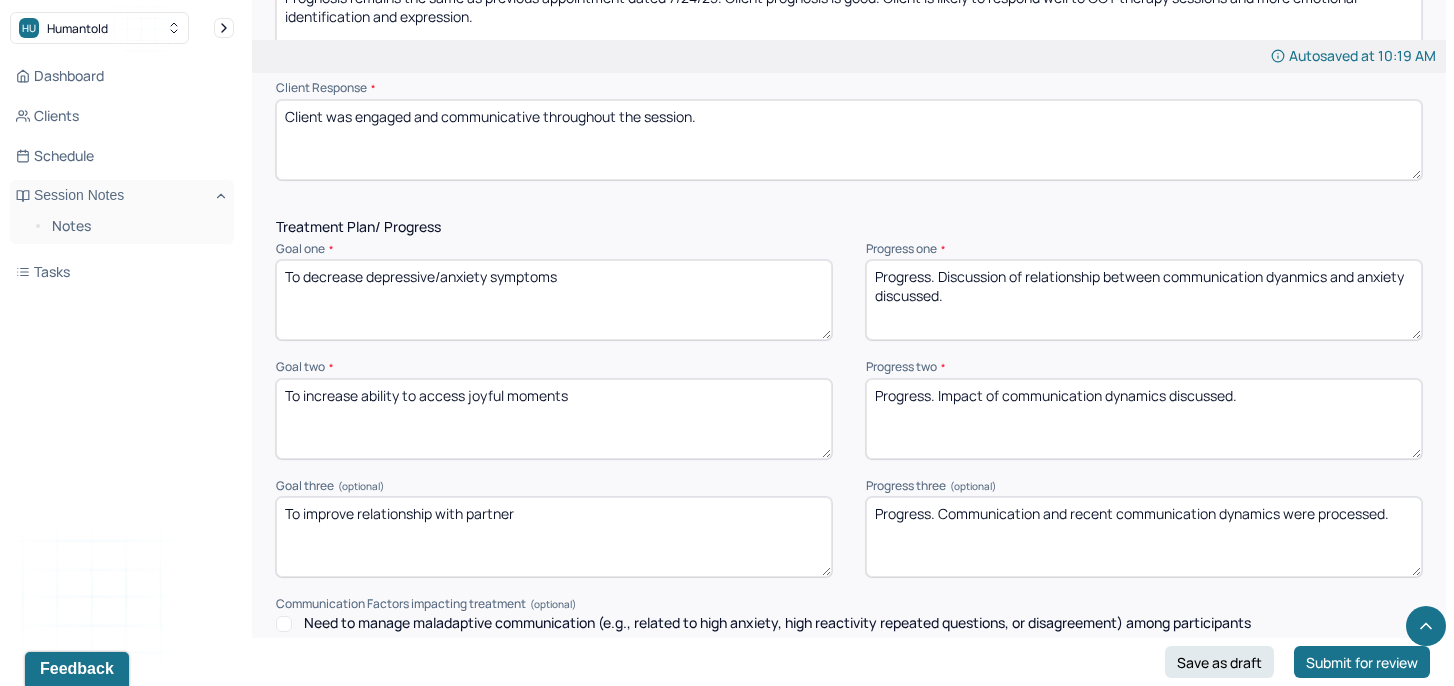 click on "Progress. Discussion of relationship between communication dyanmics and anxiety discussed." at bounding box center (1144, 300) 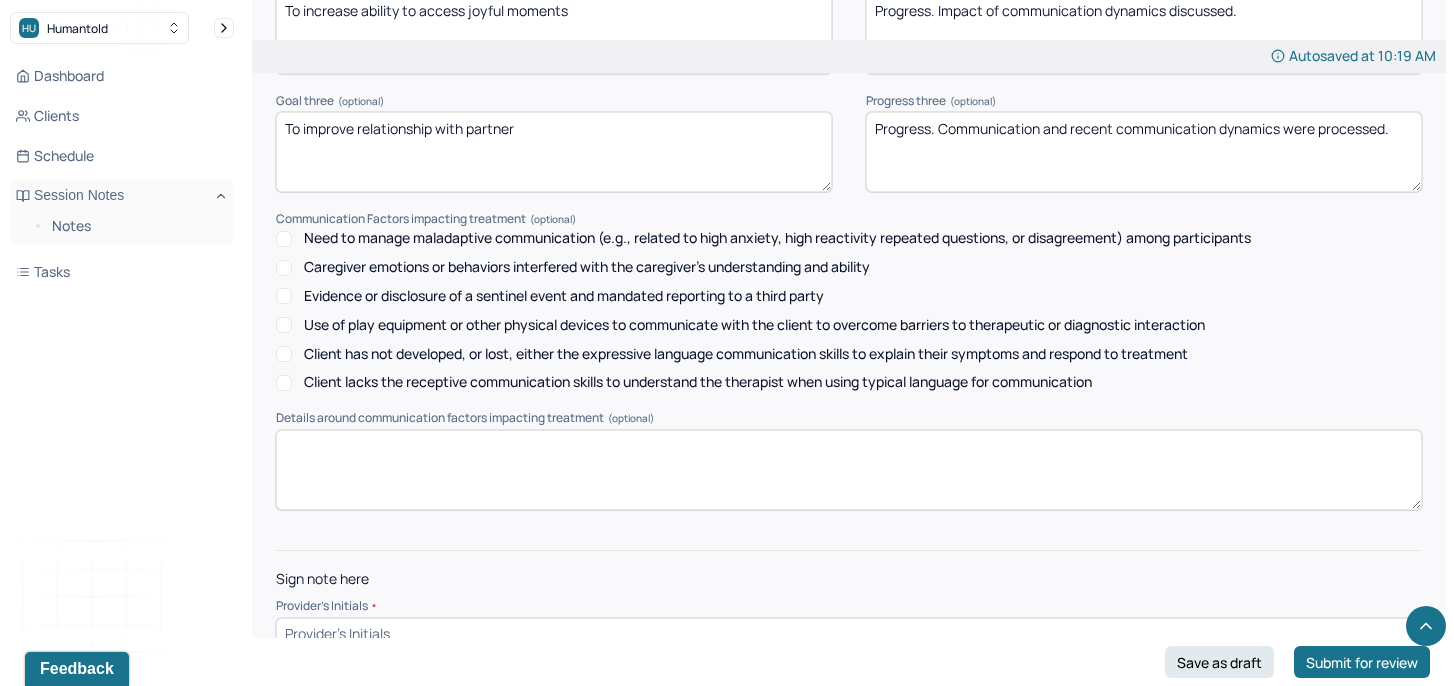 scroll, scrollTop: 2887, scrollLeft: 0, axis: vertical 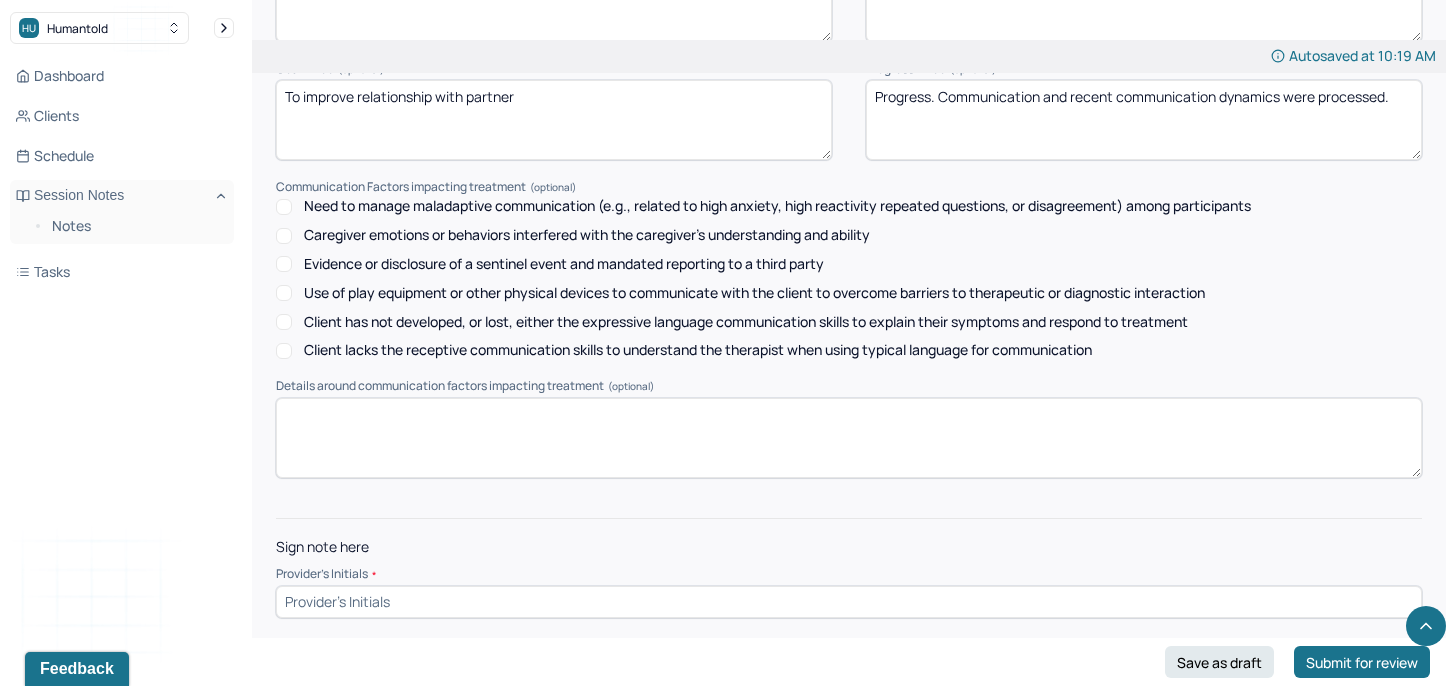 type on "Progress. Discussion of relationship between communication dynamics and anxiety discussed." 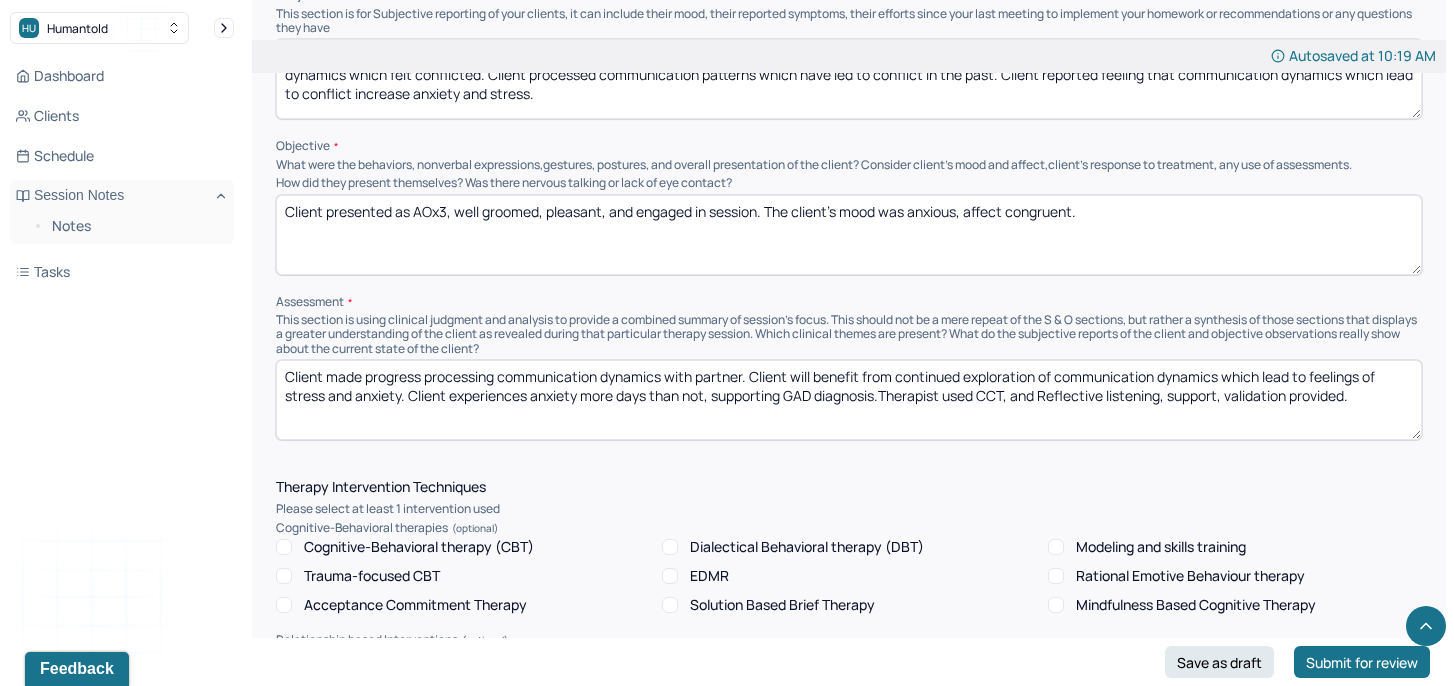 scroll, scrollTop: 1435, scrollLeft: 0, axis: vertical 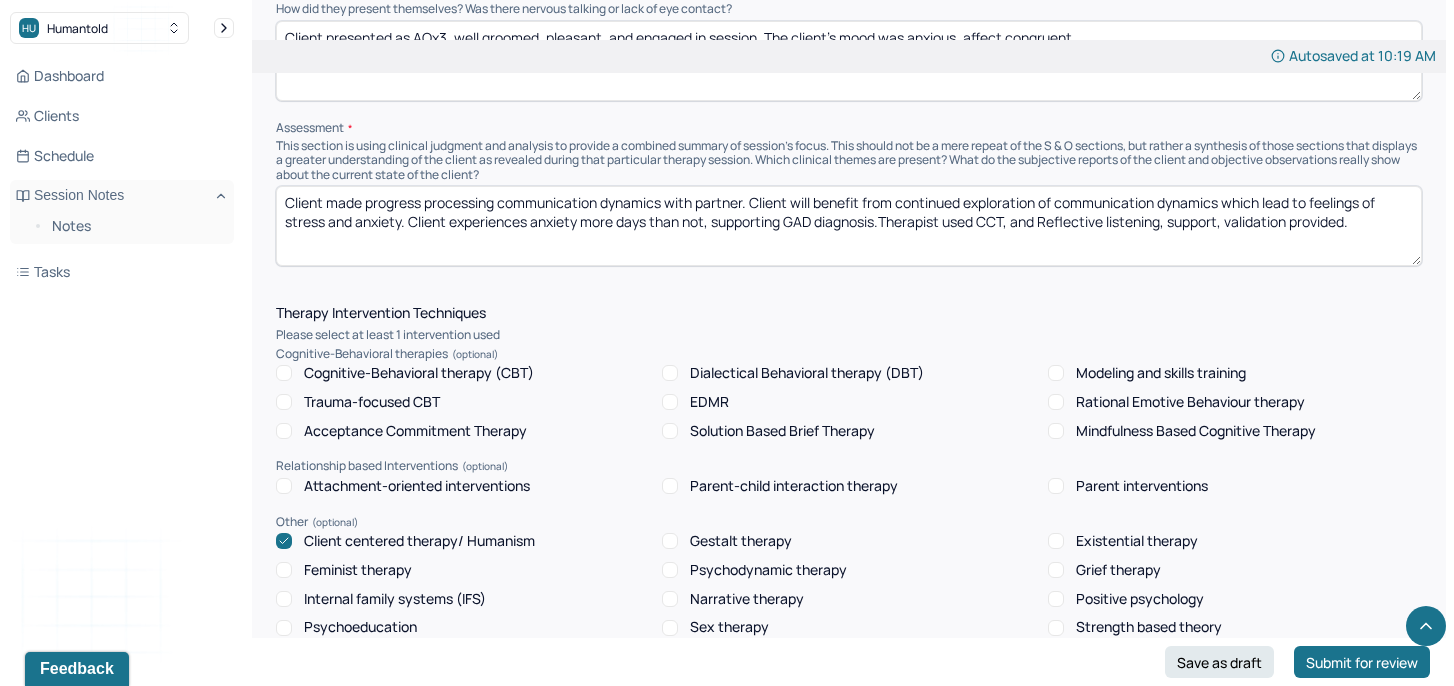 type on "MW" 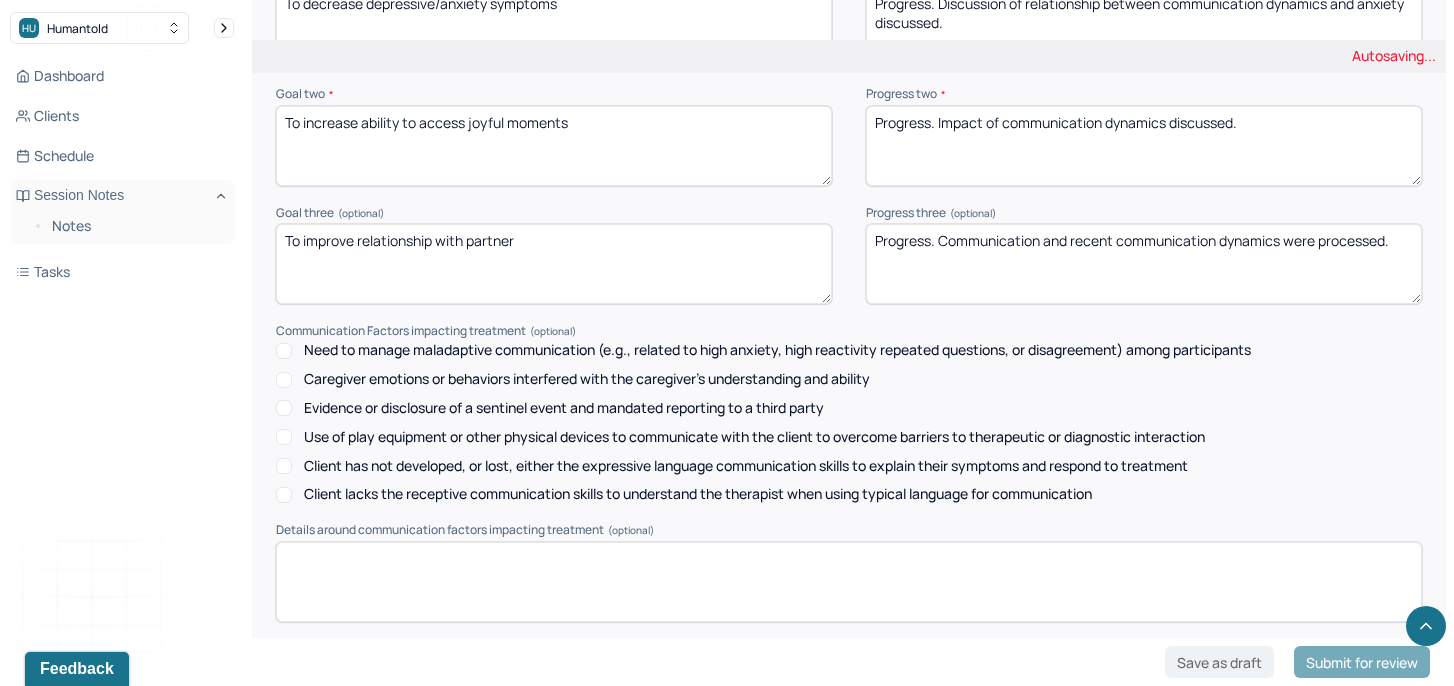 scroll, scrollTop: 2887, scrollLeft: 0, axis: vertical 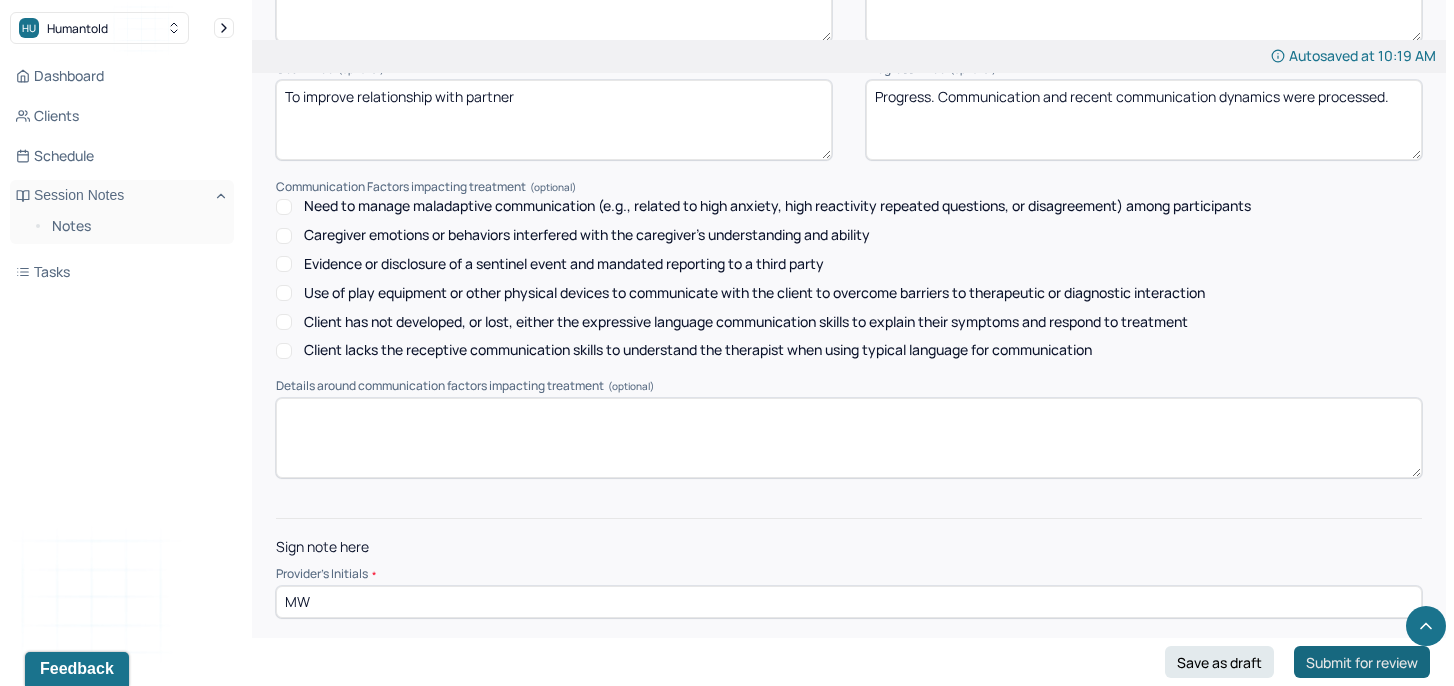 type on "Client made progress processing communication dynamics with partner, similar to previous week's focus. Client will benefit from continued exploration of communication dynamics which lead to feelings of stress and anxiety. Client experiences anxiety more days than not, supporting GAD diagnosis.Therapist used CCT, and Reflective listening, support, validation provided." 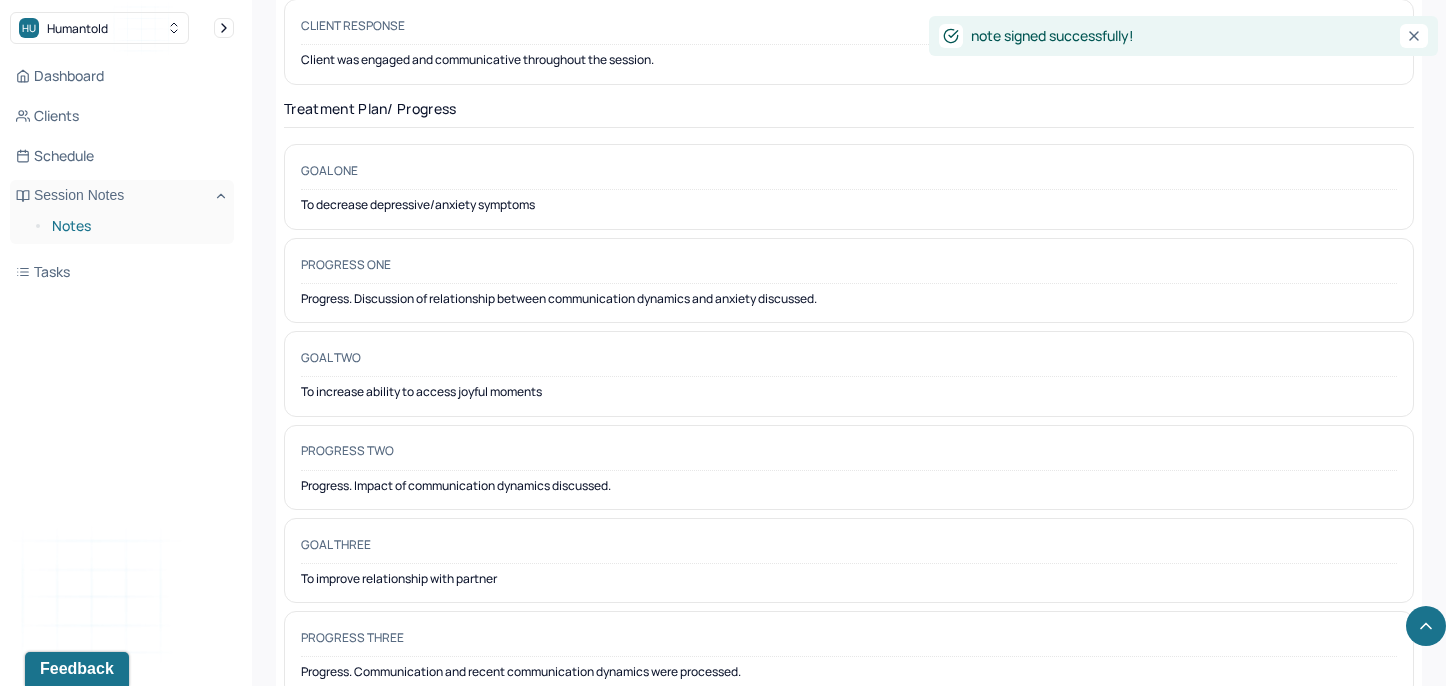 click on "Notes" at bounding box center [135, 226] 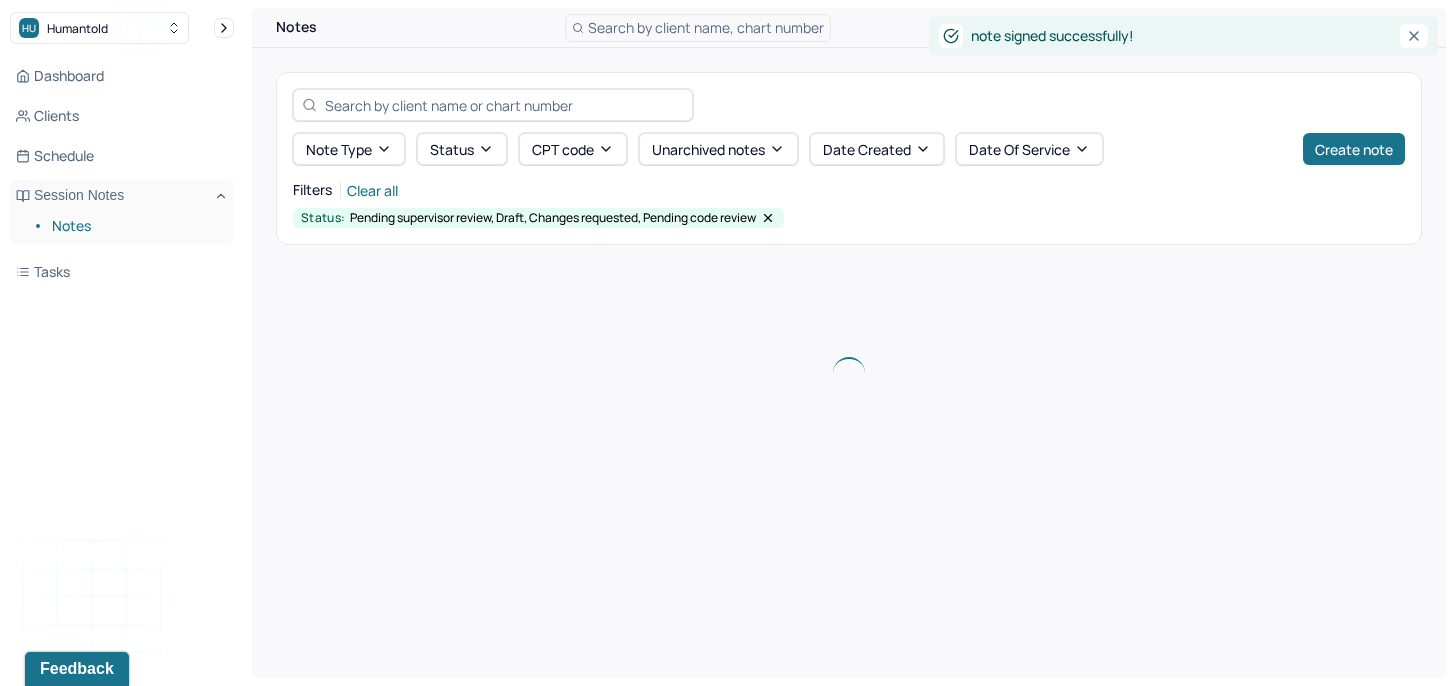 scroll, scrollTop: 0, scrollLeft: 0, axis: both 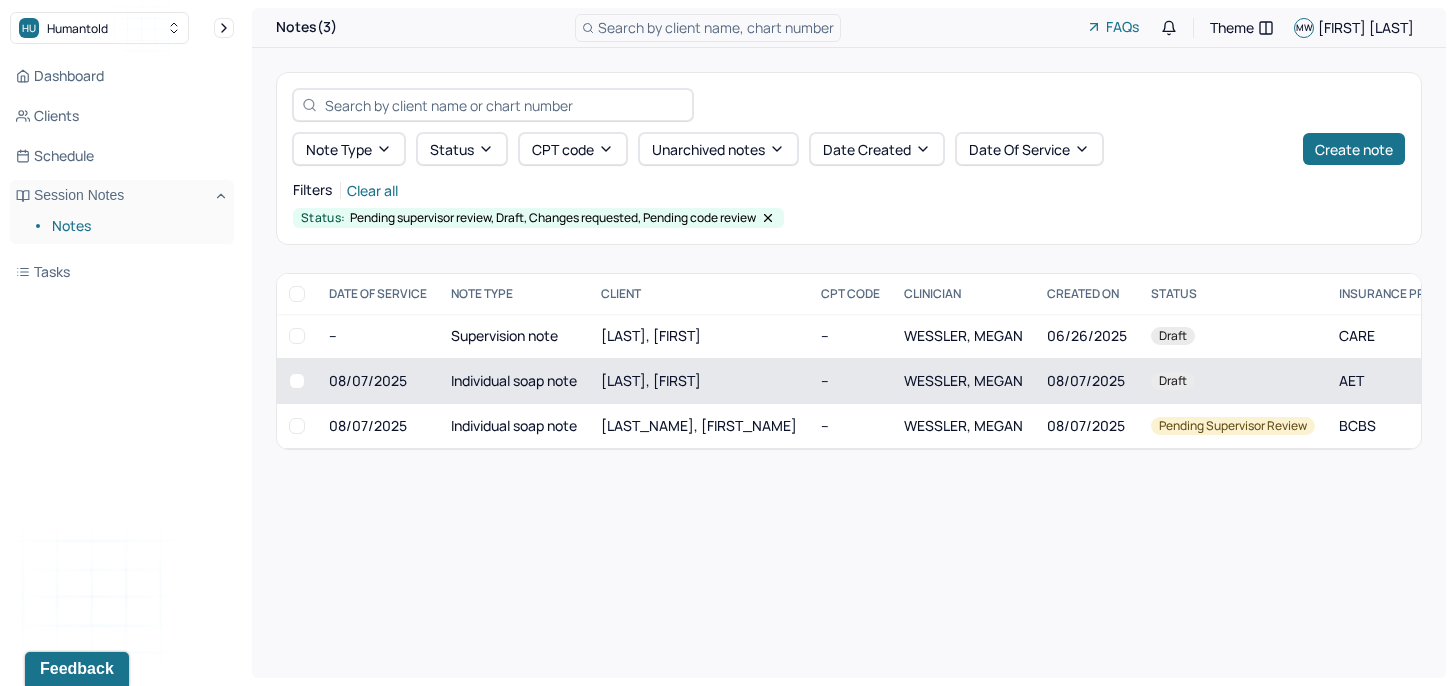 click on "[LAST], [FIRST]" at bounding box center (651, 380) 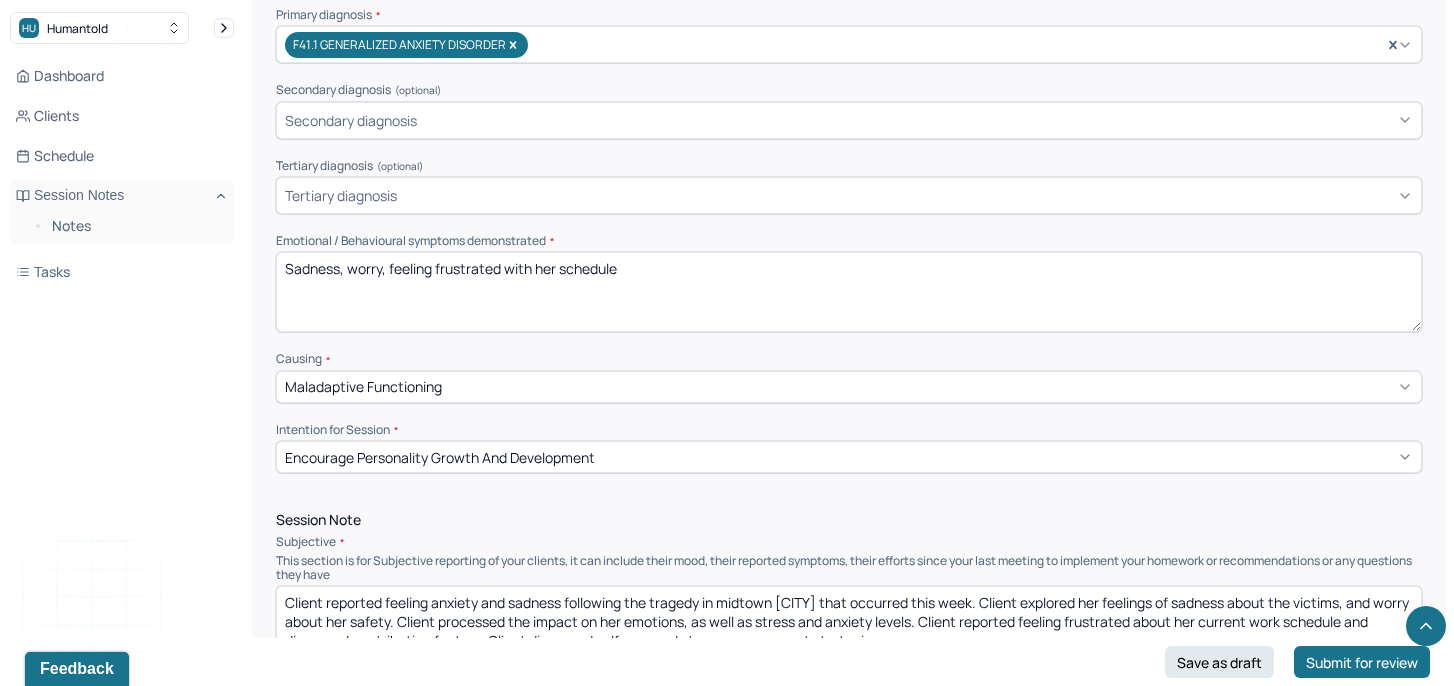 scroll, scrollTop: 716, scrollLeft: 0, axis: vertical 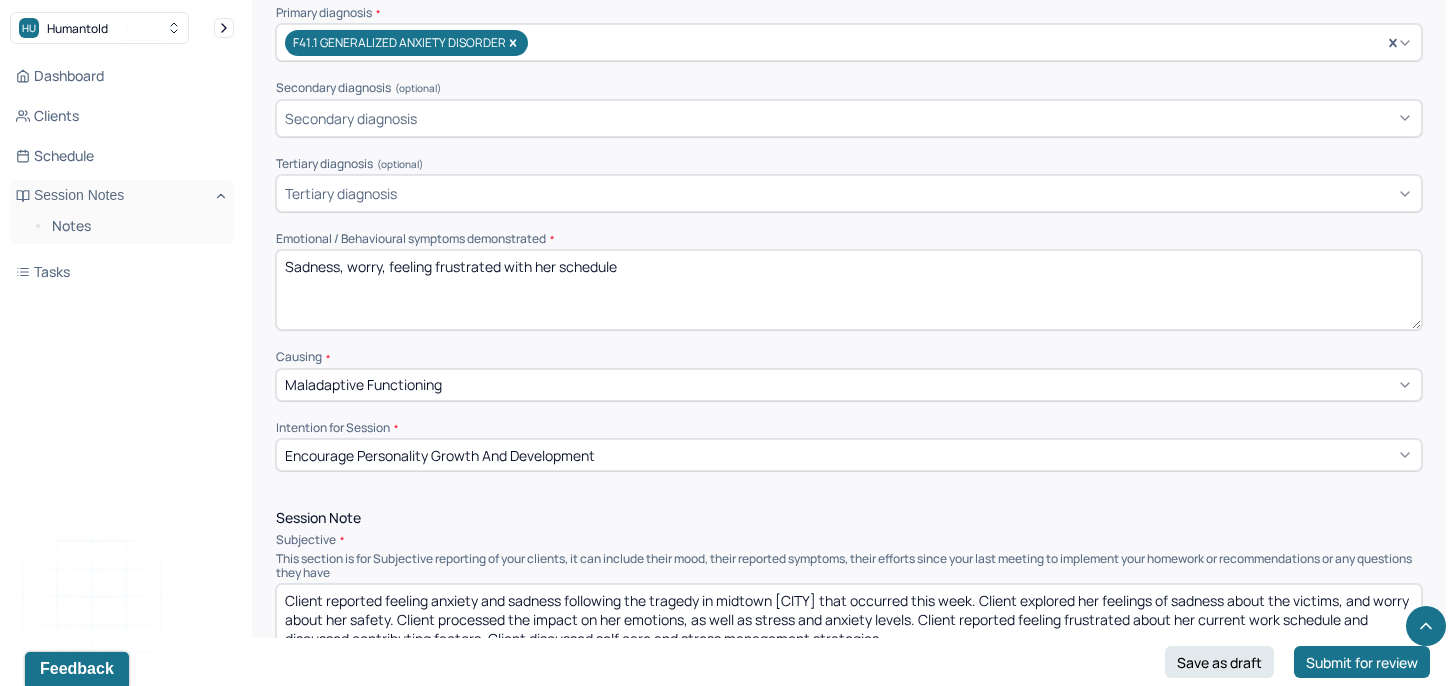 drag, startPoint x: 631, startPoint y: 259, endPoint x: 223, endPoint y: 254, distance: 408.03064 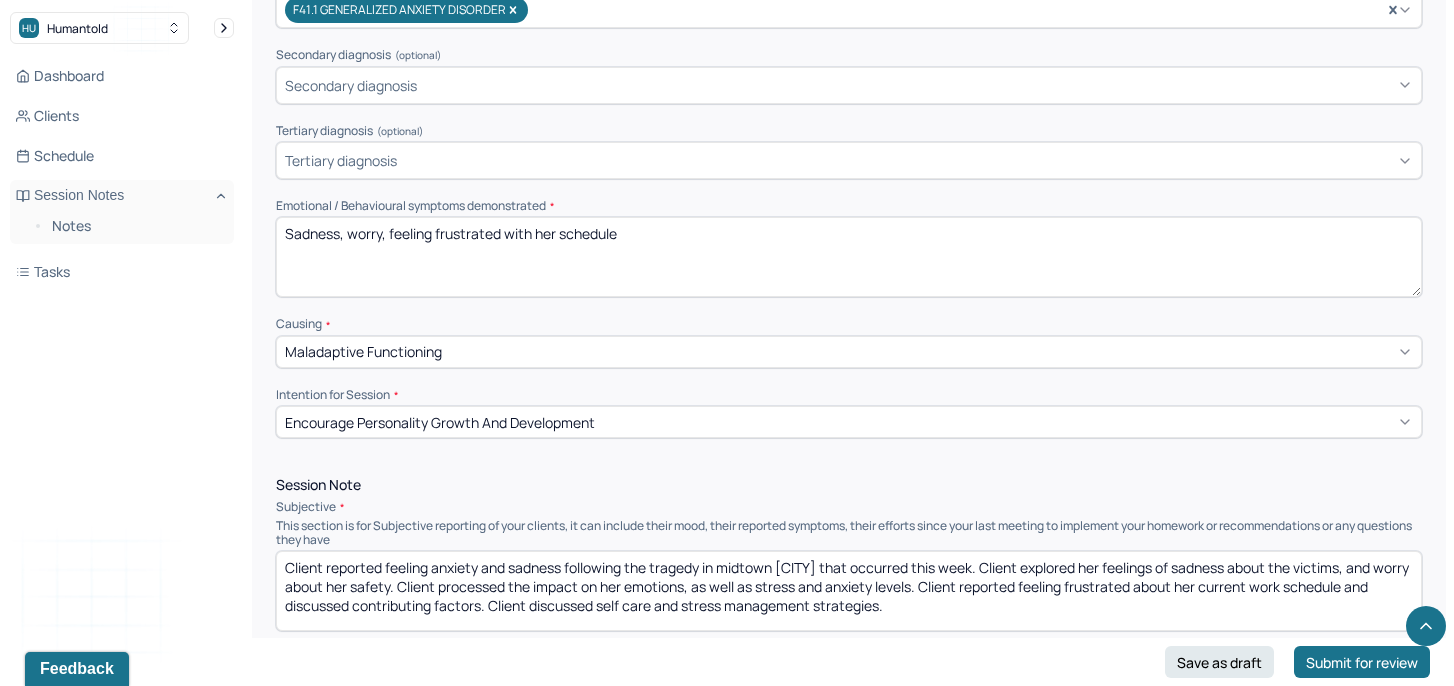scroll, scrollTop: 751, scrollLeft: 0, axis: vertical 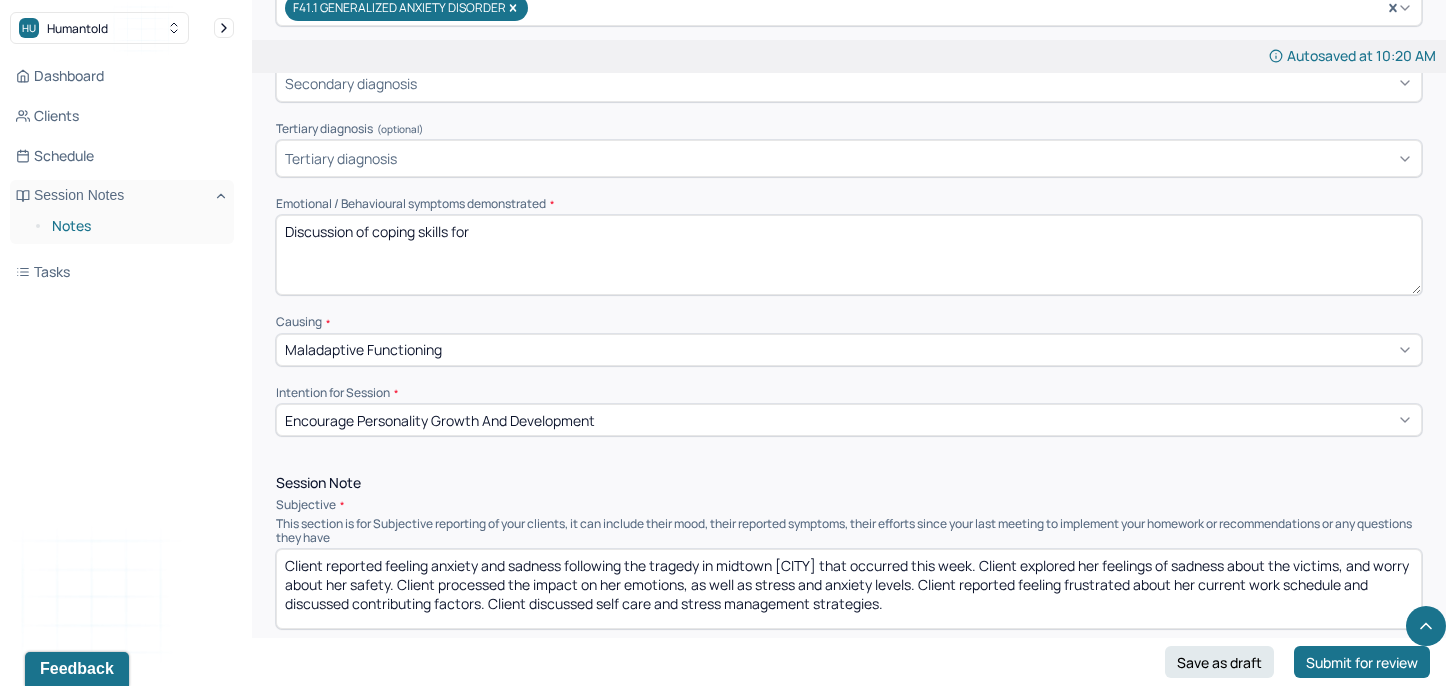 drag, startPoint x: 507, startPoint y: 227, endPoint x: 207, endPoint y: 218, distance: 300.13498 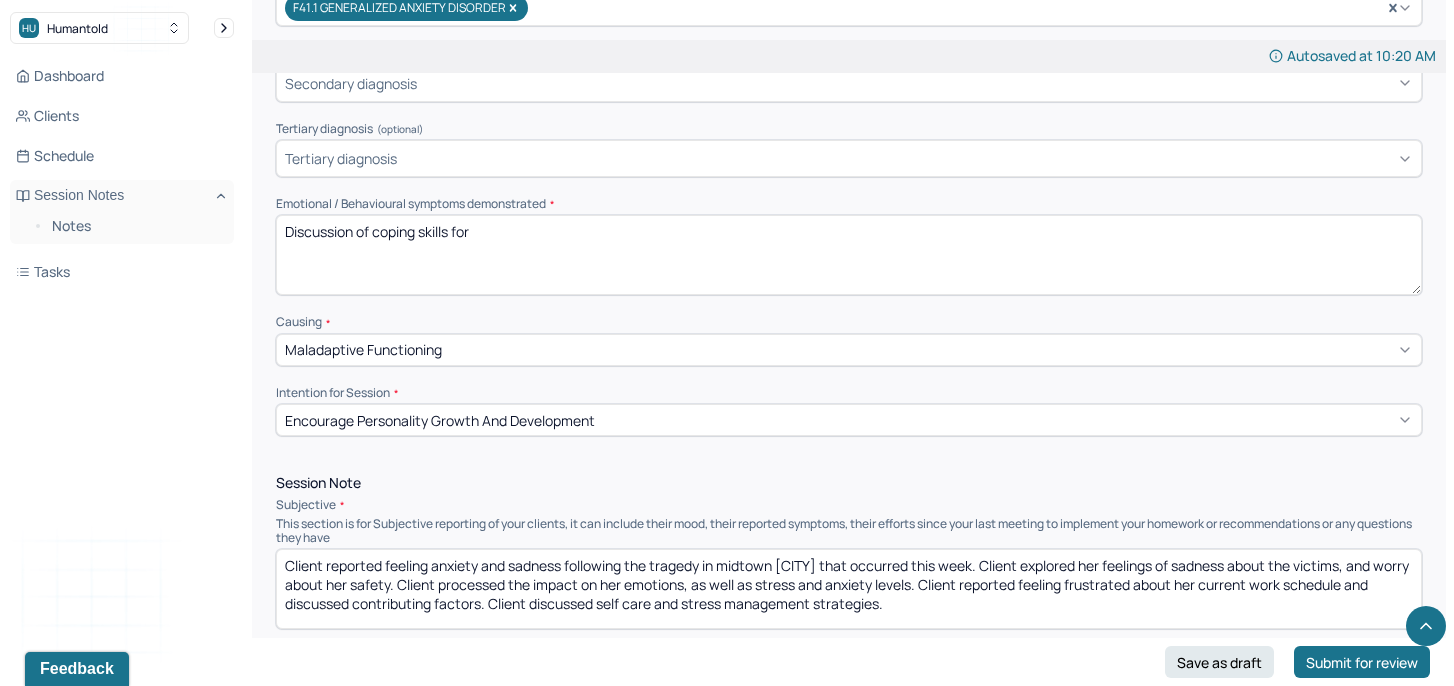 click on "Discussion of coping skills for" at bounding box center (849, 255) 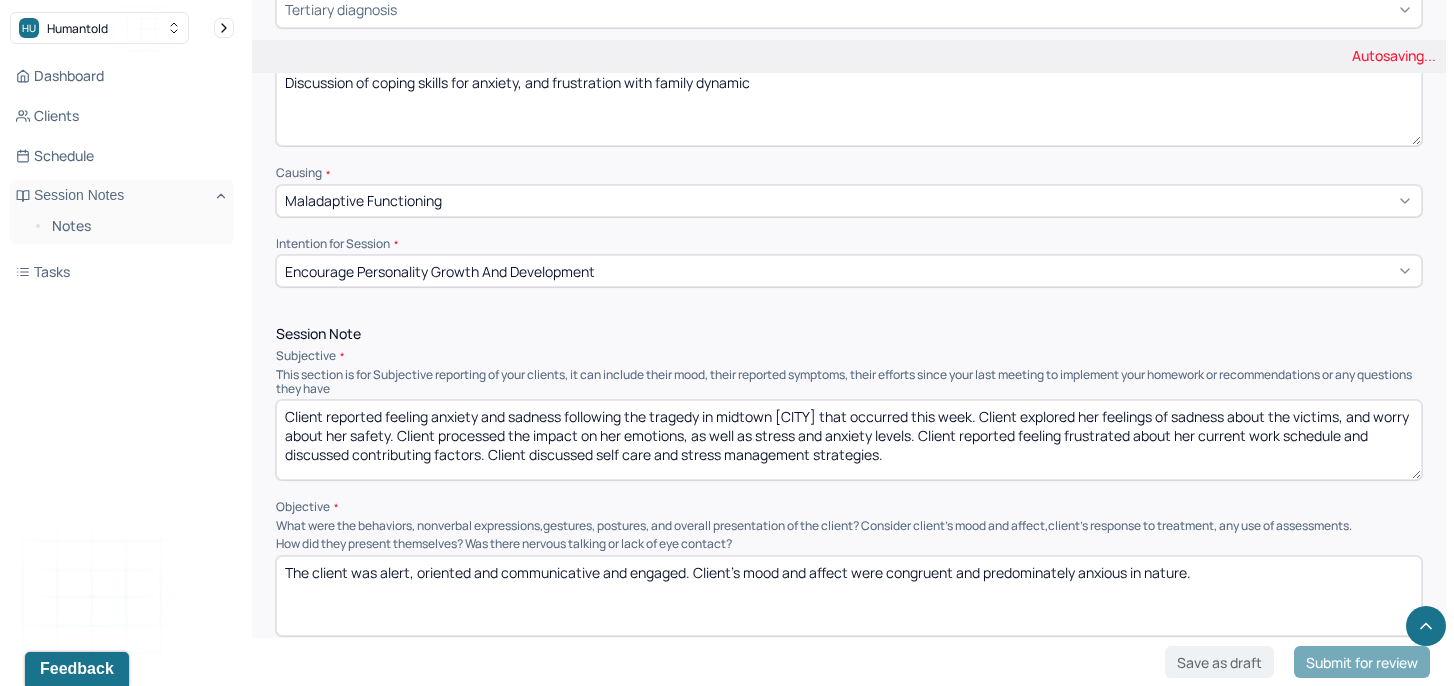 scroll, scrollTop: 917, scrollLeft: 0, axis: vertical 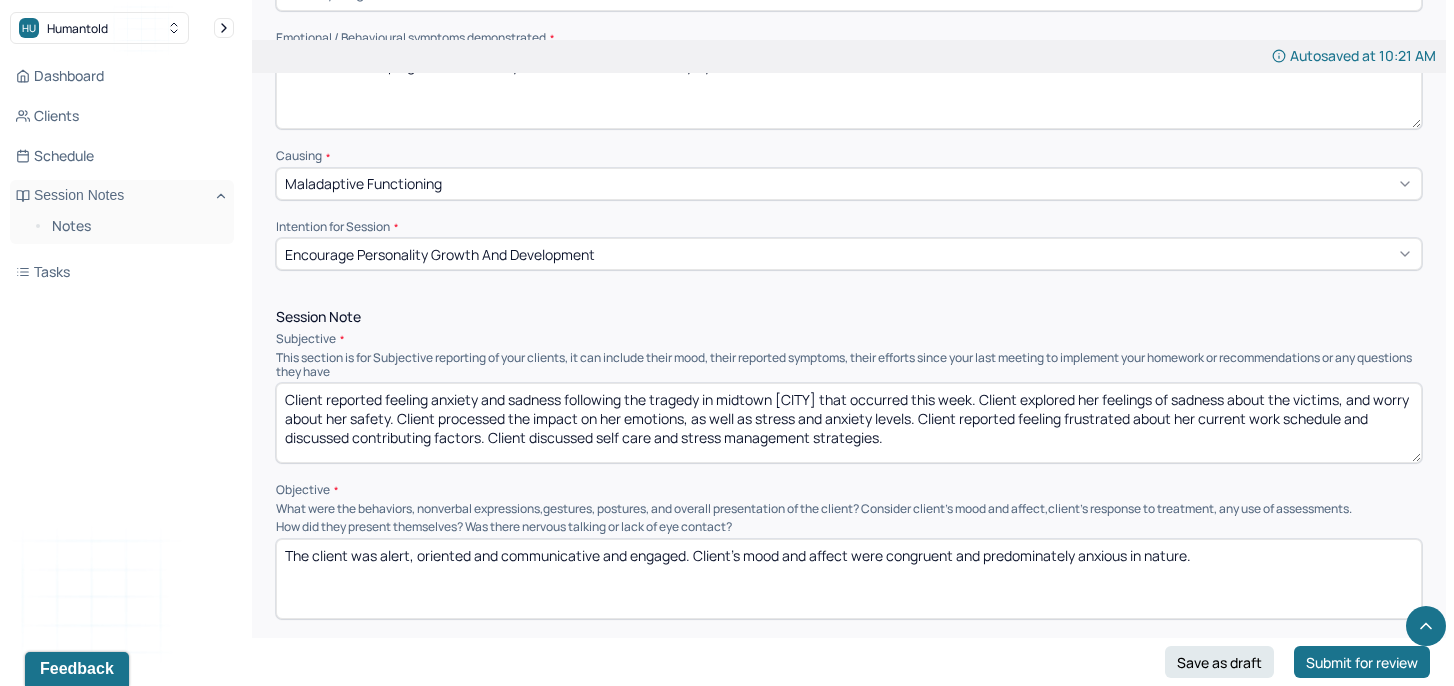 type on "Discussion of coping skills for anxiety, and frustration with family dynamic" 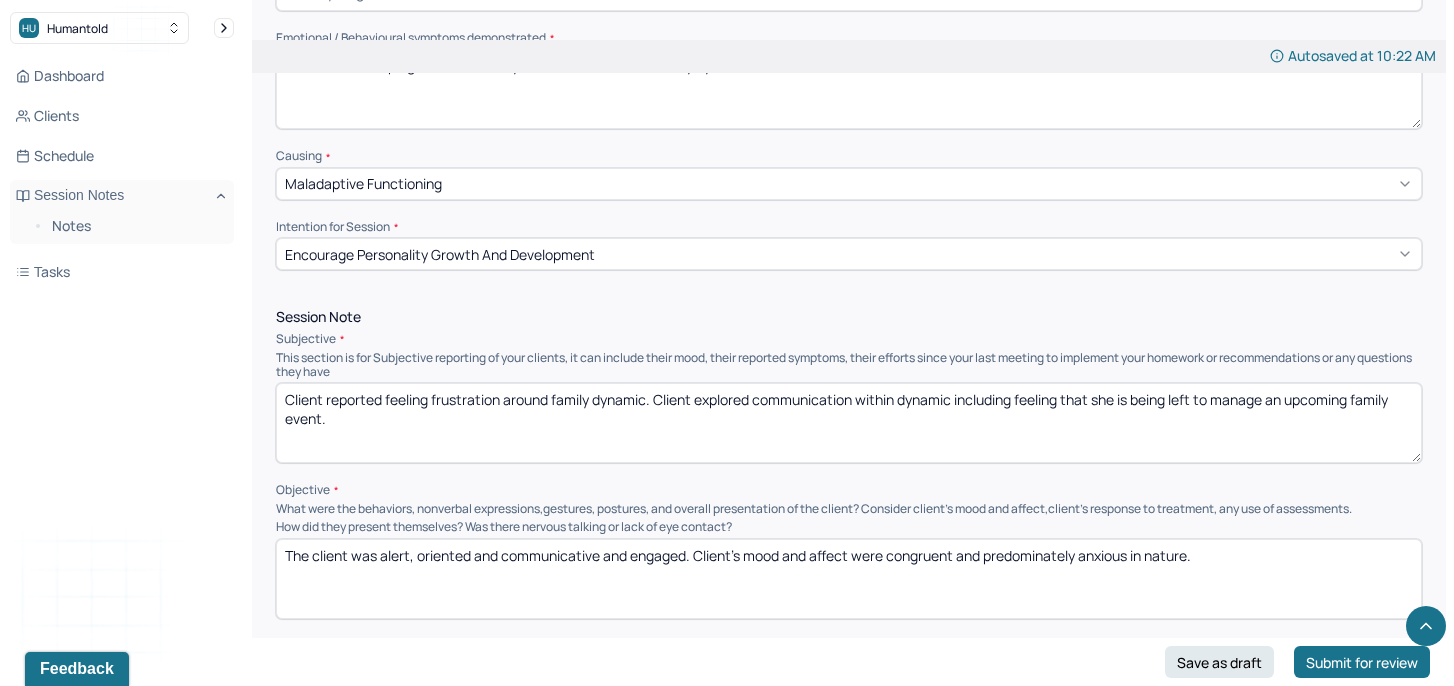 click on "Client reported feeling frustration around family dynamic. Client explored communication within dynamic including feeling that she is being left to manage an upcoming family event." at bounding box center [849, 423] 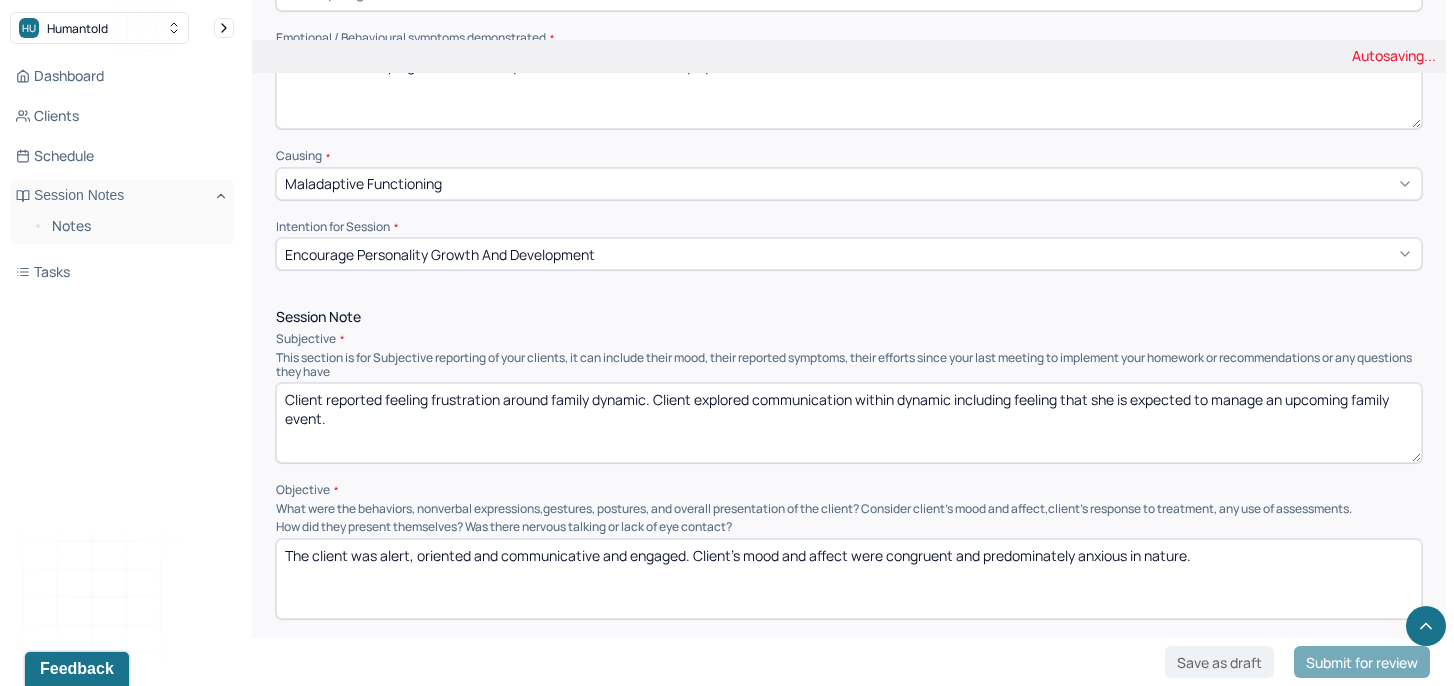 click on "Client reported feeling frustration around family dynamic. Client explored communication within dynamic including feeling that she is being left to manage an upcoming family event." at bounding box center [849, 423] 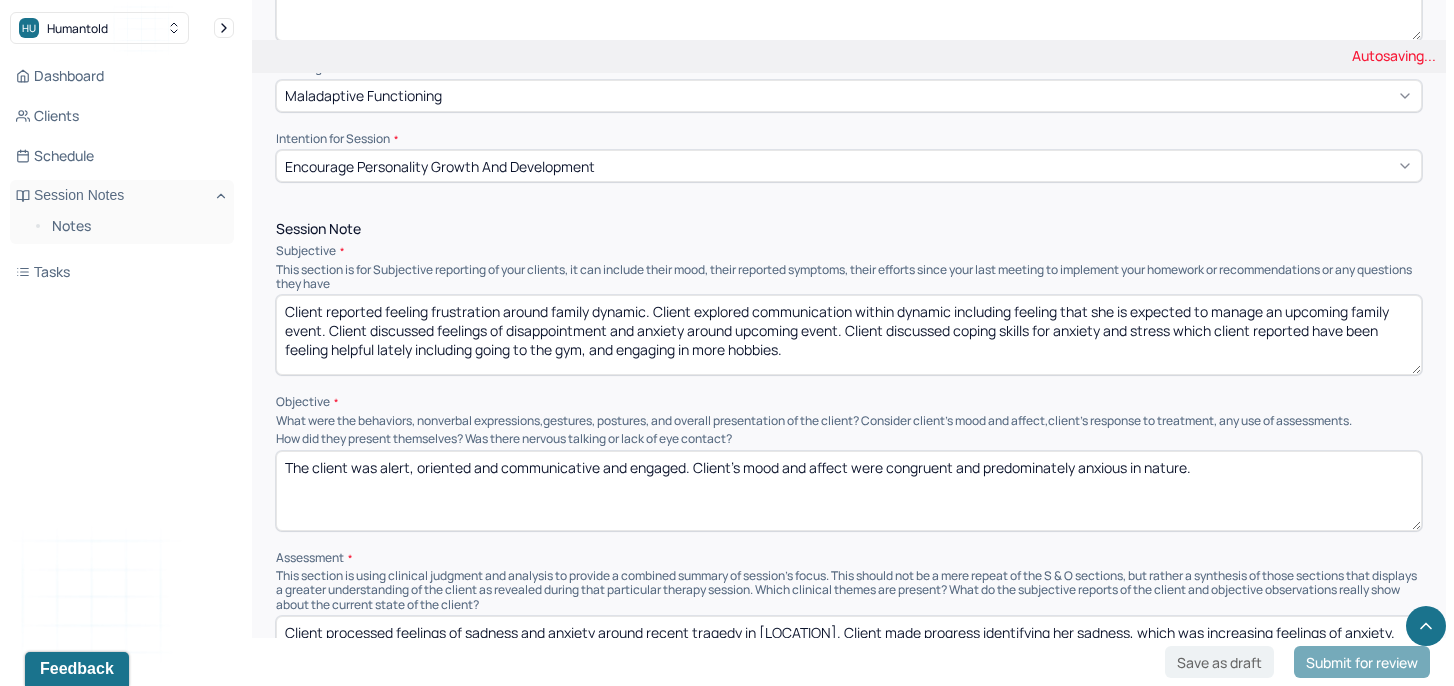 scroll, scrollTop: 1032, scrollLeft: 0, axis: vertical 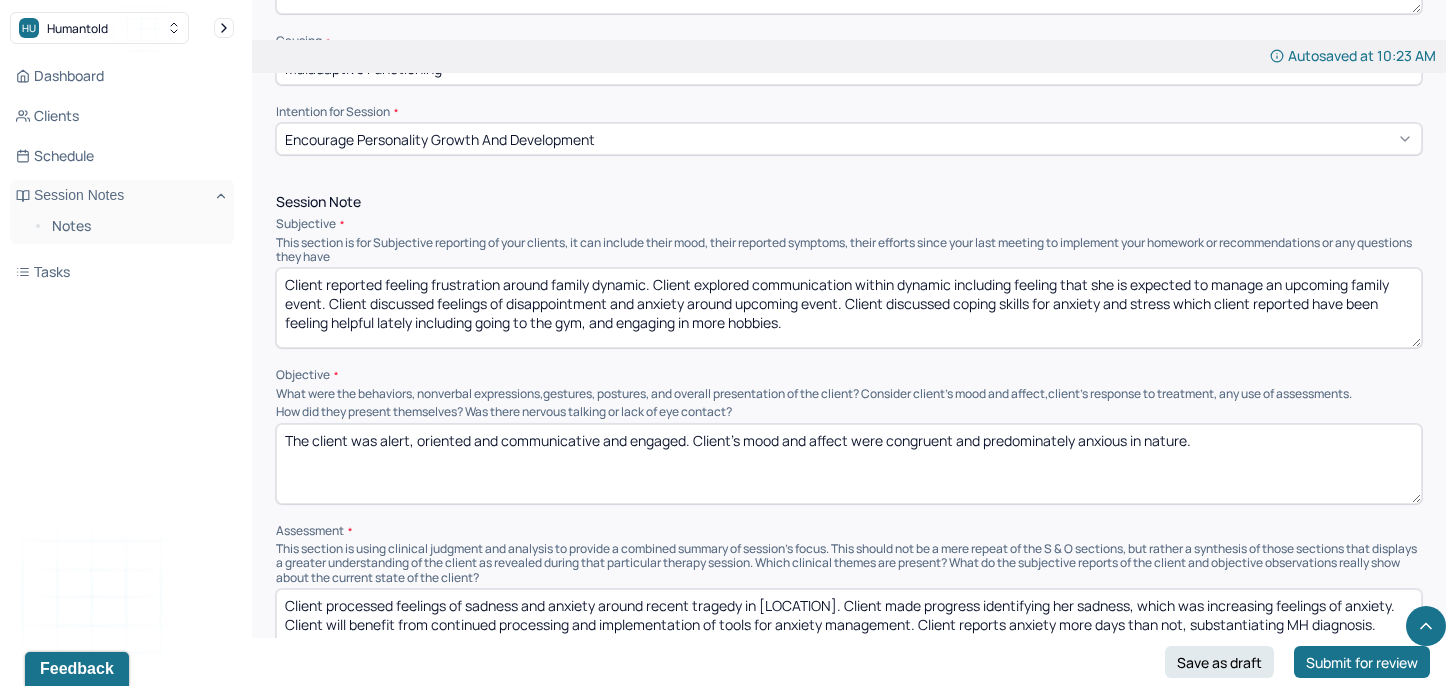 type on "Client reported feeling frustration around family dynamic. Client explored communication within dynamic including feeling that she is expected to manage an upcoming family event. Client discussed feelings of disappointment and anxiety around upcoming event. Client discussed coping skills for anxiety and stress which client reported have been feeling helpful lately including going to the gym, and engaging in more hobbies." 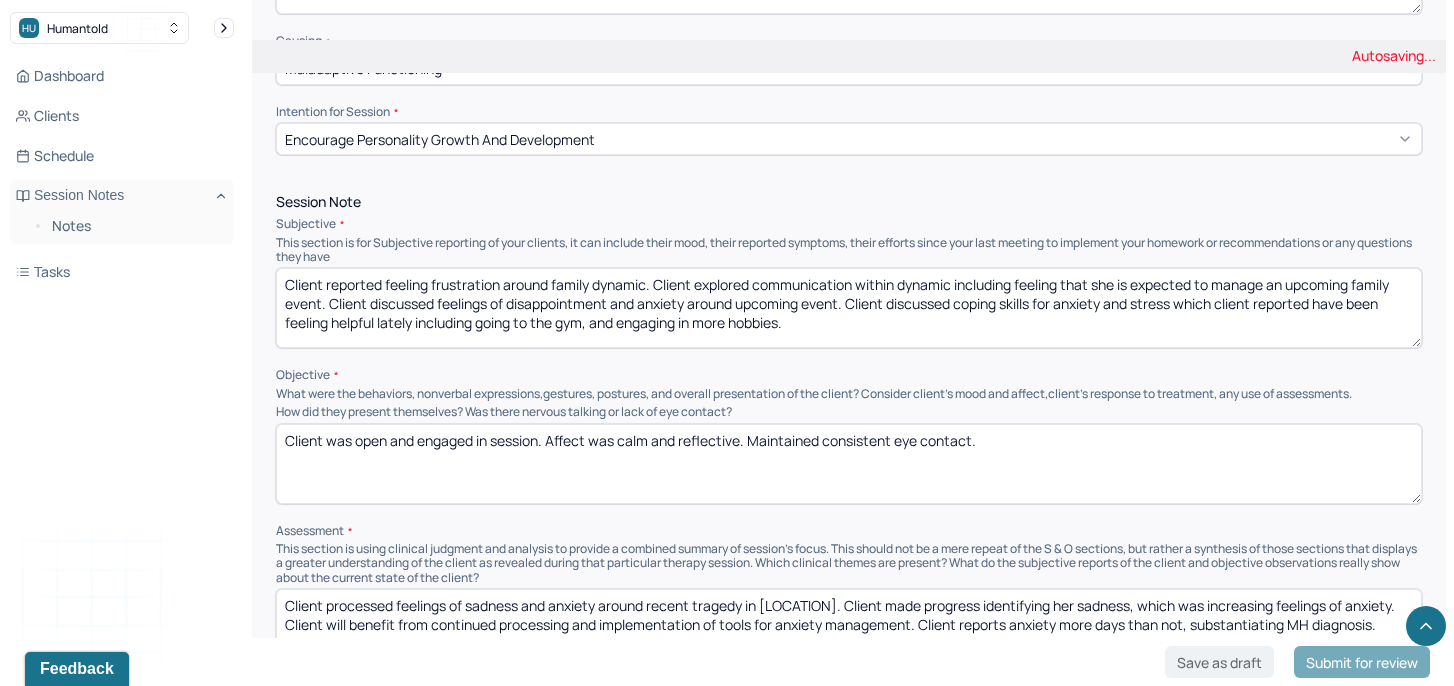 click on "The client was alert, oriented and communicative and engaged. Client’s mood and affect were congruent and predominately anxious in nature." at bounding box center [849, 464] 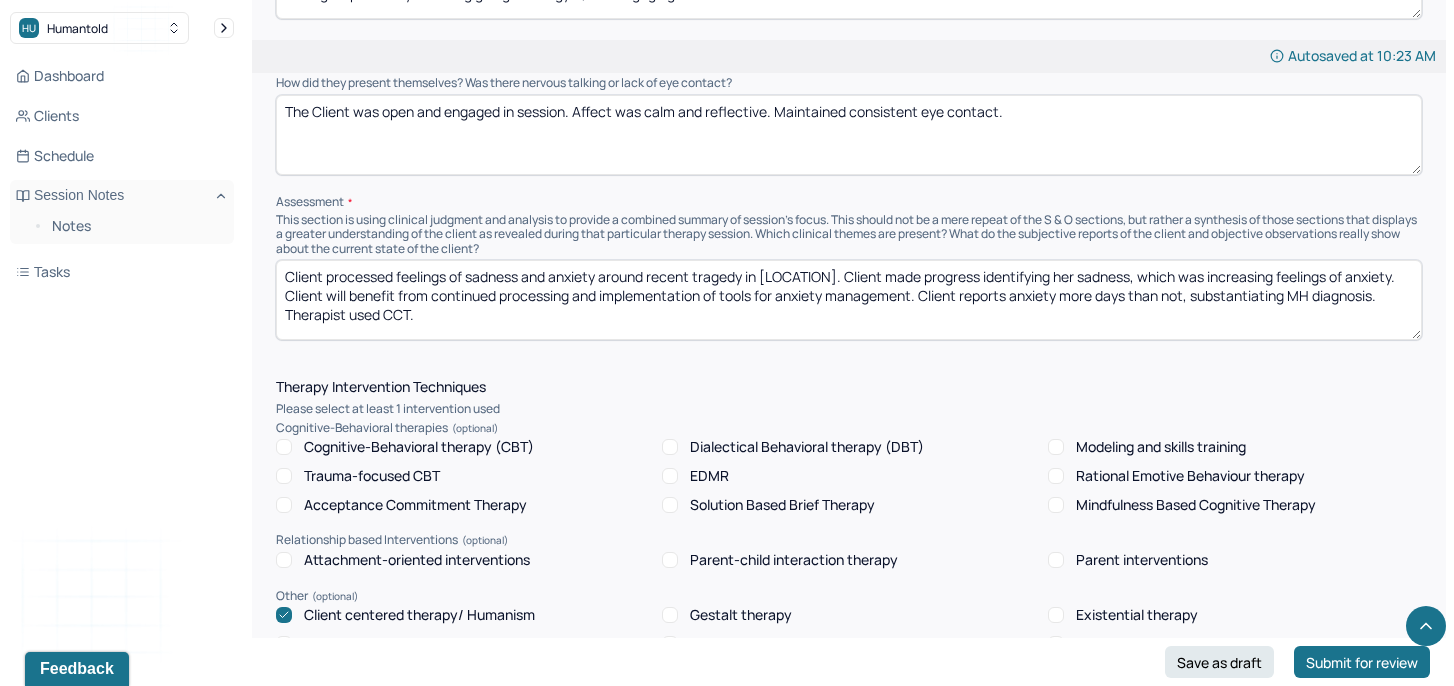 scroll, scrollTop: 1367, scrollLeft: 0, axis: vertical 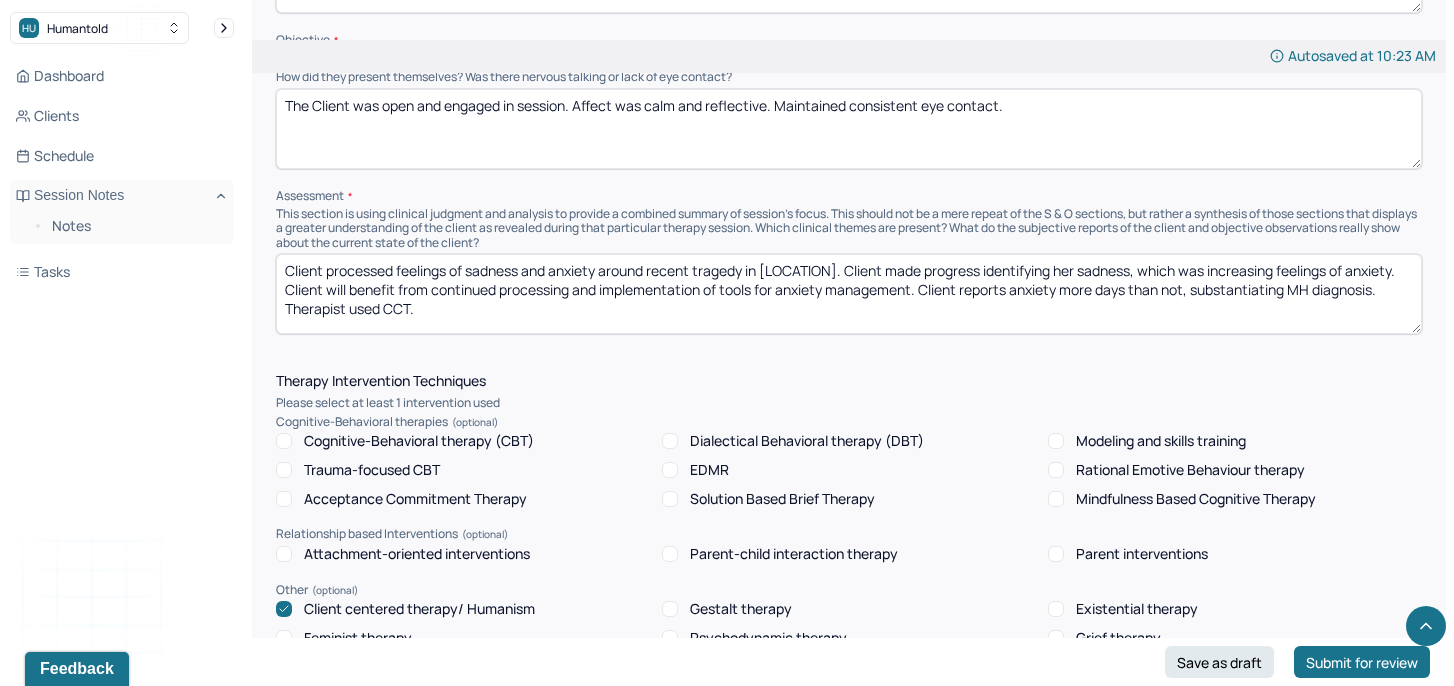 type on "The Client was open and engaged in session. Affect was calm and reflective. Maintained consistent eye contact." 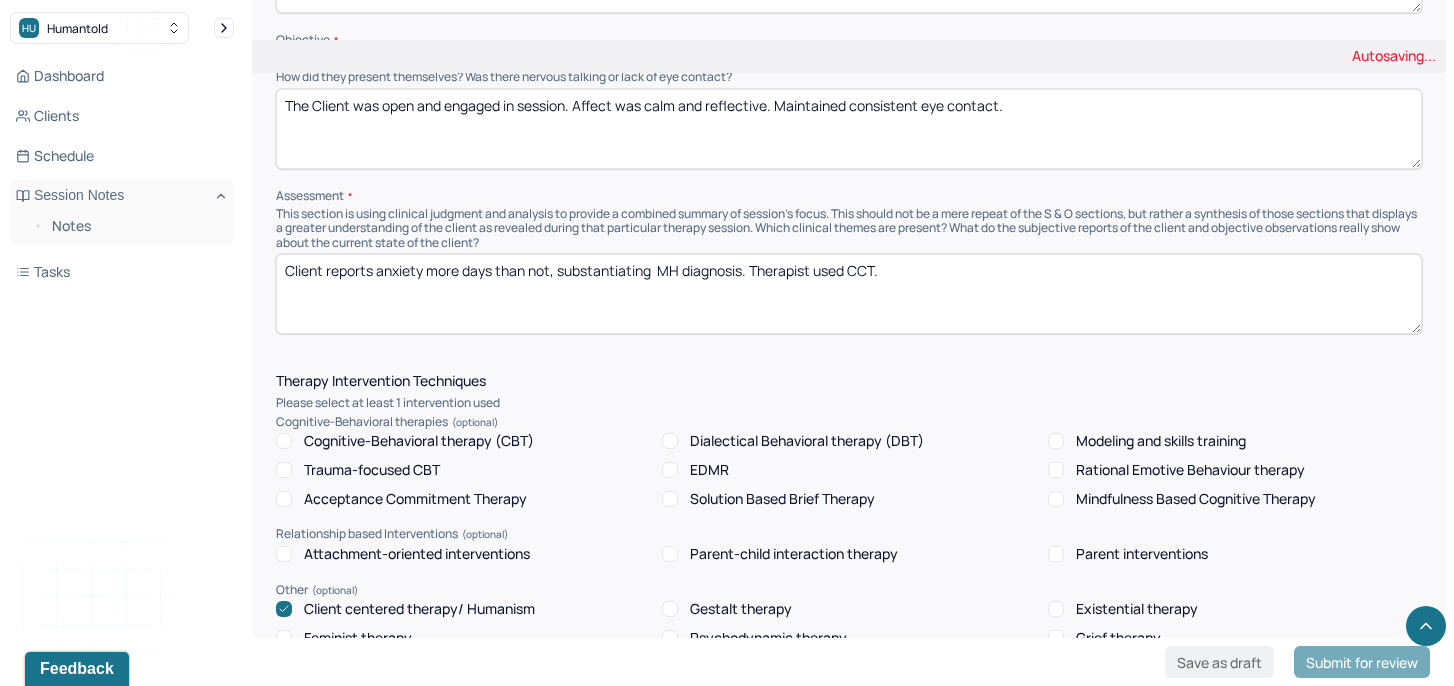 click on "Client processed feelings of sadness and anxiety around recent tragedy in [LOCATION]. Client made progress identifying her sadness, which was increasing feelings of anxiety. Client will benefit from continued processing and implementation of tools for anxiety management. Client reports anxiety more days than not, substantiating MH diagnosis. Therapist used CCT." at bounding box center [849, 294] 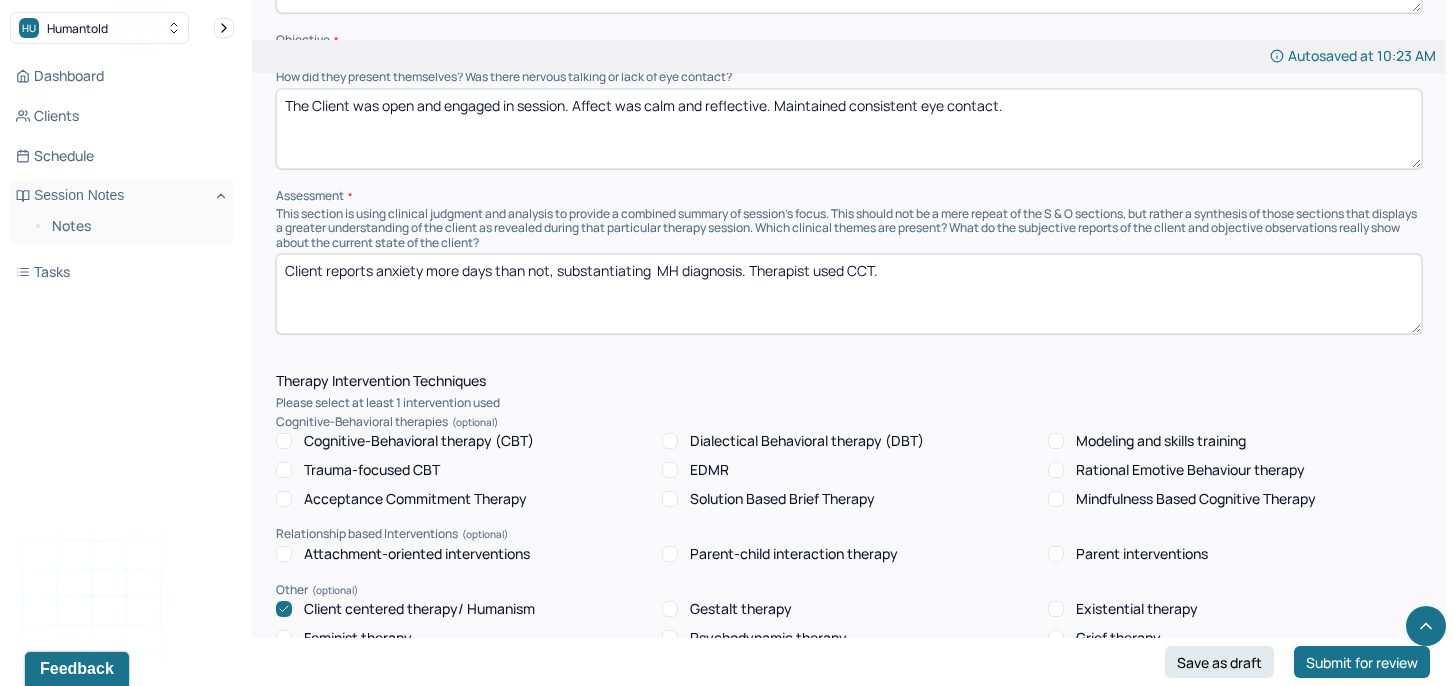 click on "Client reports anxiety more days than not, substantiating  MH diagnosis. Therapist used CCT." at bounding box center (849, 294) 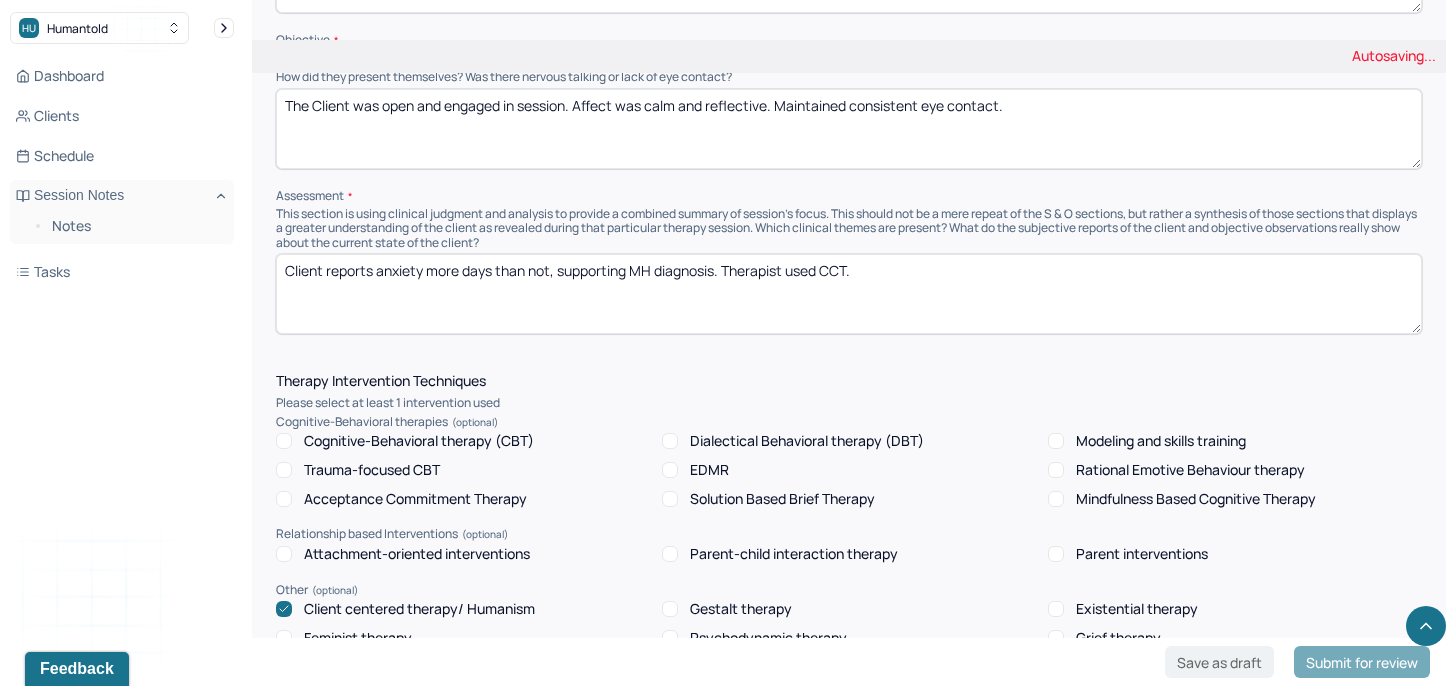 click on "Client reports anxiety more days than not, substantiating  MH diagnosis. Therapist used CCT." at bounding box center [849, 294] 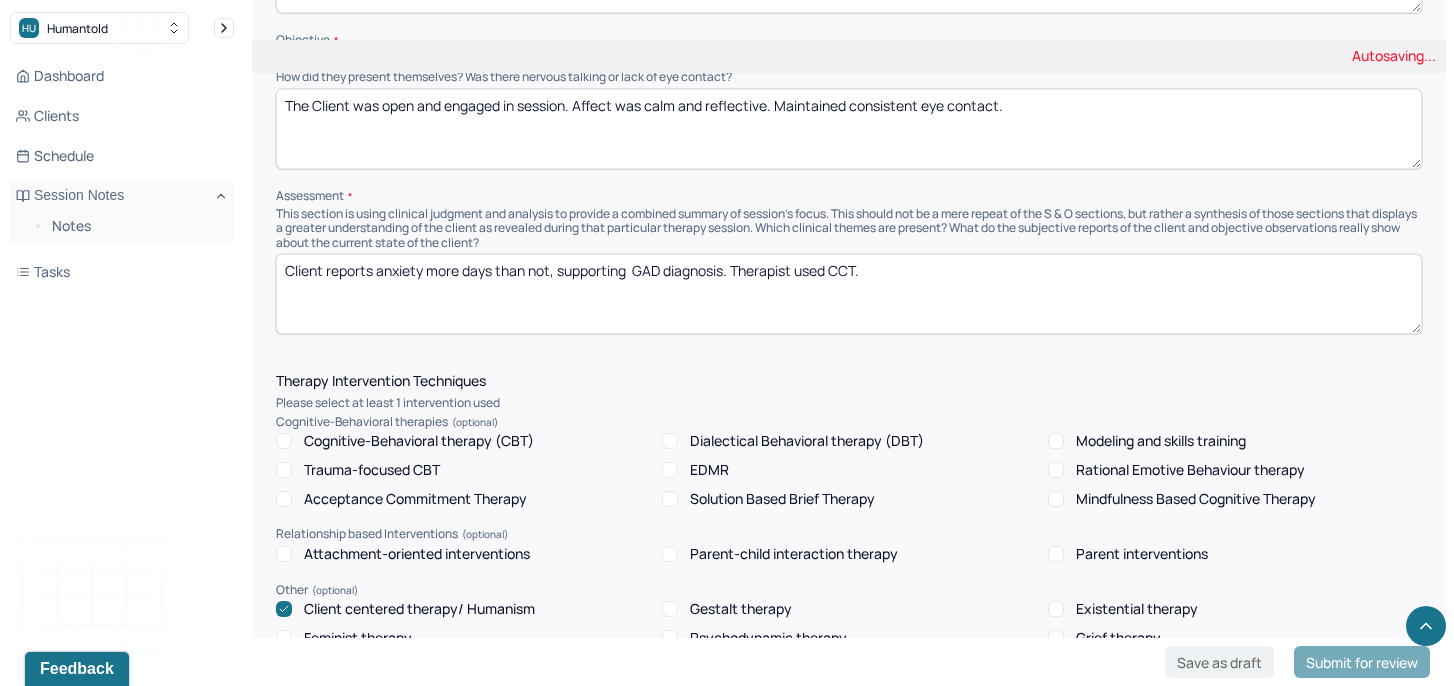 click on "Client reports anxiety more days than not, supporting MH diagnosis. Therapist used CCT." at bounding box center [849, 294] 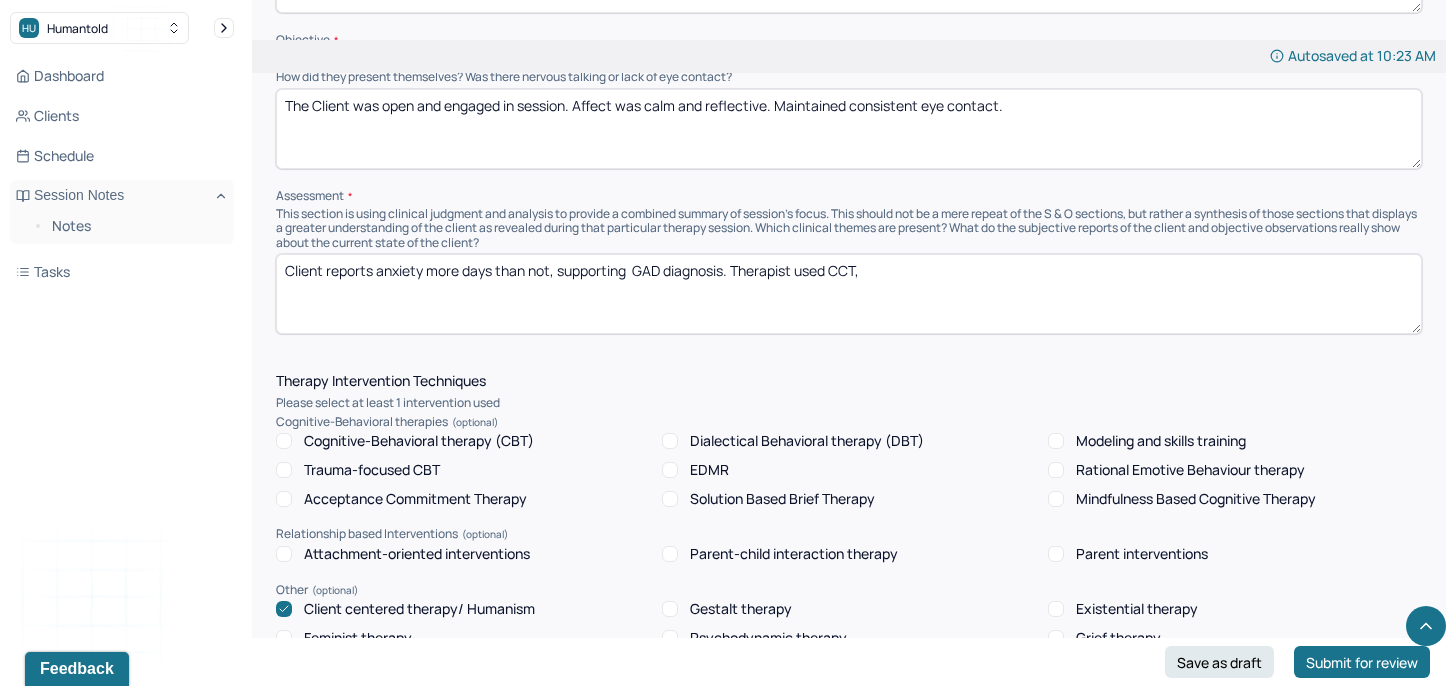 paste on "Reflective listening, support, validation provided." 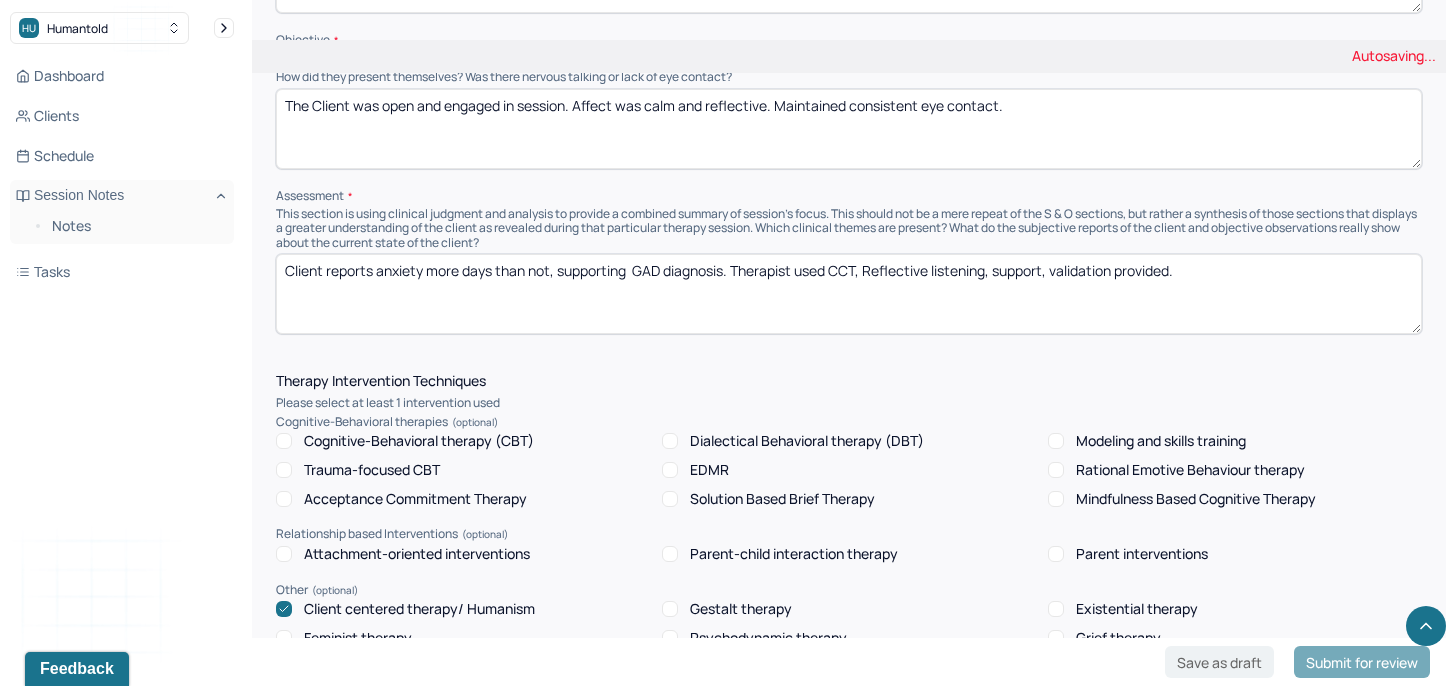 click on "Client reports anxiety more days than not, supporting  GAD diagnosis. Therapist used CCT." at bounding box center (849, 294) 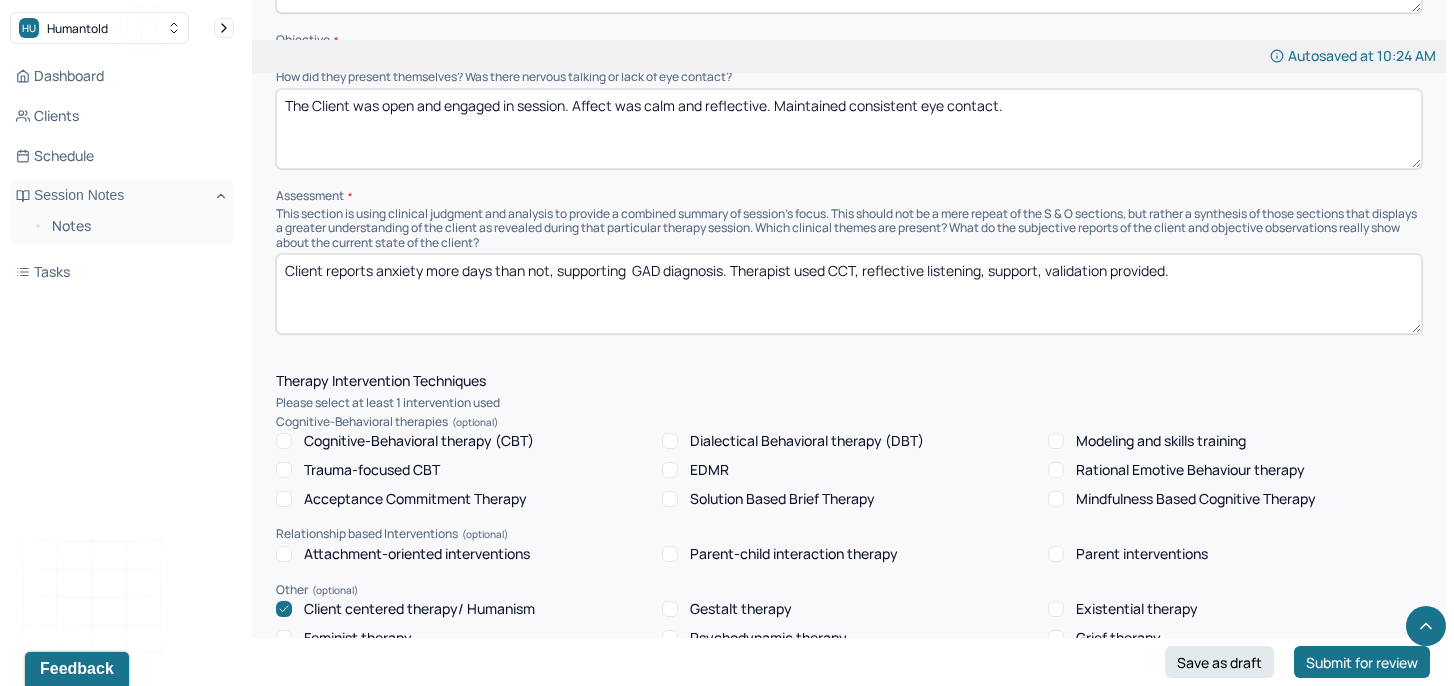 drag, startPoint x: 1182, startPoint y: 263, endPoint x: 869, endPoint y: 270, distance: 313.07828 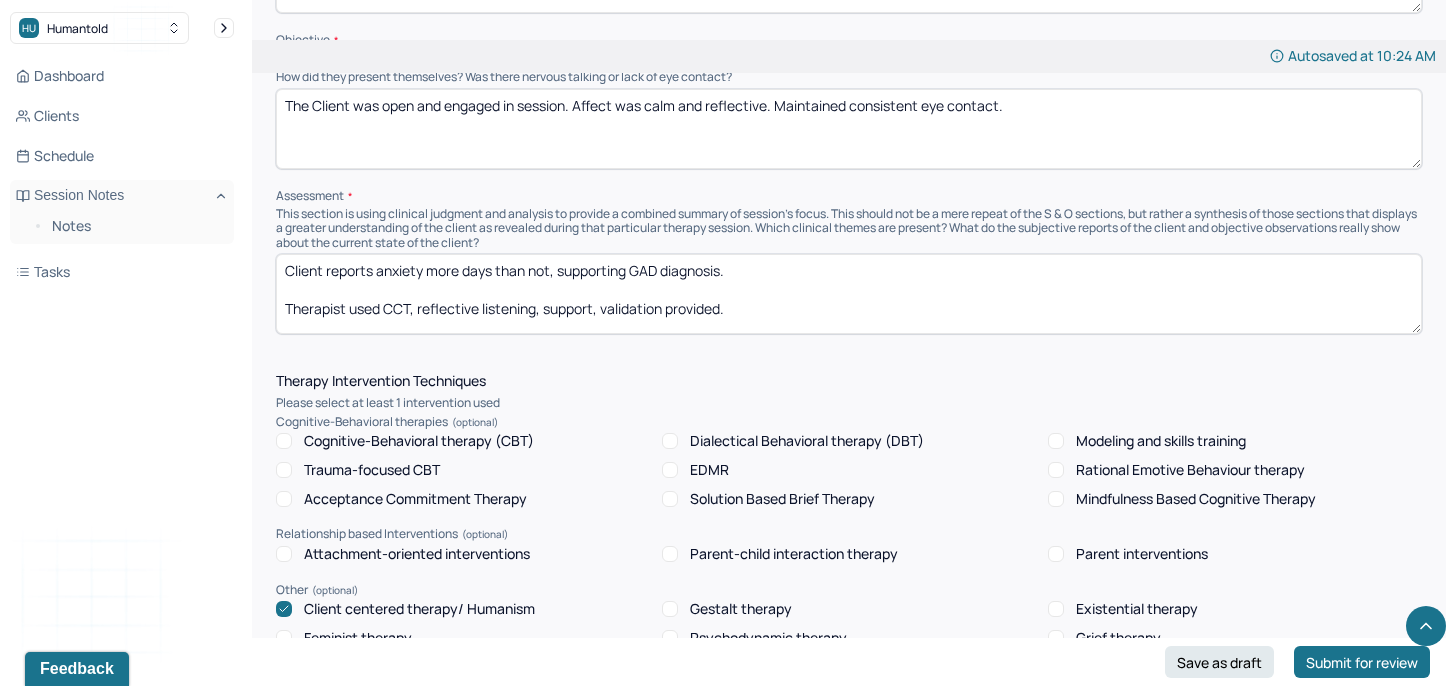 click on "Client reports anxiety more days than not, supporting GAD diagnosis.
Therapist used CCT, reflective listening, support, validation provided." at bounding box center (849, 294) 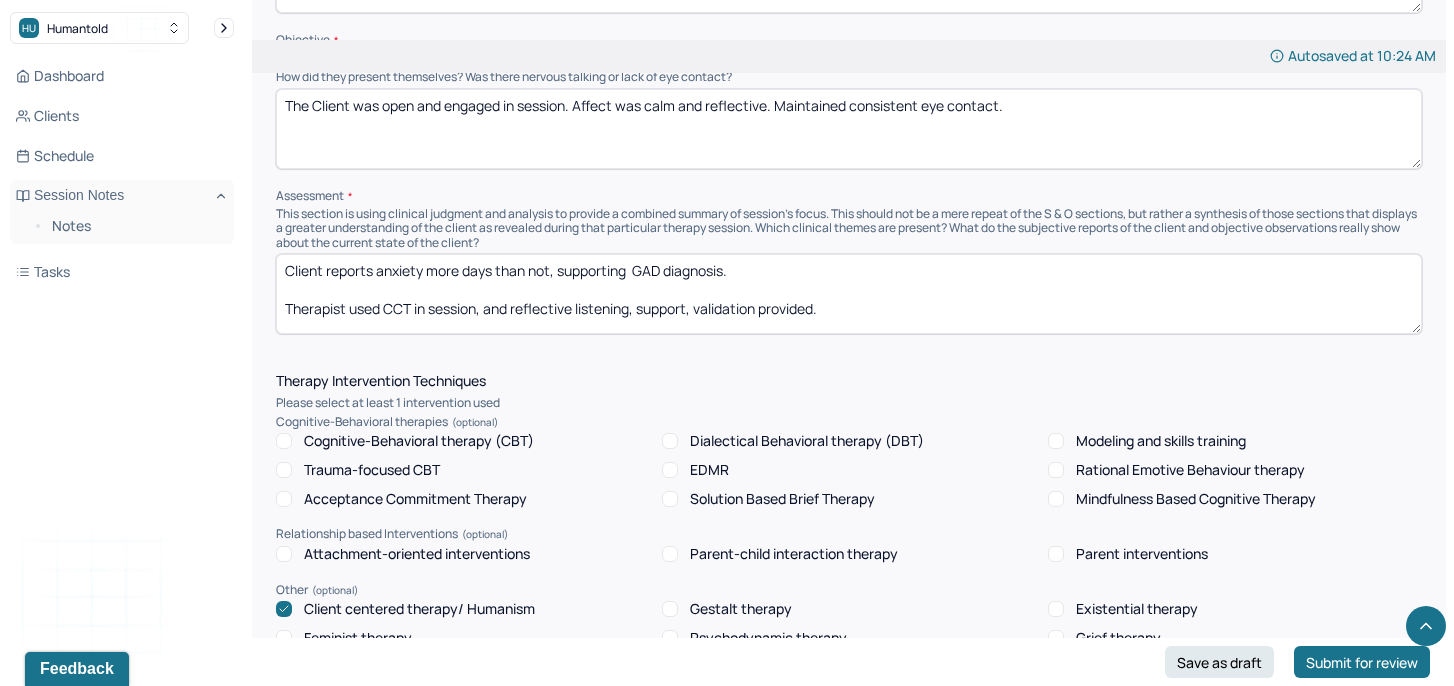 click on "Client reports anxiety more days than not, supporting  GAD diagnosis.
Therapist used CCT in session, and reflective listening, support, validation provided." at bounding box center [849, 294] 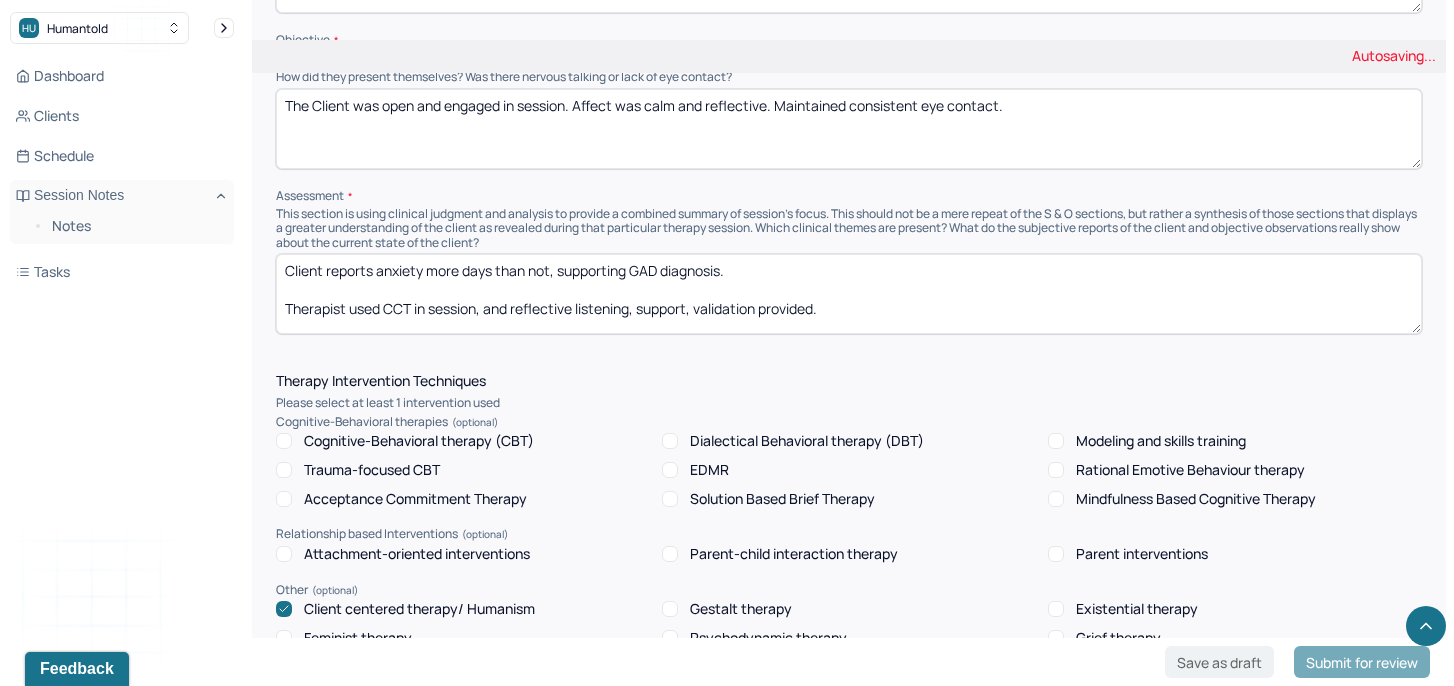 click on "Client reports anxiety more days than not, supporting  GAD diagnosis.
Therapist used CCT in session, and reflective listening, support, validation provided." at bounding box center (849, 294) 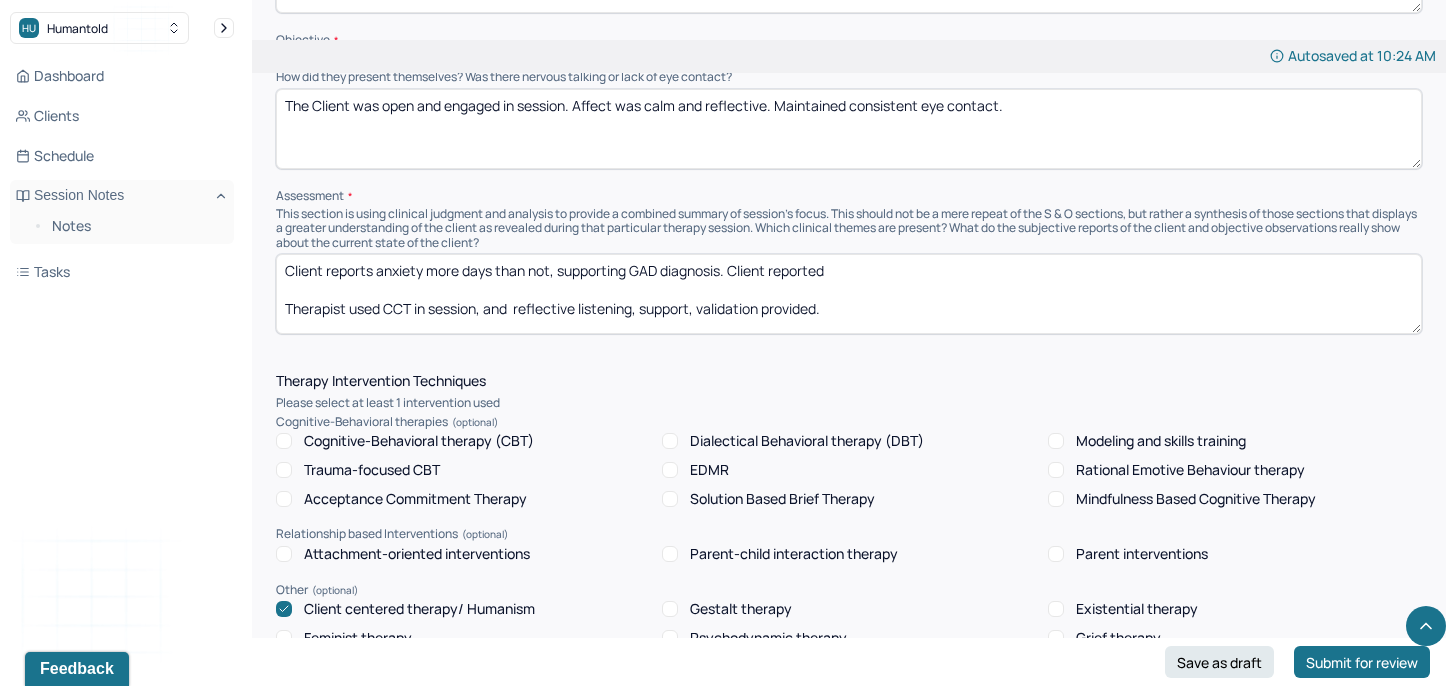 drag, startPoint x: 854, startPoint y: 267, endPoint x: 730, endPoint y: 261, distance: 124.14507 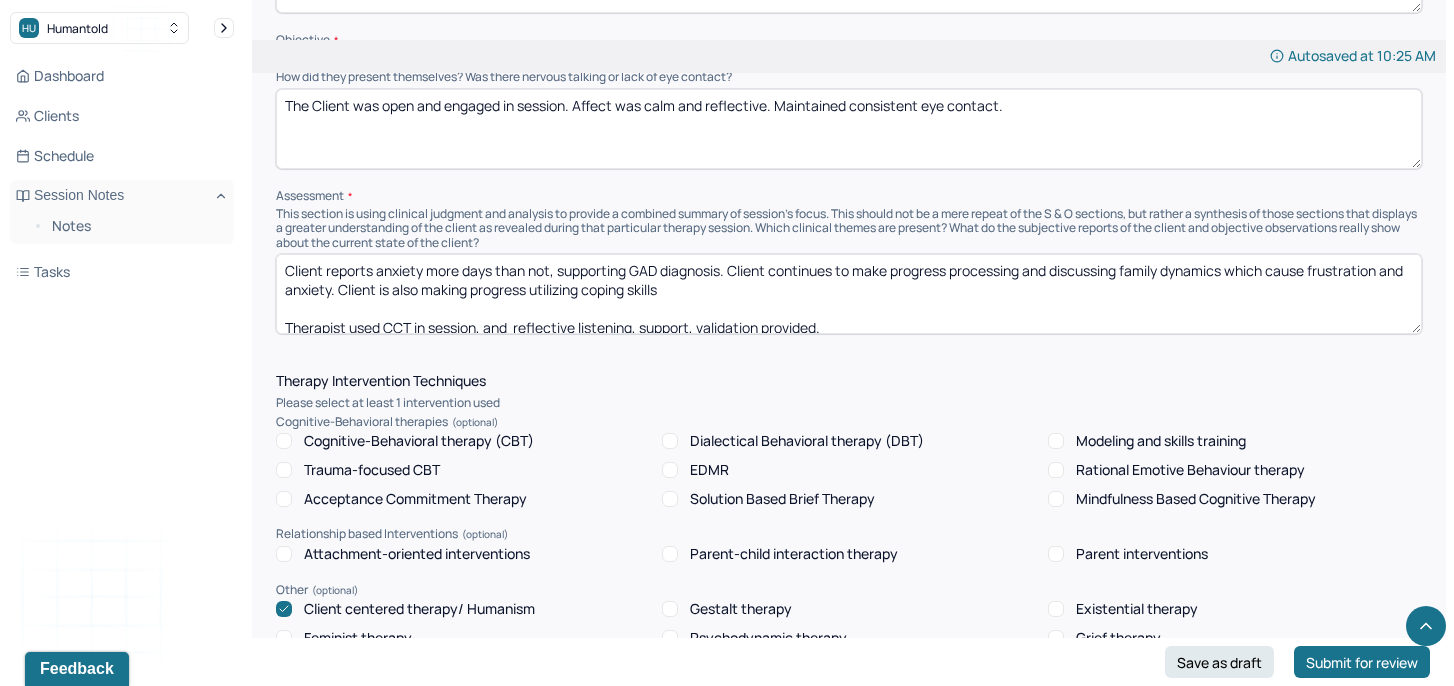 click on "Client reports anxiety more days than not, supporting GAD diagnosis. Client continues to make progress processing and discussing family dynamics which cause frustration and anxiety. Client is also making progress utilizing coping skills
Therapist used CCT in session, and  reflective listening, support, validation provided." at bounding box center (849, 294) 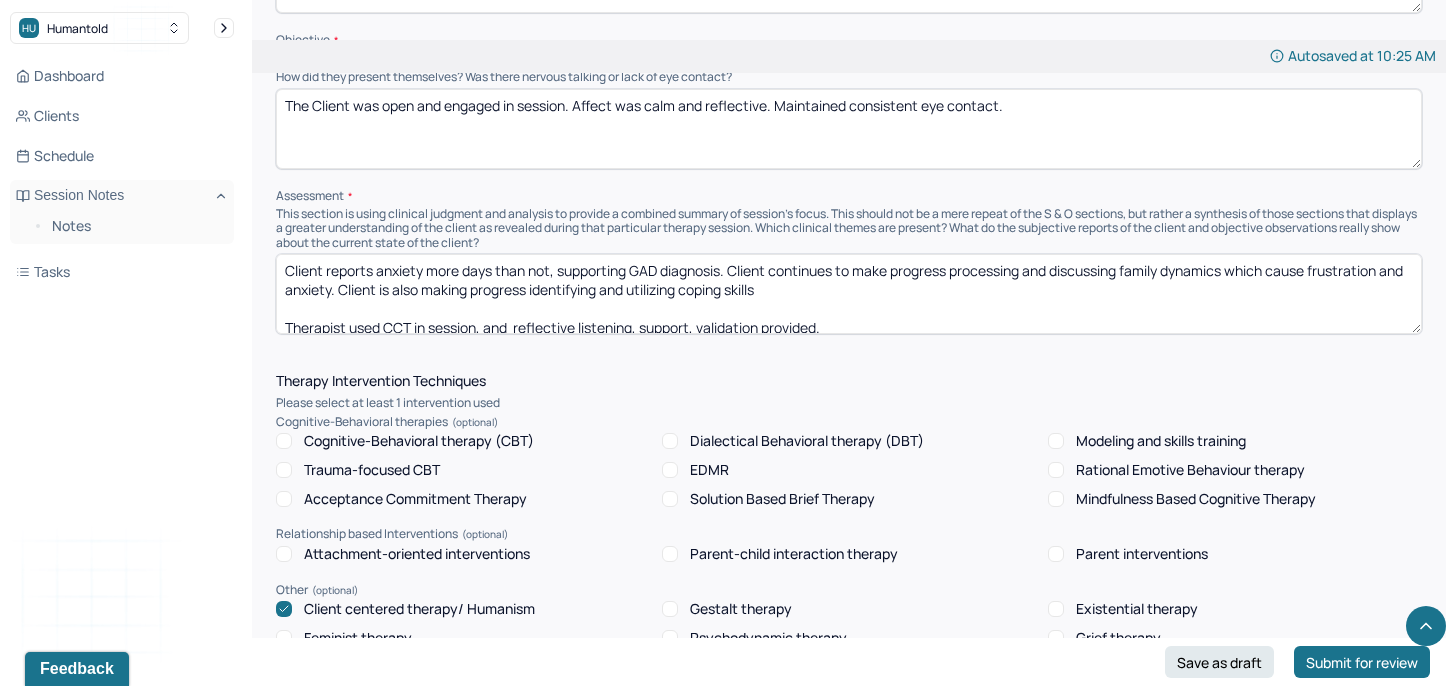 click on "Client reports anxiety more days than not, supporting GAD diagnosis. Client continues to make progress processing and discussing family dynamics which cause frustration and anxiety. Client is also making progress utilizing coping skills
Therapist used CCT in session, and  reflective listening, support, validation provided." at bounding box center (849, 294) 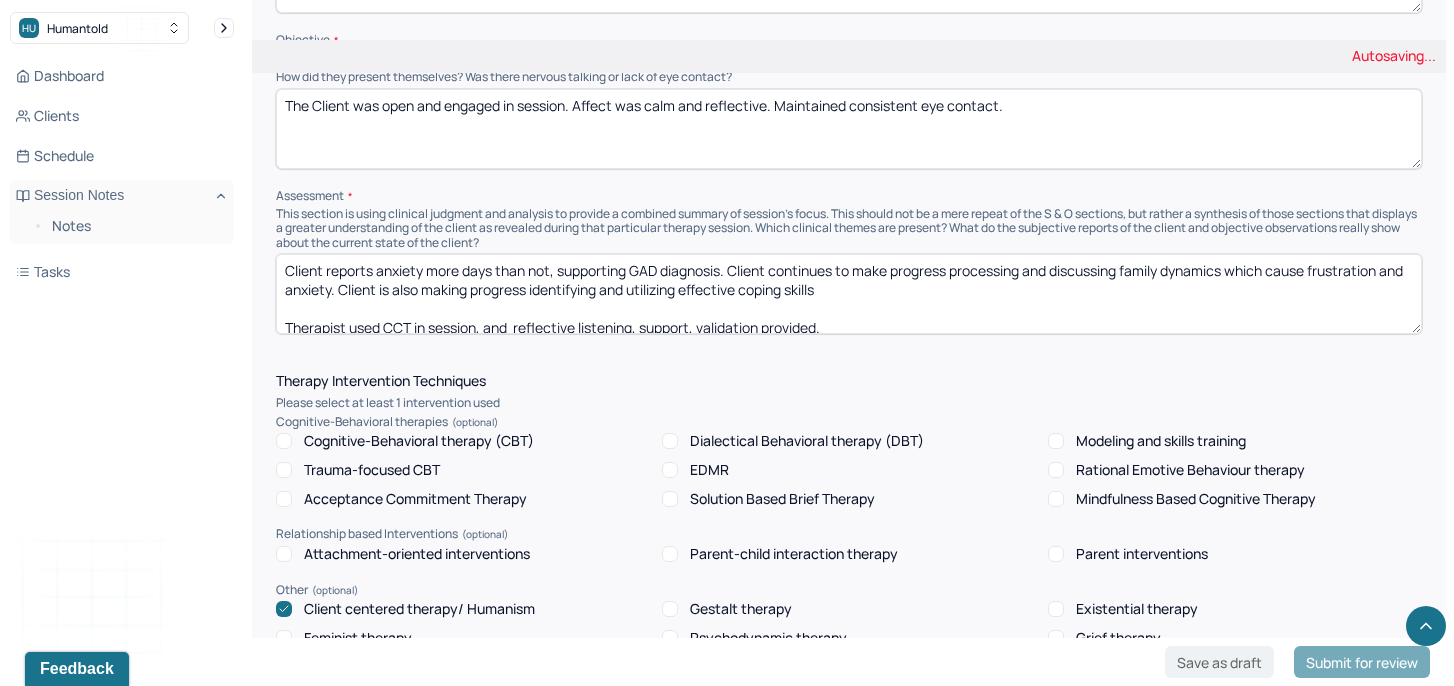 click on "Client reports anxiety more days than not, supporting GAD diagnosis. Client continues to make progress processing and discussing family dynamics which cause frustration and anxiety. Client is also making progress identifying and utilizing coping skills
Therapist used CCT in session, and  reflective listening, support, validation provided." at bounding box center [849, 294] 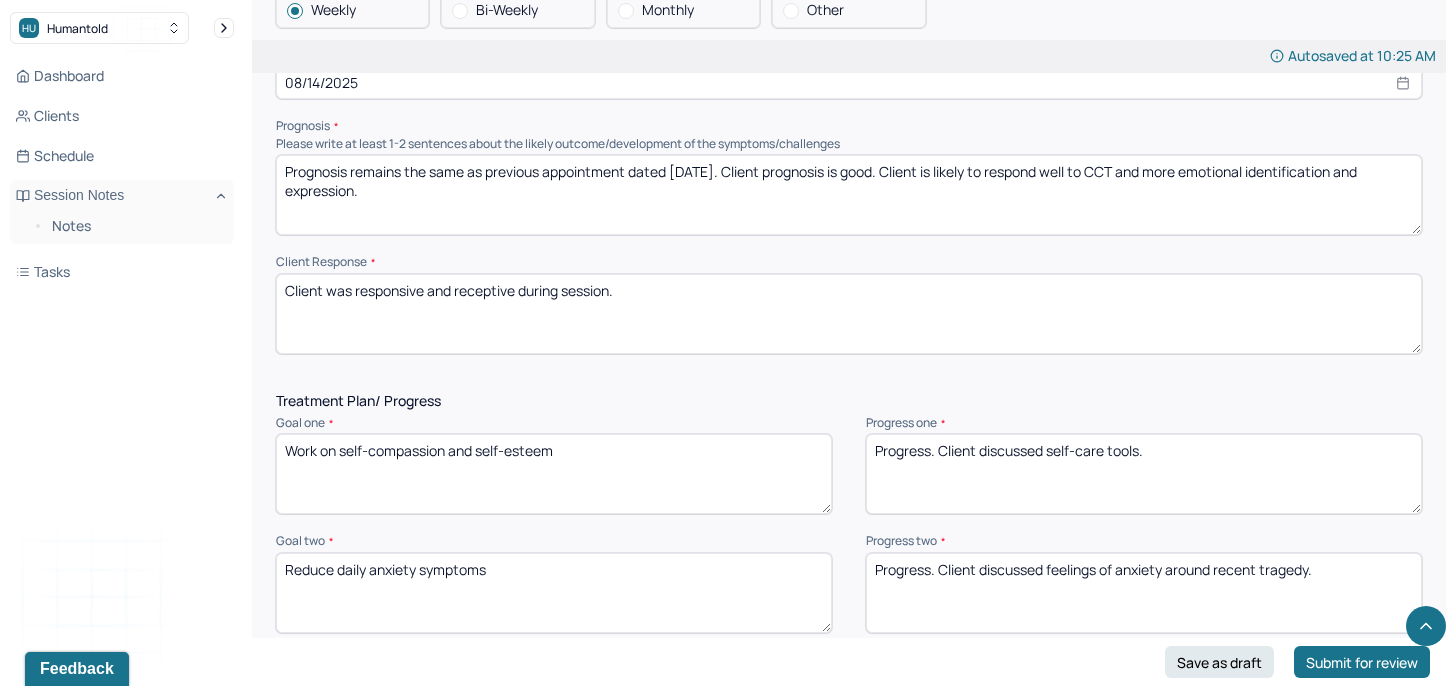 scroll, scrollTop: 2299, scrollLeft: 0, axis: vertical 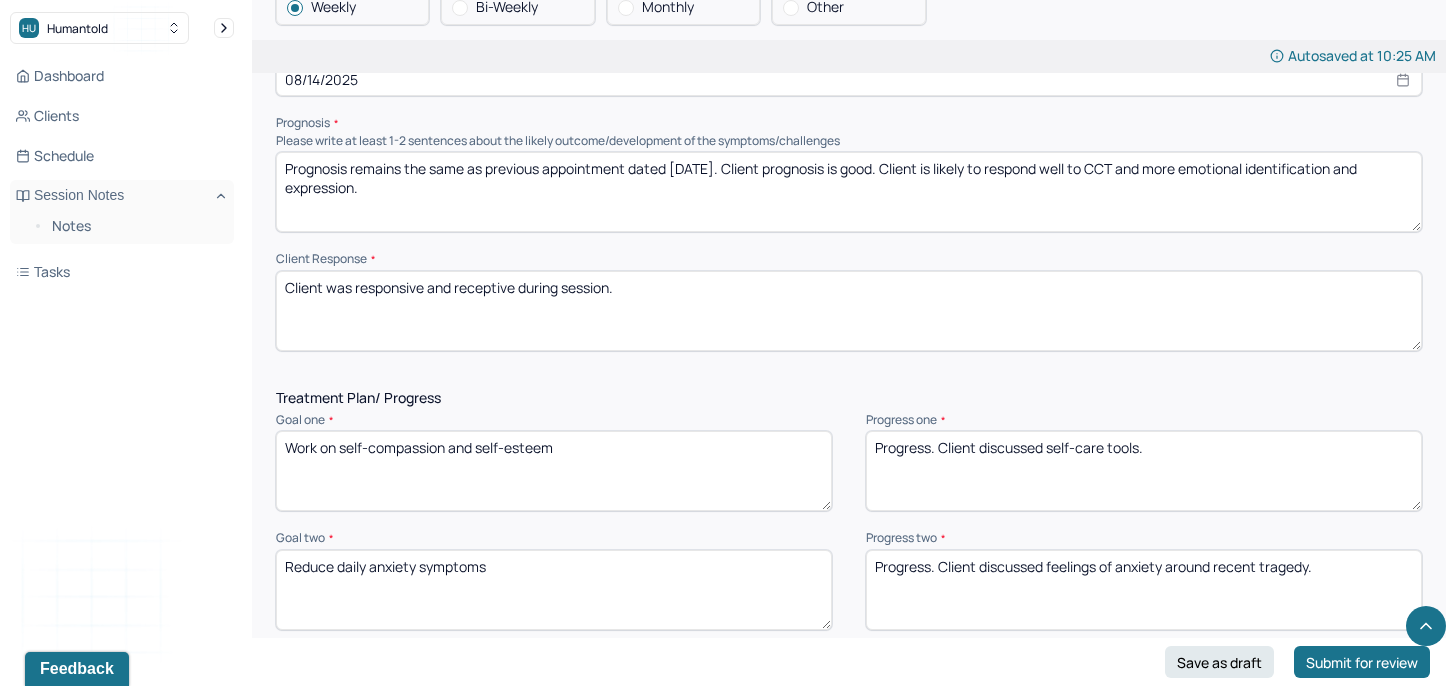 type on "Client reports anxiety more days than not, supporting GAD diagnosis. Client continues to make progress processing and discussing family dynamics which cause frustration and anxiety. Client is also making progress identifying and utilizing effective coping skills for anxiety and stress. Therapist and client to continue to discuss. Therapist used CCT in session, and reflective listening, support, validation provided." 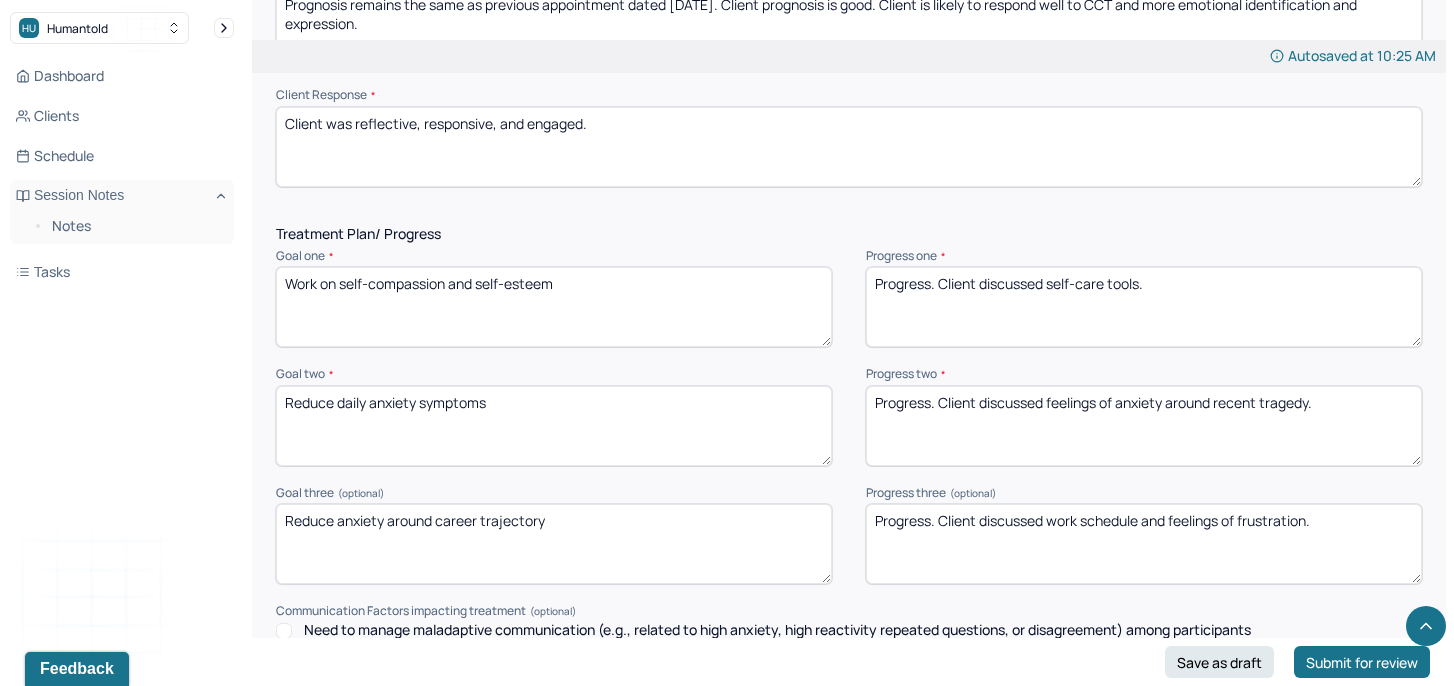 scroll, scrollTop: 2497, scrollLeft: 0, axis: vertical 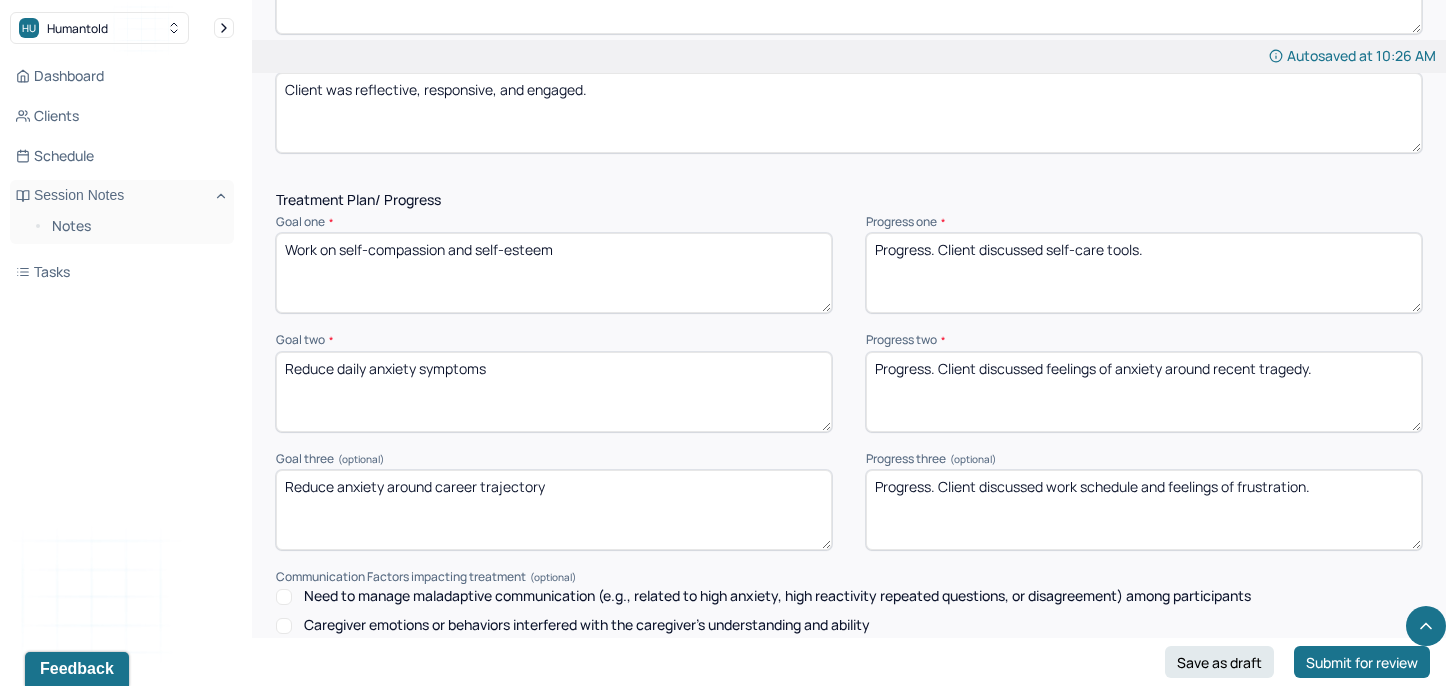 type on "Client was reflective, responsive, and engaged." 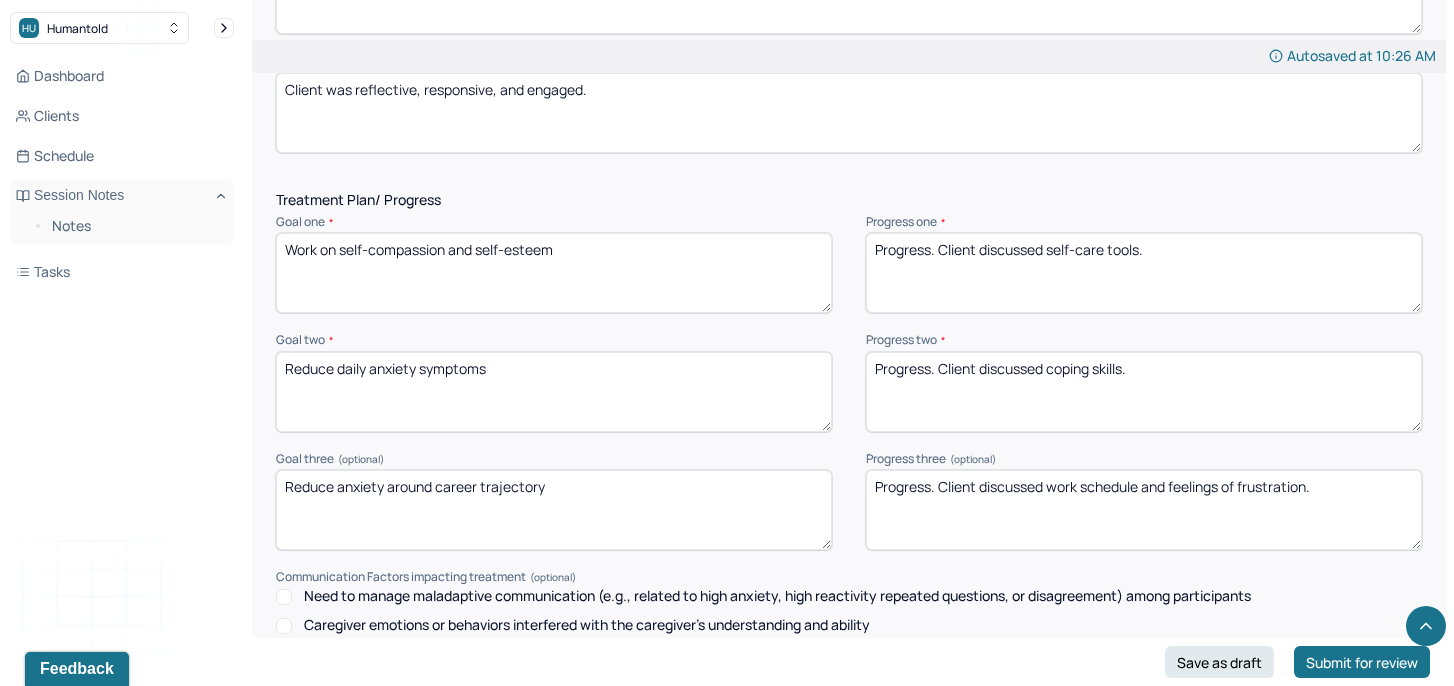 type on "Progress. Client discussed coping skills." 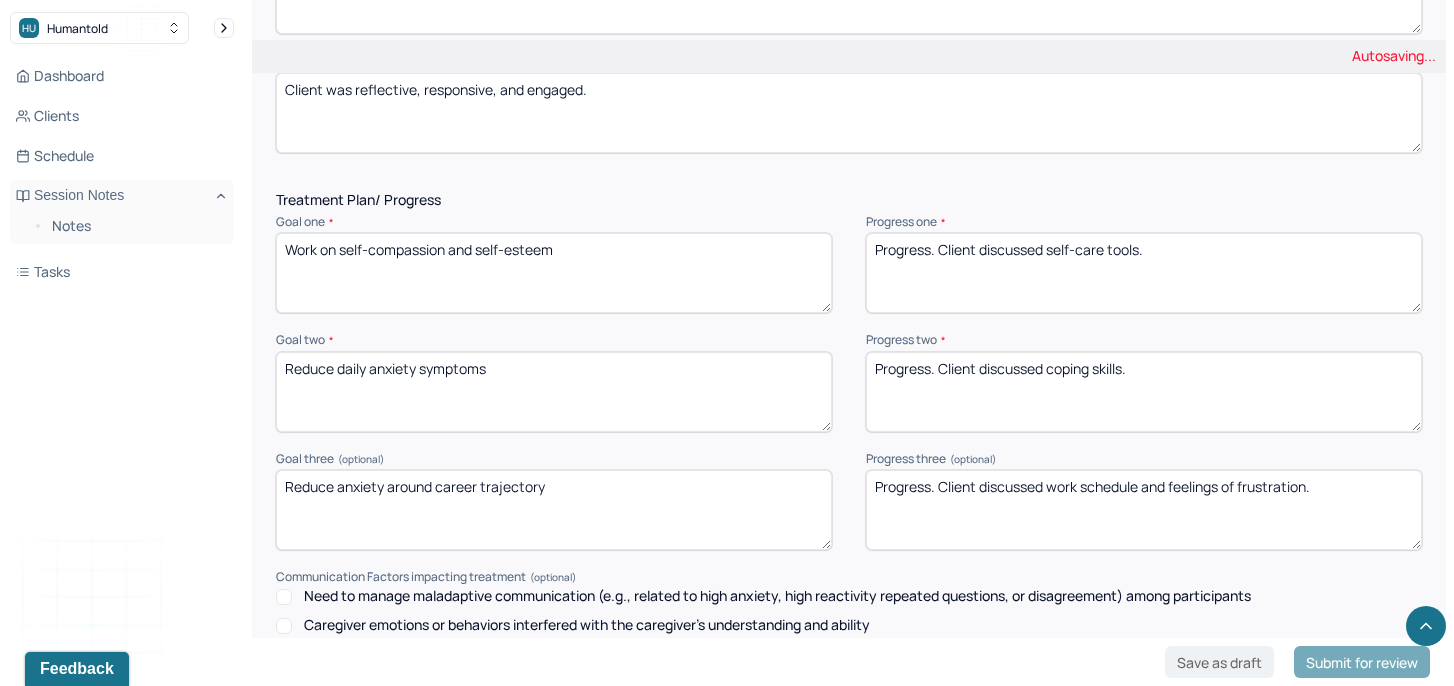 click on "Progress. Client discussed work schedule and feelings of frustration." at bounding box center [1144, 510] 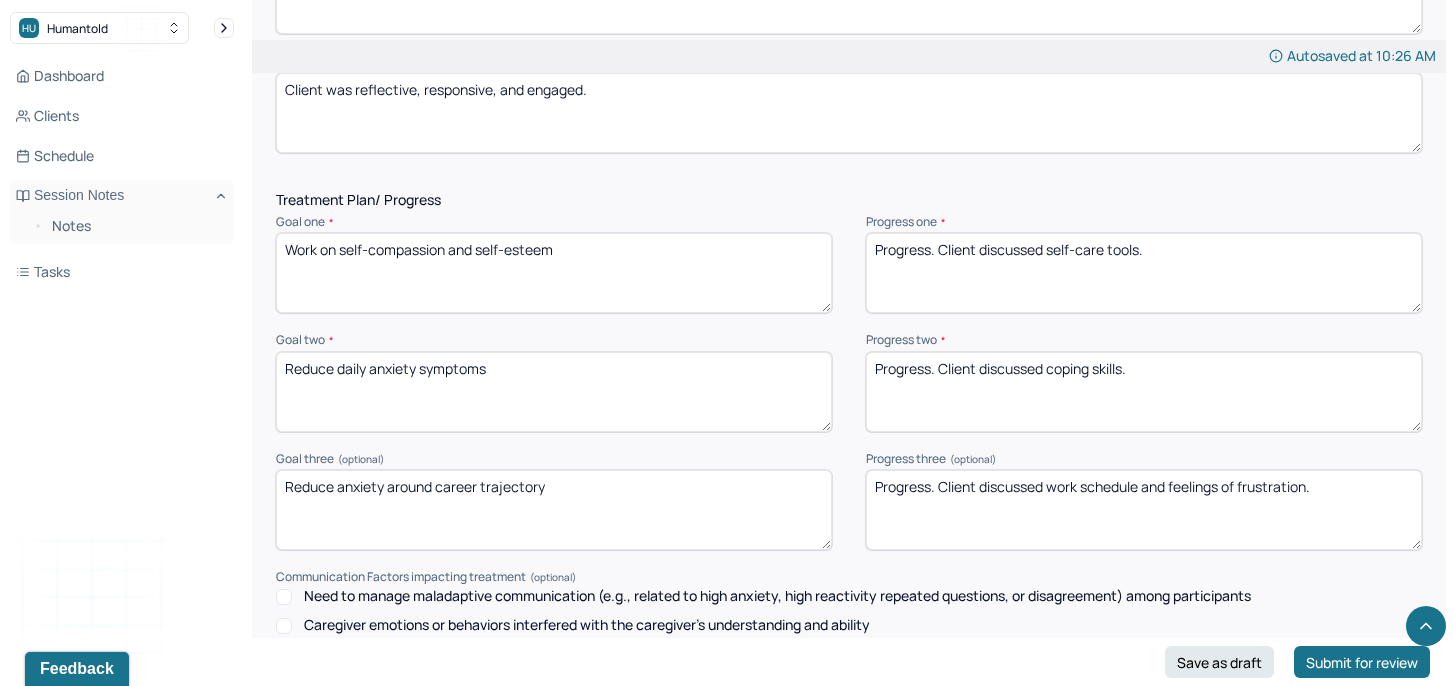 click on "Progress. Client discussed work schedule and feelings of frustration." at bounding box center [1144, 510] 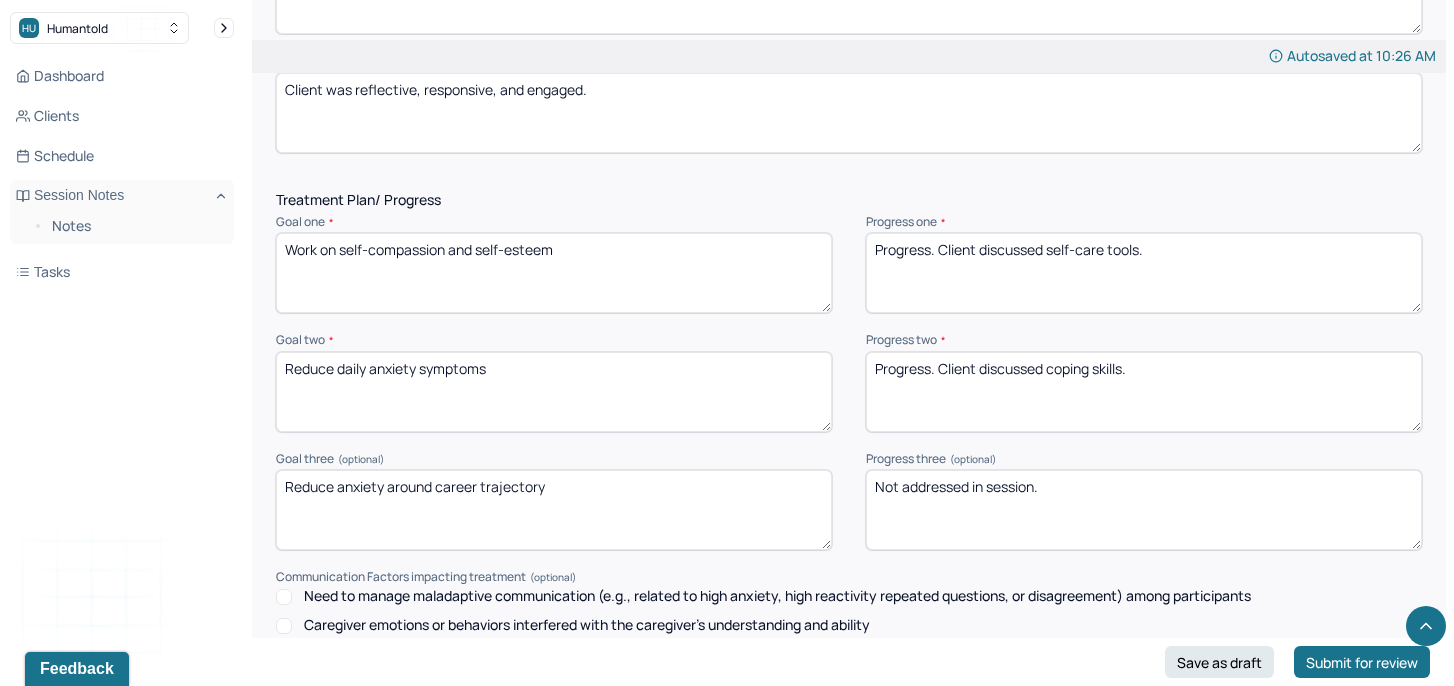 type on "Not addressed in session." 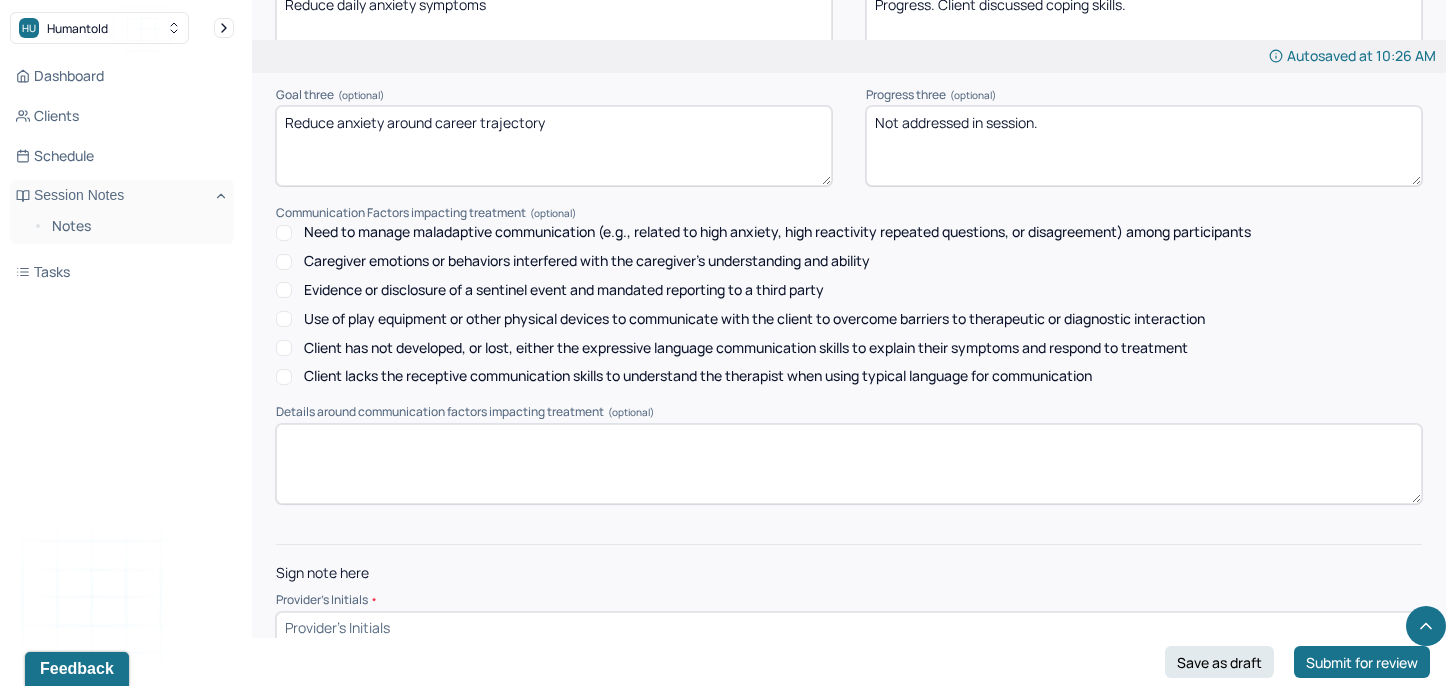 scroll, scrollTop: 2866, scrollLeft: 0, axis: vertical 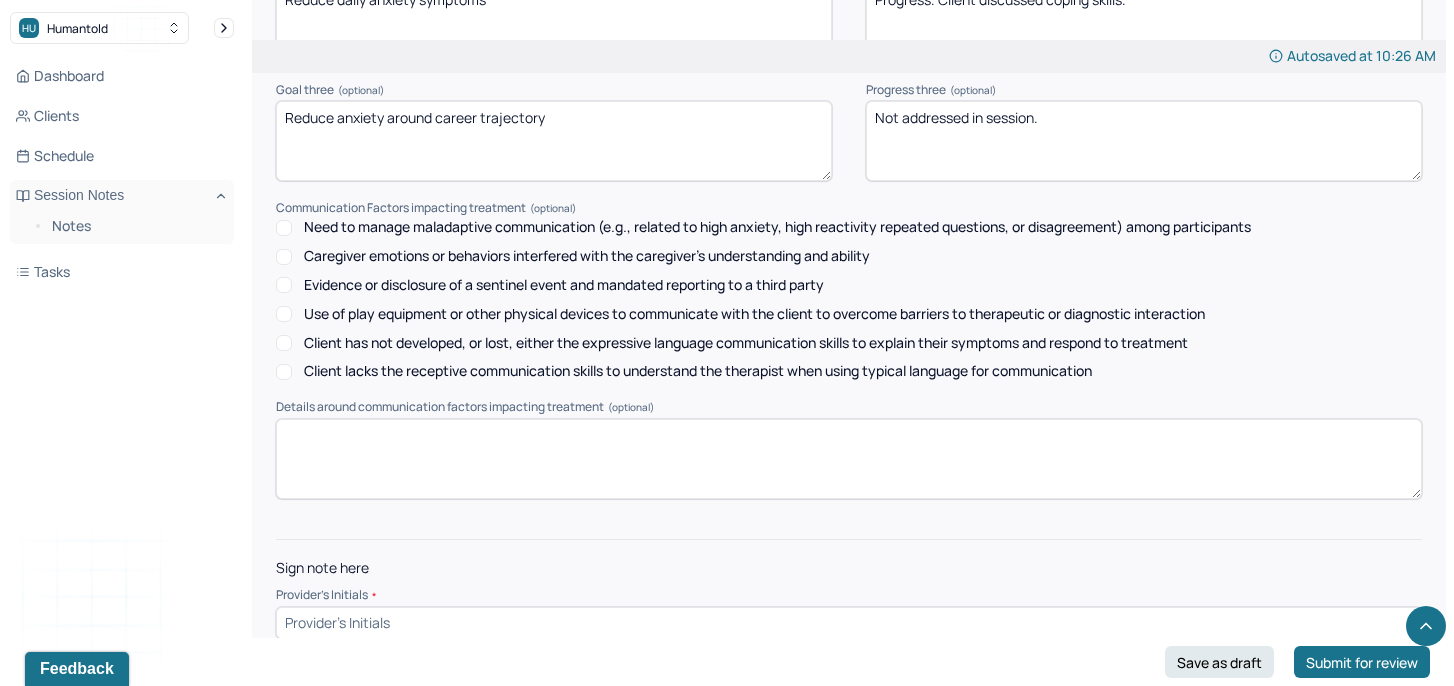 type on "Progress. Client discussed family dynamics and feelings of disappointment." 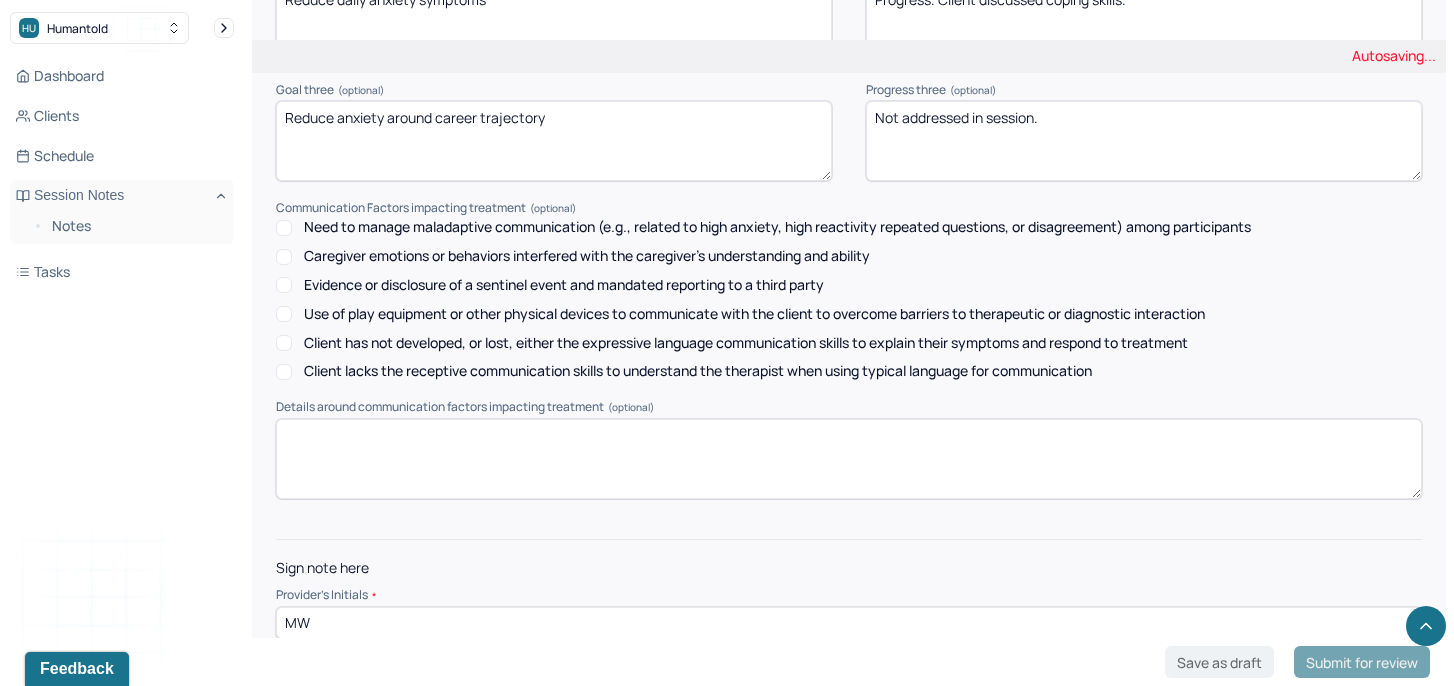 type on "MW" 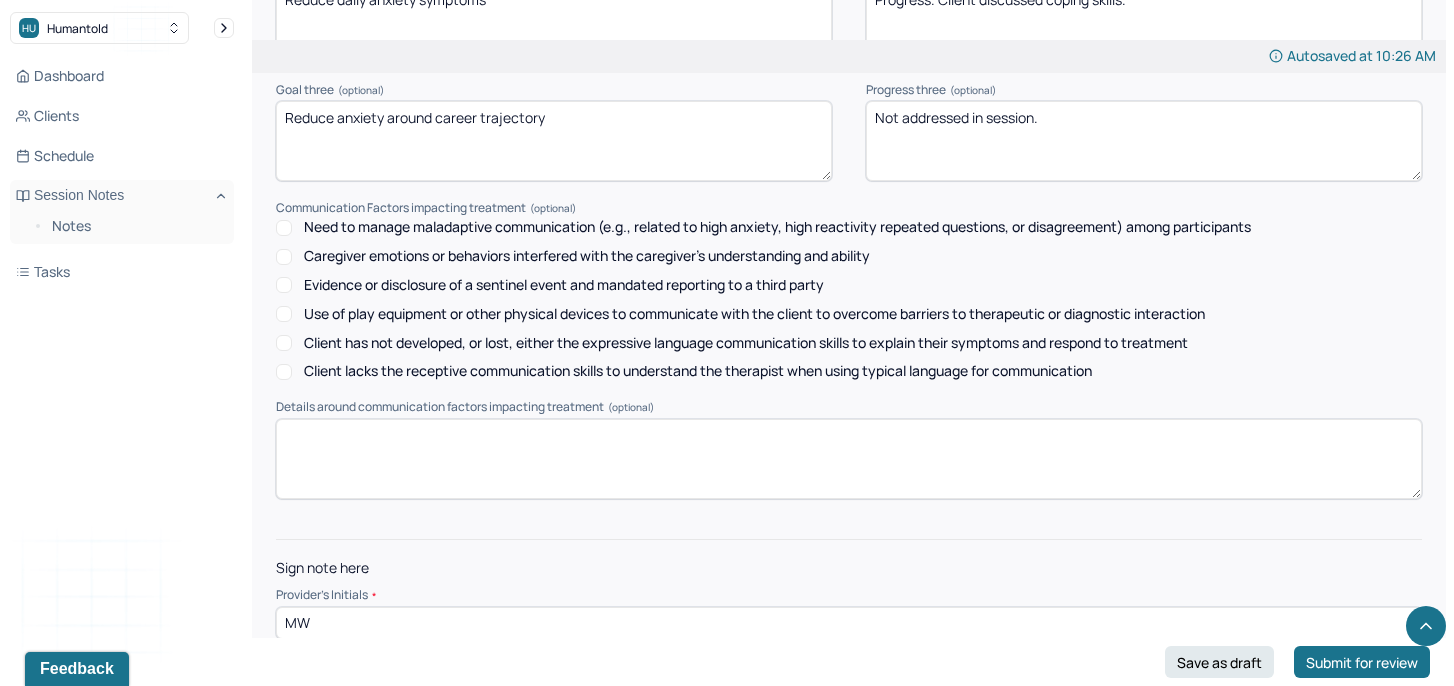 scroll, scrollTop: 2887, scrollLeft: 0, axis: vertical 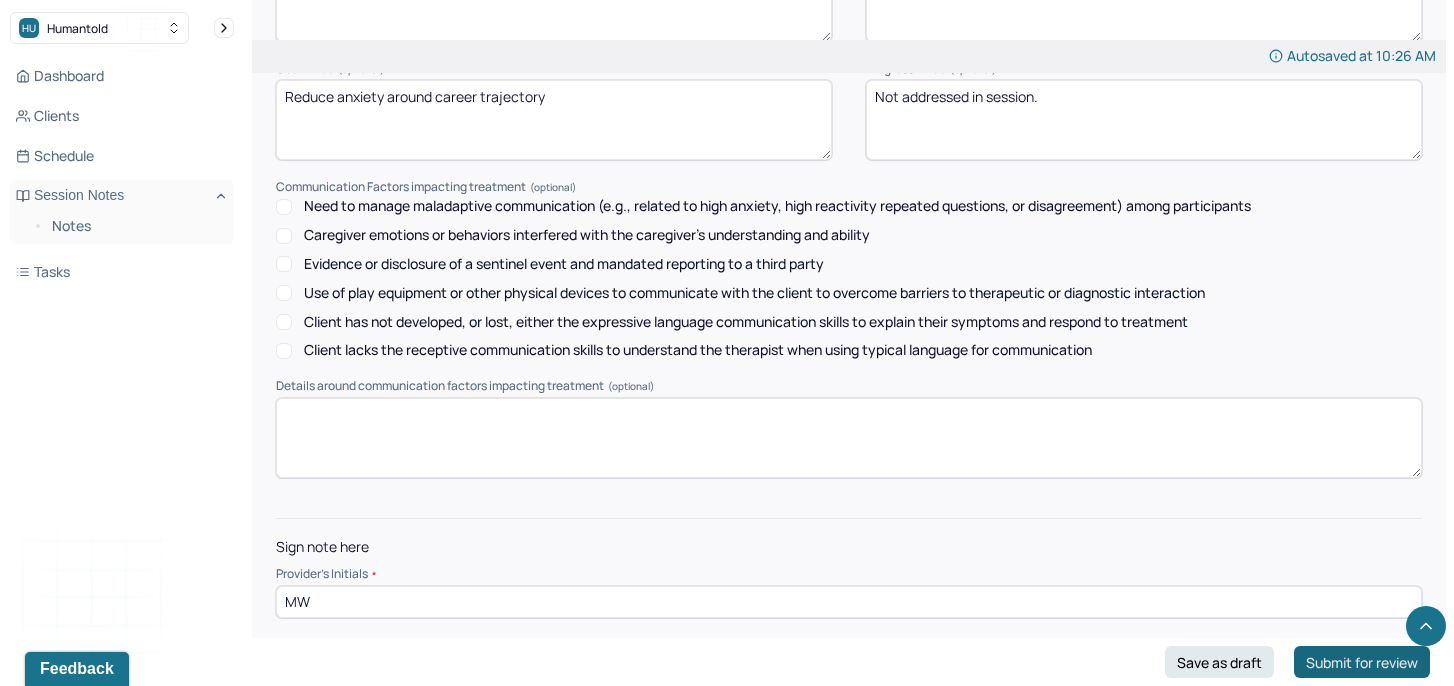 click on "Submit for review" at bounding box center (1362, 662) 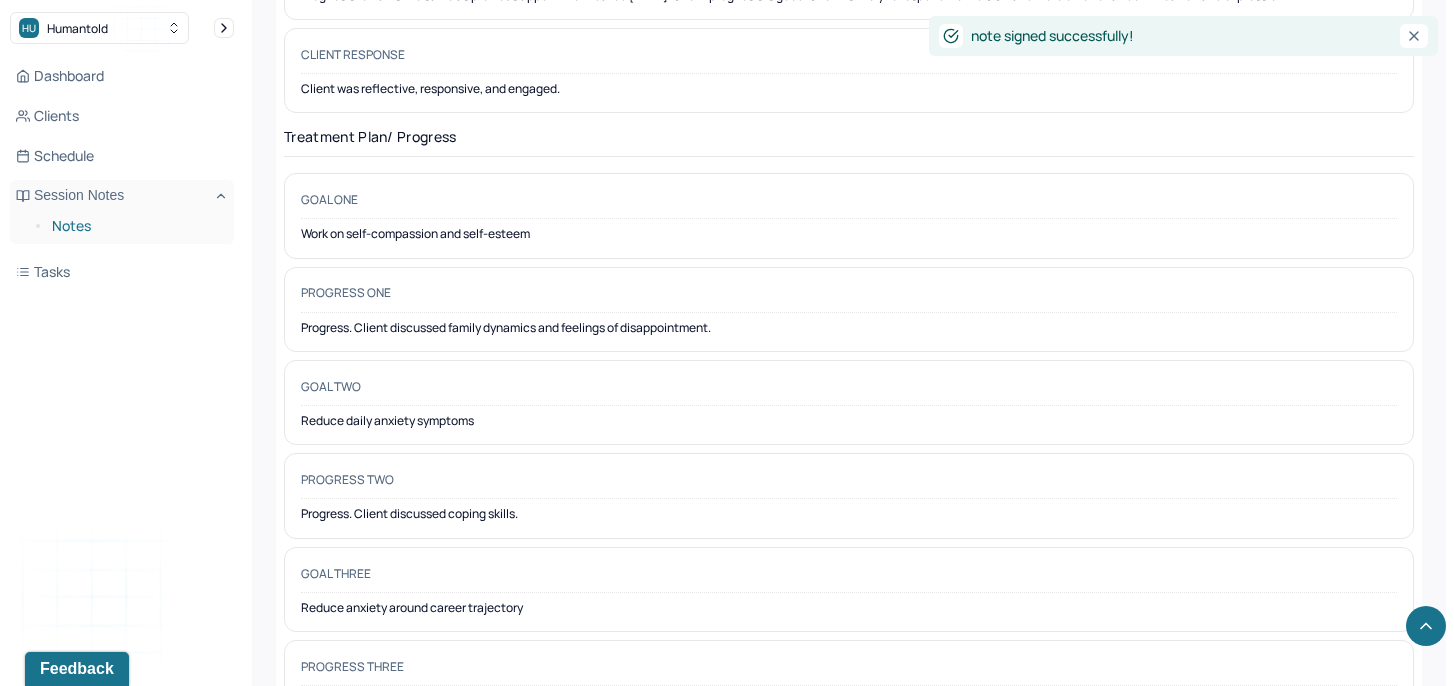 click on "Notes" at bounding box center [135, 226] 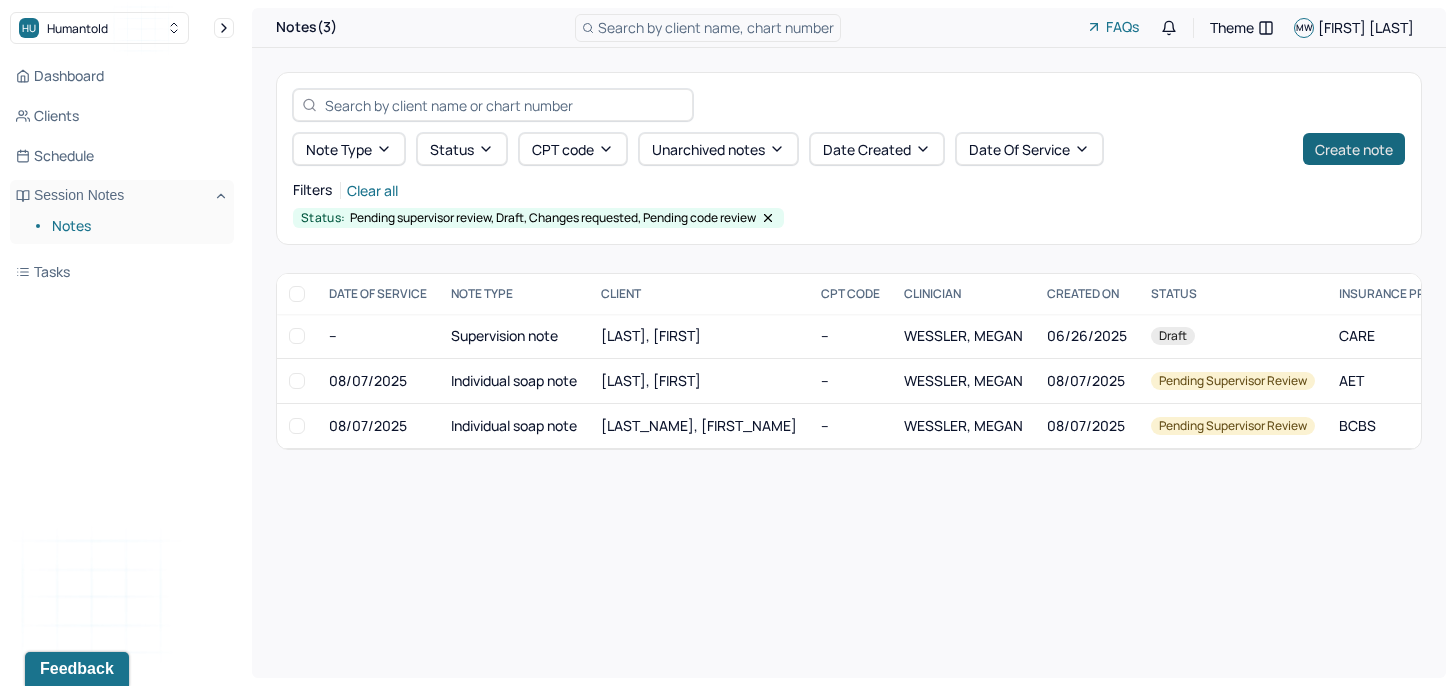 click on "Create note" at bounding box center (1354, 149) 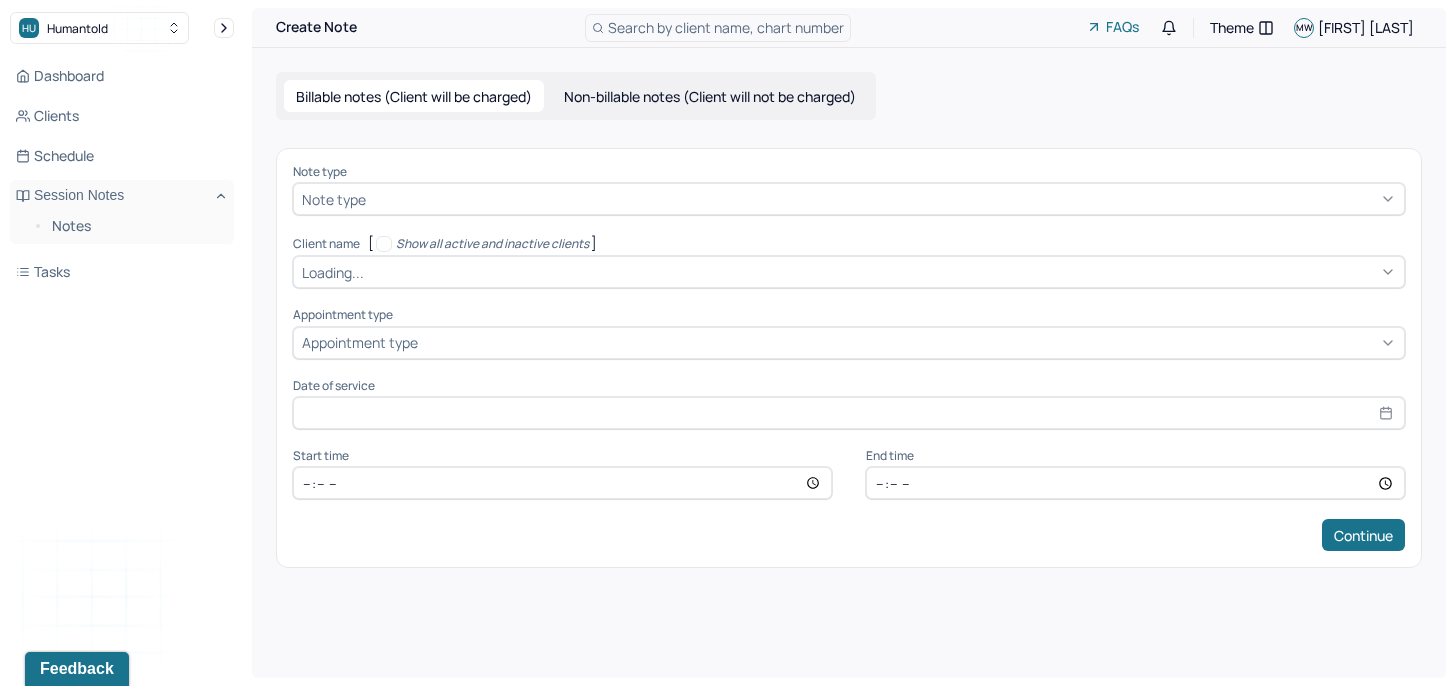 click at bounding box center [883, 199] 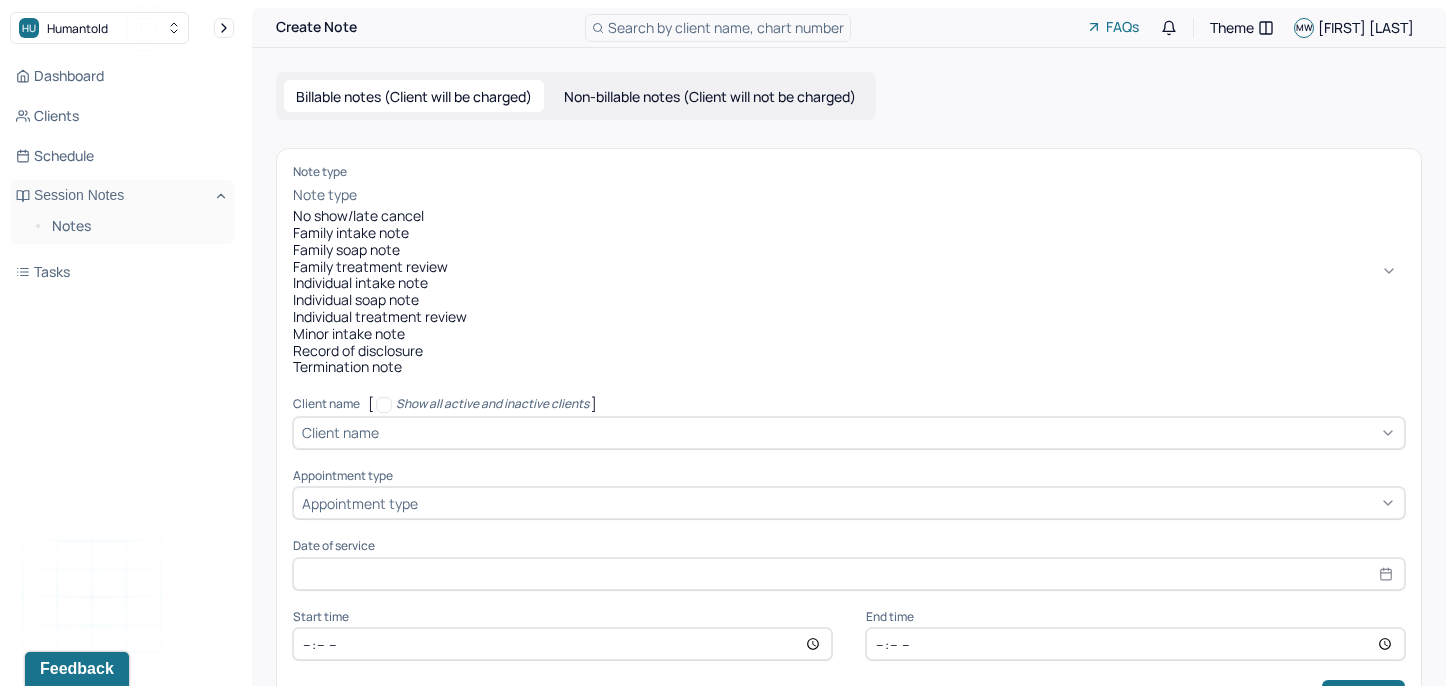 click on "Individual soap note" at bounding box center (849, 300) 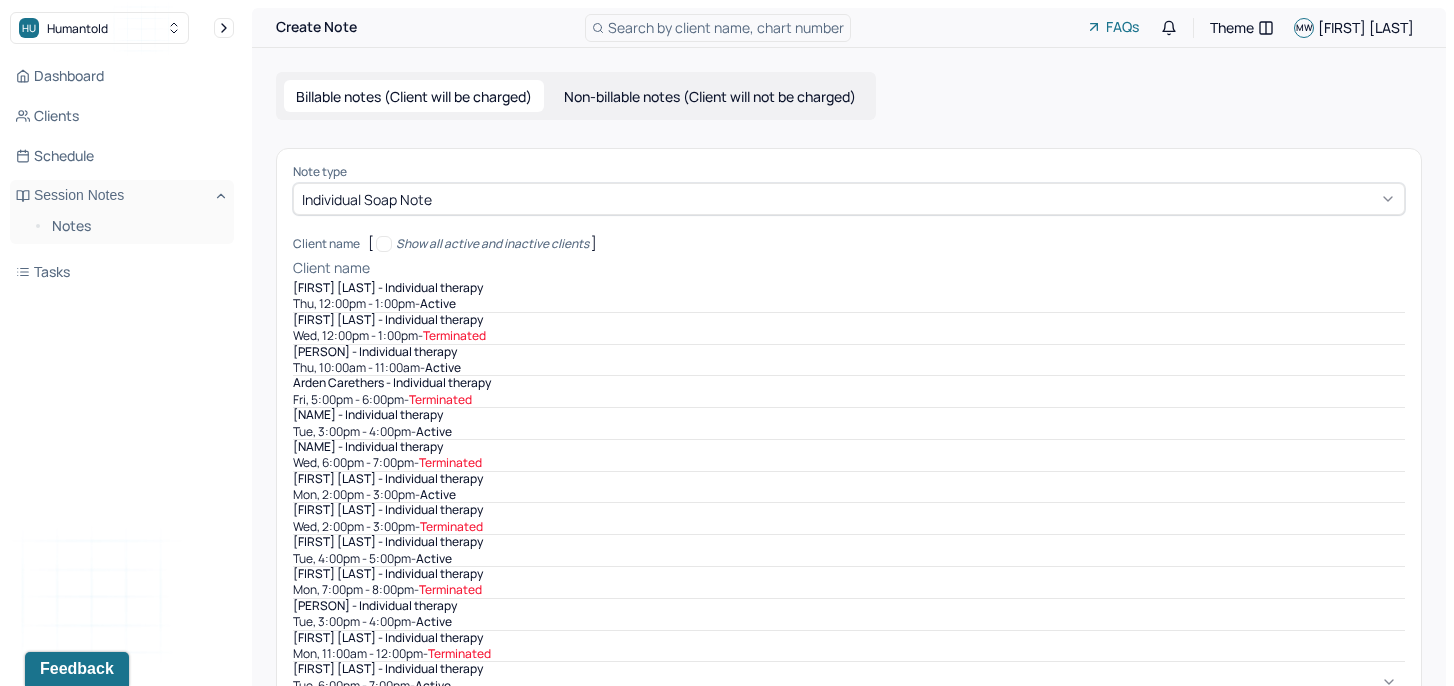 click on "Client name" at bounding box center (331, 268) 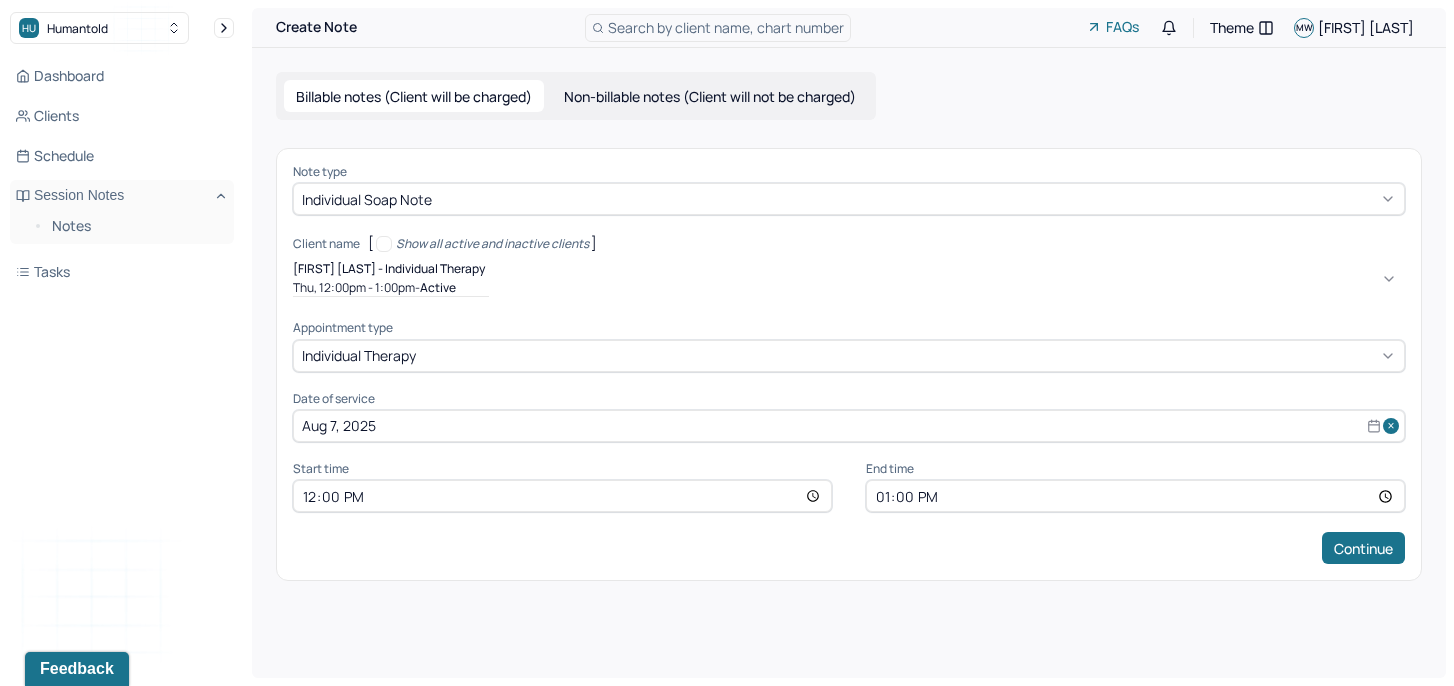click on "Aug 7, 2025" at bounding box center [849, 426] 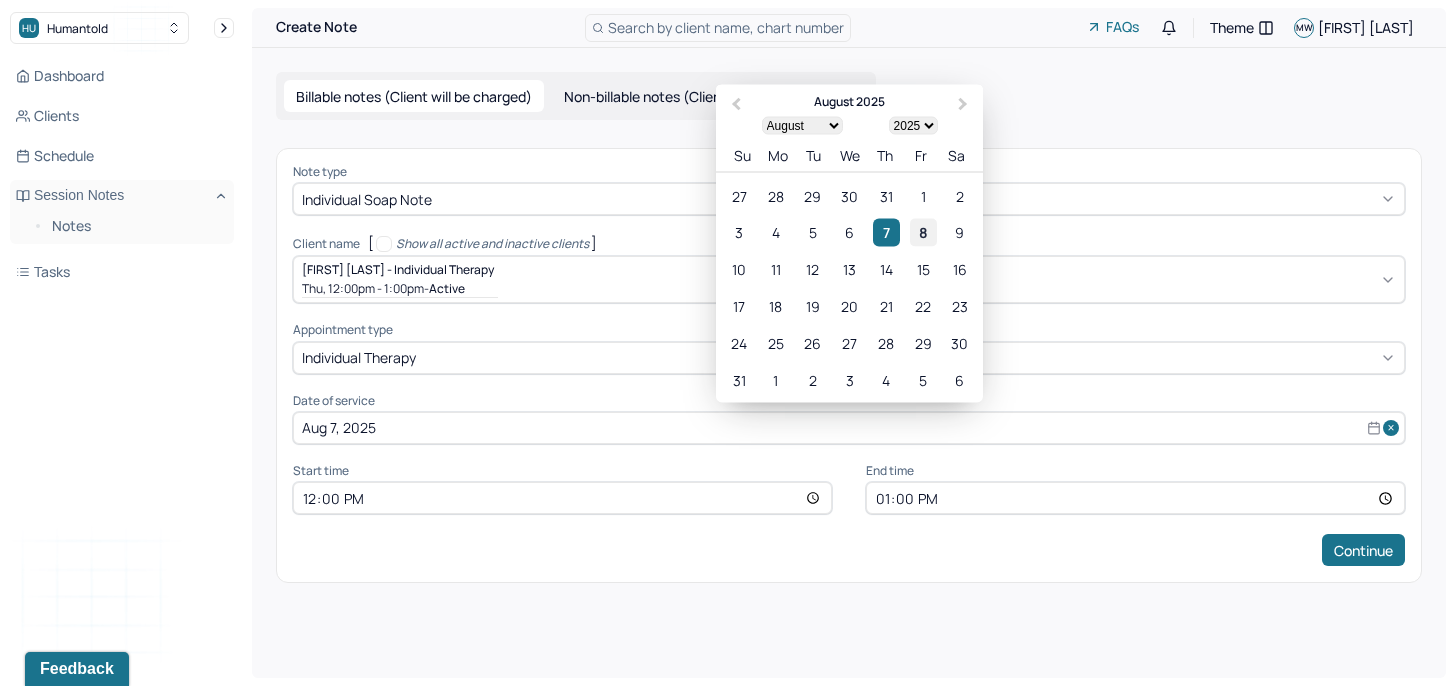 click on "8" at bounding box center [923, 232] 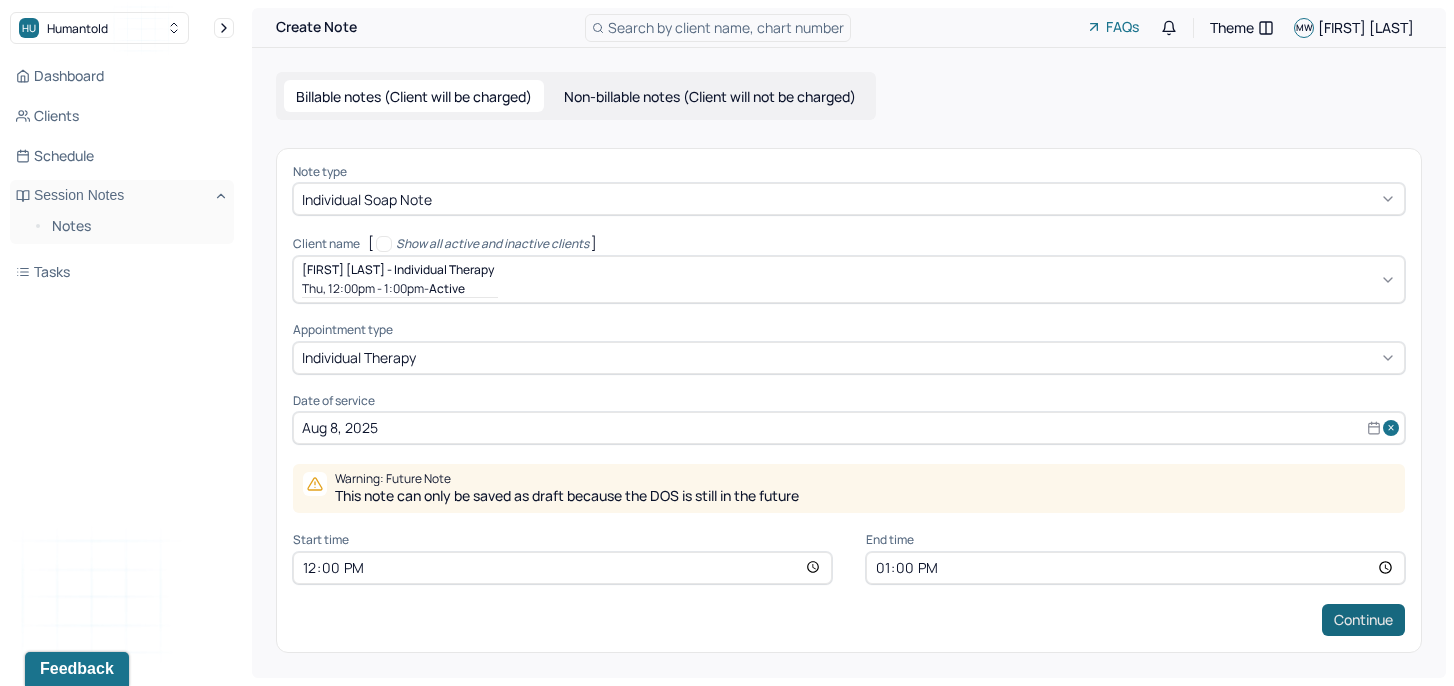 click on "Continue" at bounding box center (1363, 620) 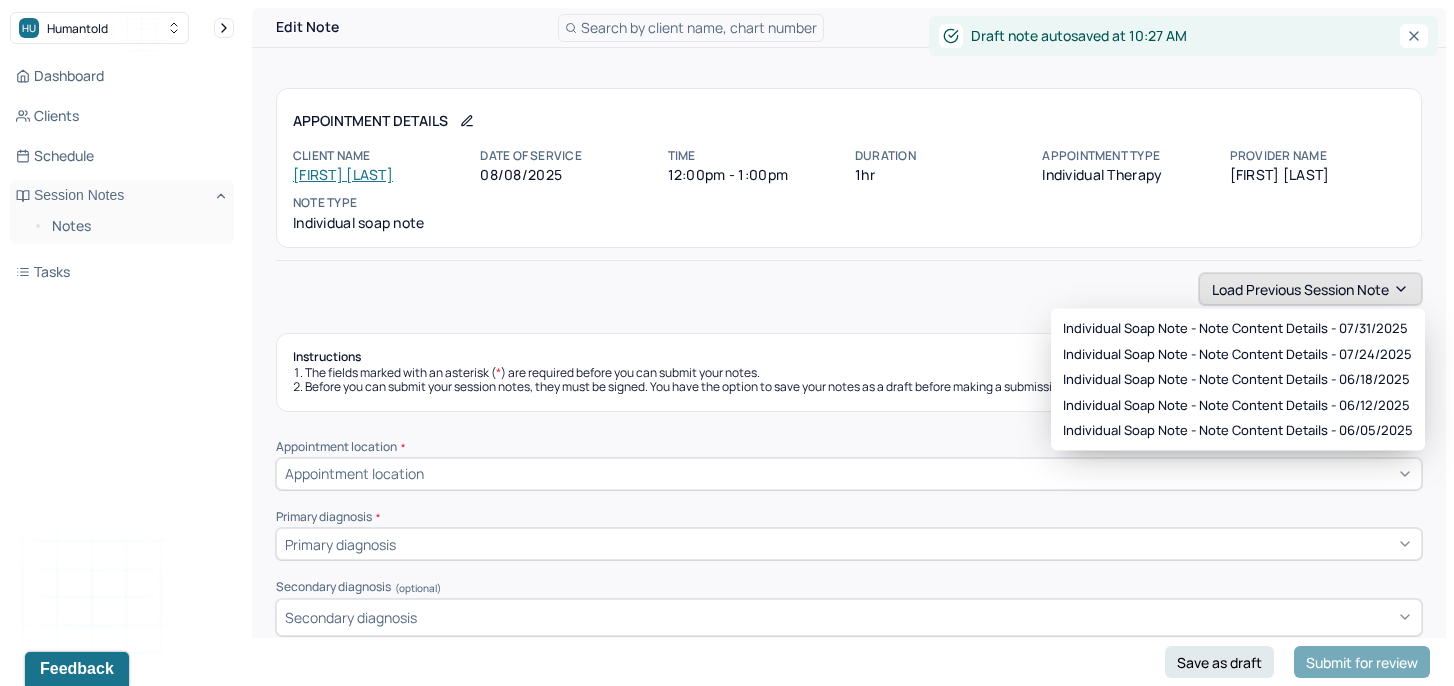 click on "Load previous session note" at bounding box center [1310, 289] 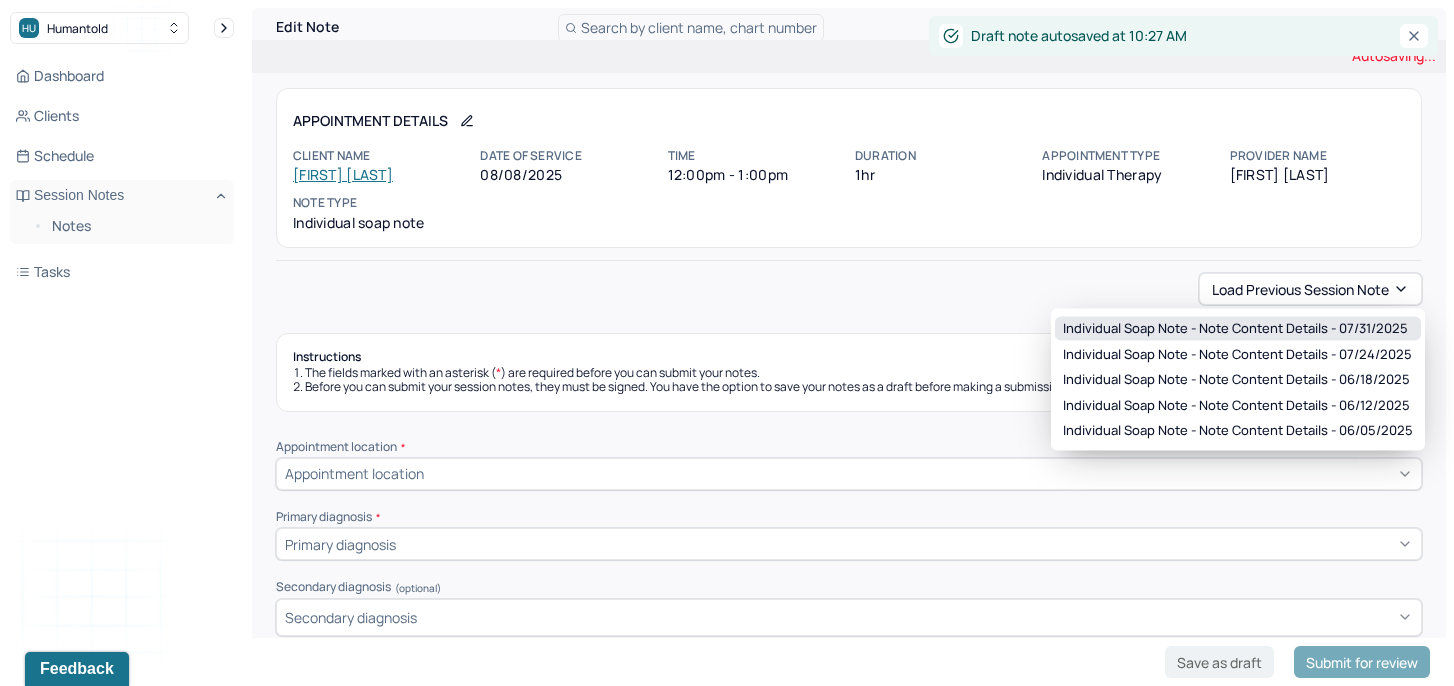 click on "Individual soap note   - Note content Details -   07/31/2025" at bounding box center (1235, 329) 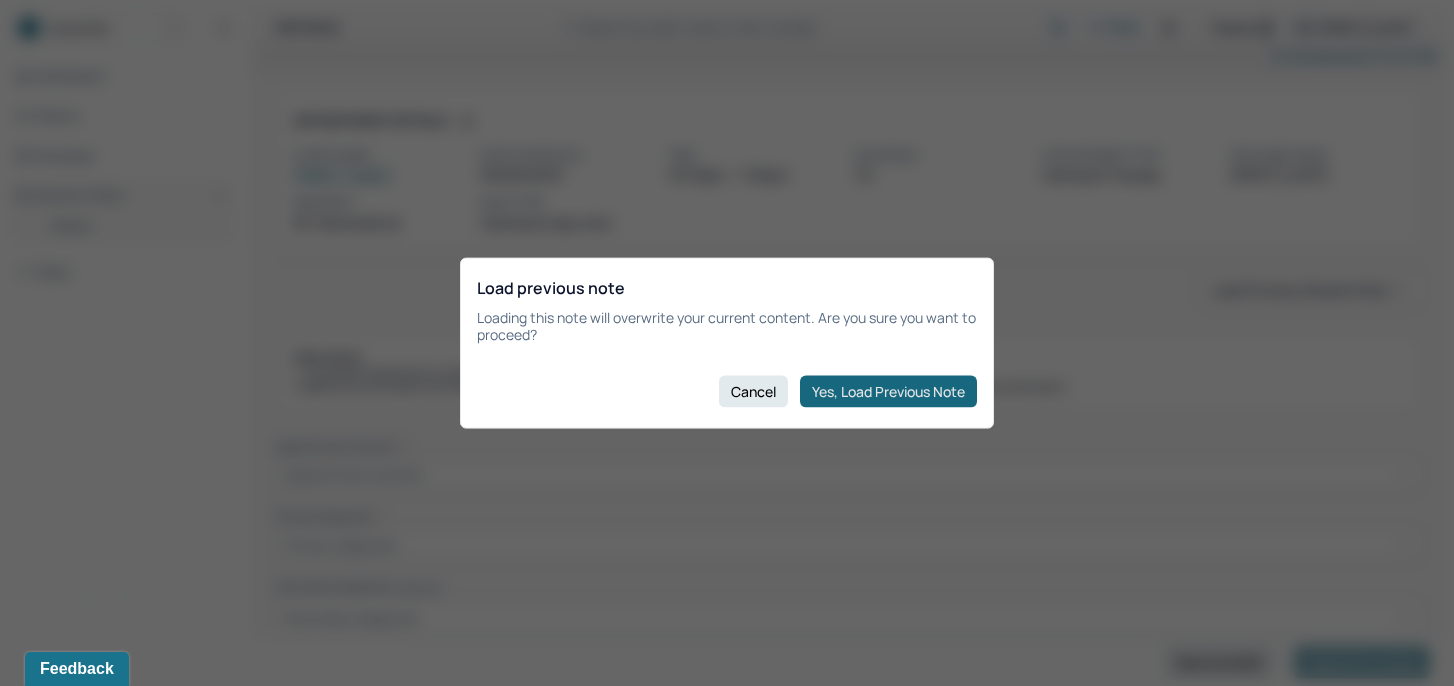 click on "Yes, Load Previous Note" at bounding box center [888, 391] 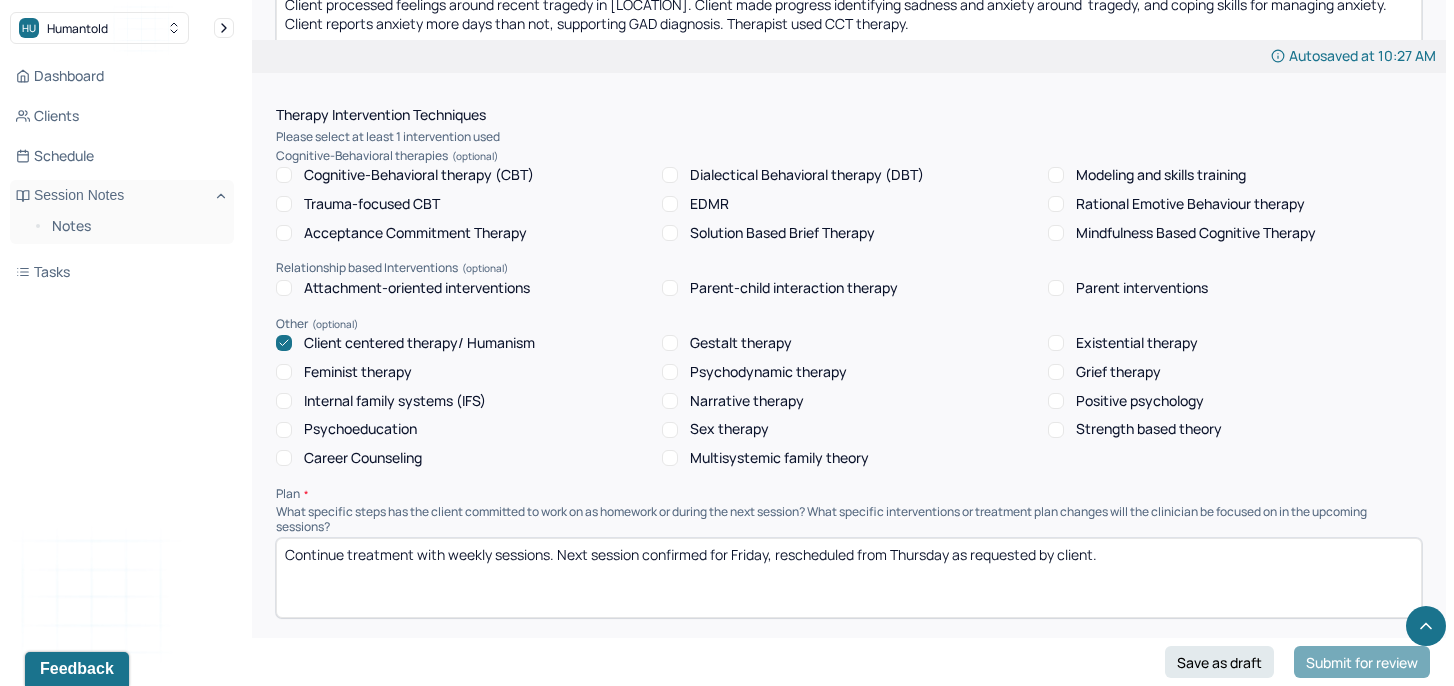 scroll, scrollTop: 1957, scrollLeft: 0, axis: vertical 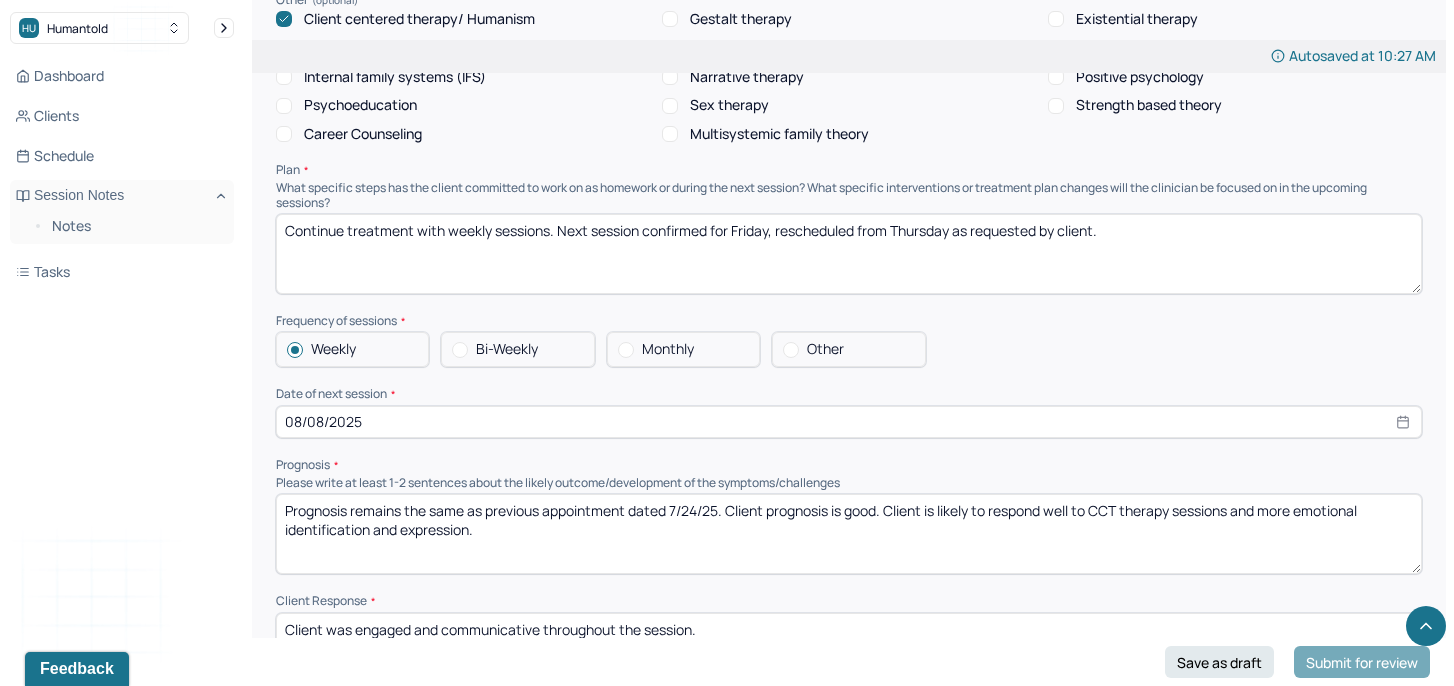 select on "7" 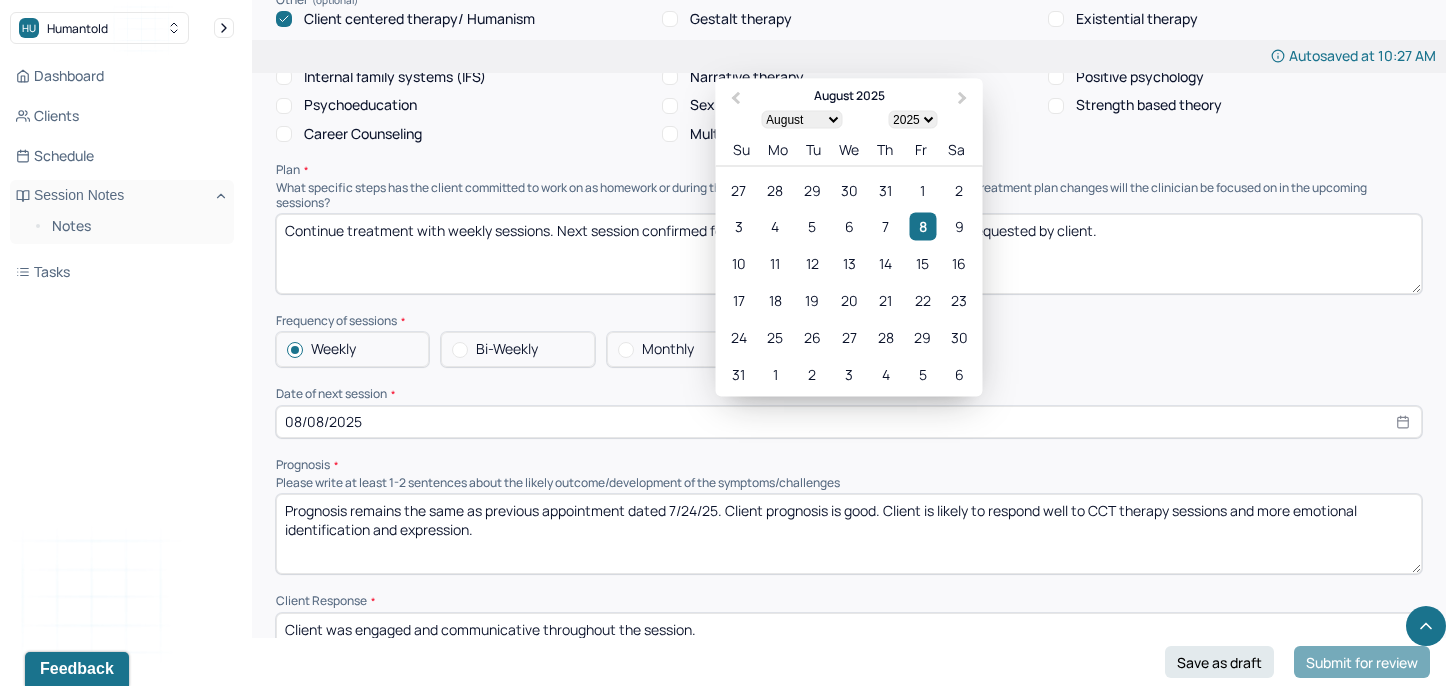 click on "08/08/2025" at bounding box center (849, 422) 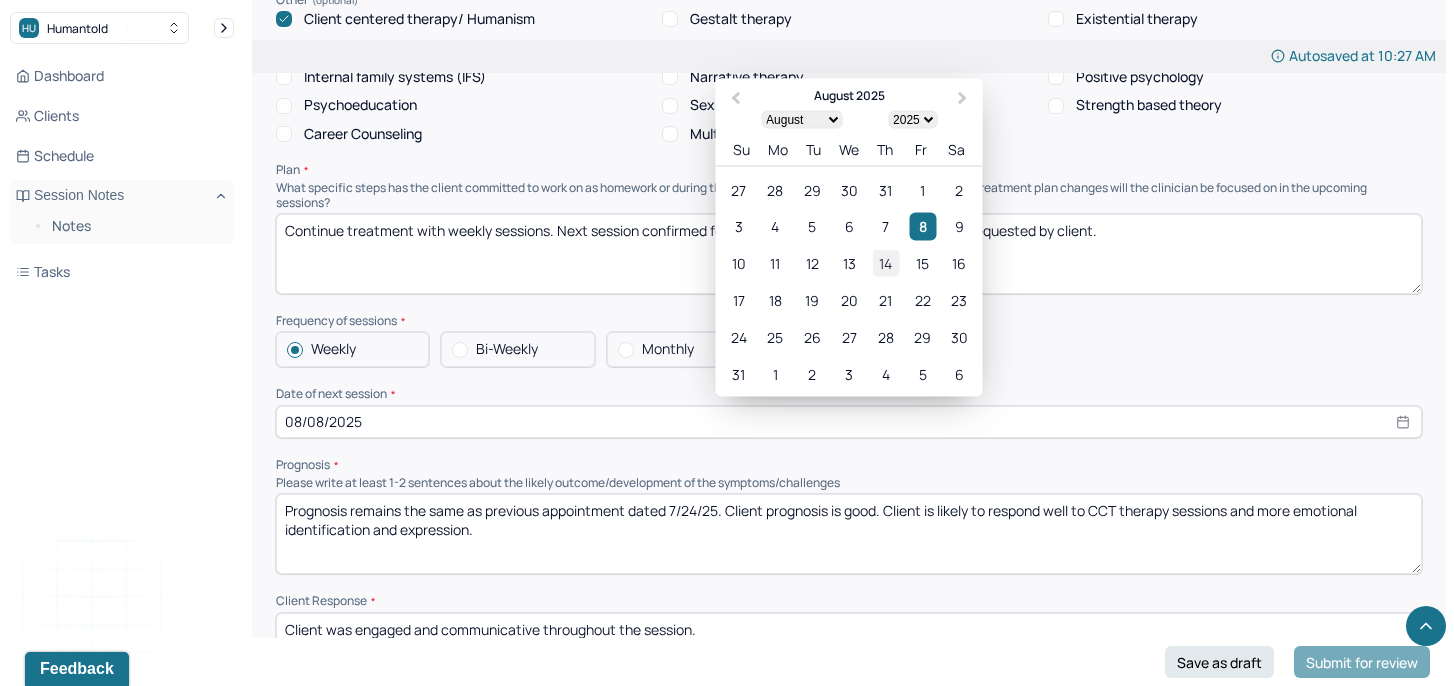 click on "14" at bounding box center (885, 262) 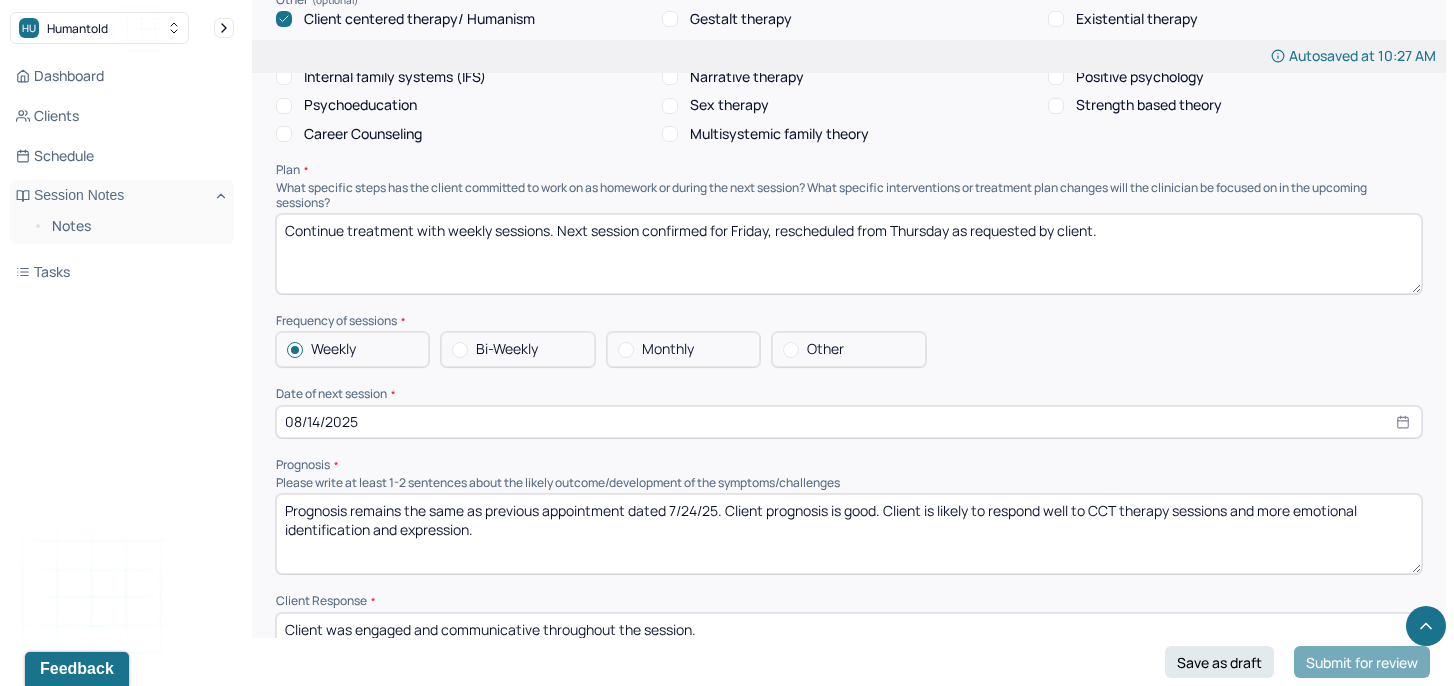 click on "Prognosis remains the same as previous appointment dated 7/24/25. Client prognosis is good. Client is likely to respond well to CCT therapy sessions and more emotional identification and expression." at bounding box center [849, 534] 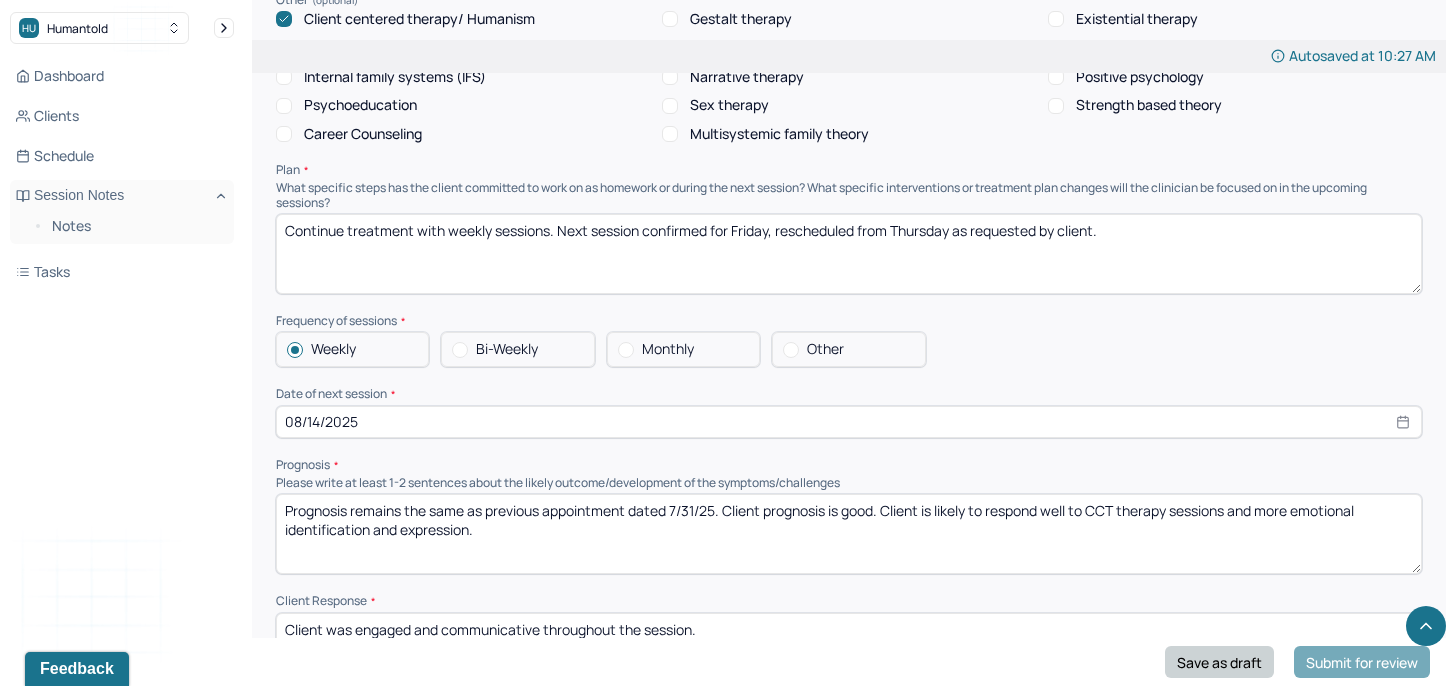 type on "Prognosis remains the same as previous appointment dated 7/31/25. Client prognosis is good. Client is likely to respond well to CCT therapy sessions and more emotional identification and expression." 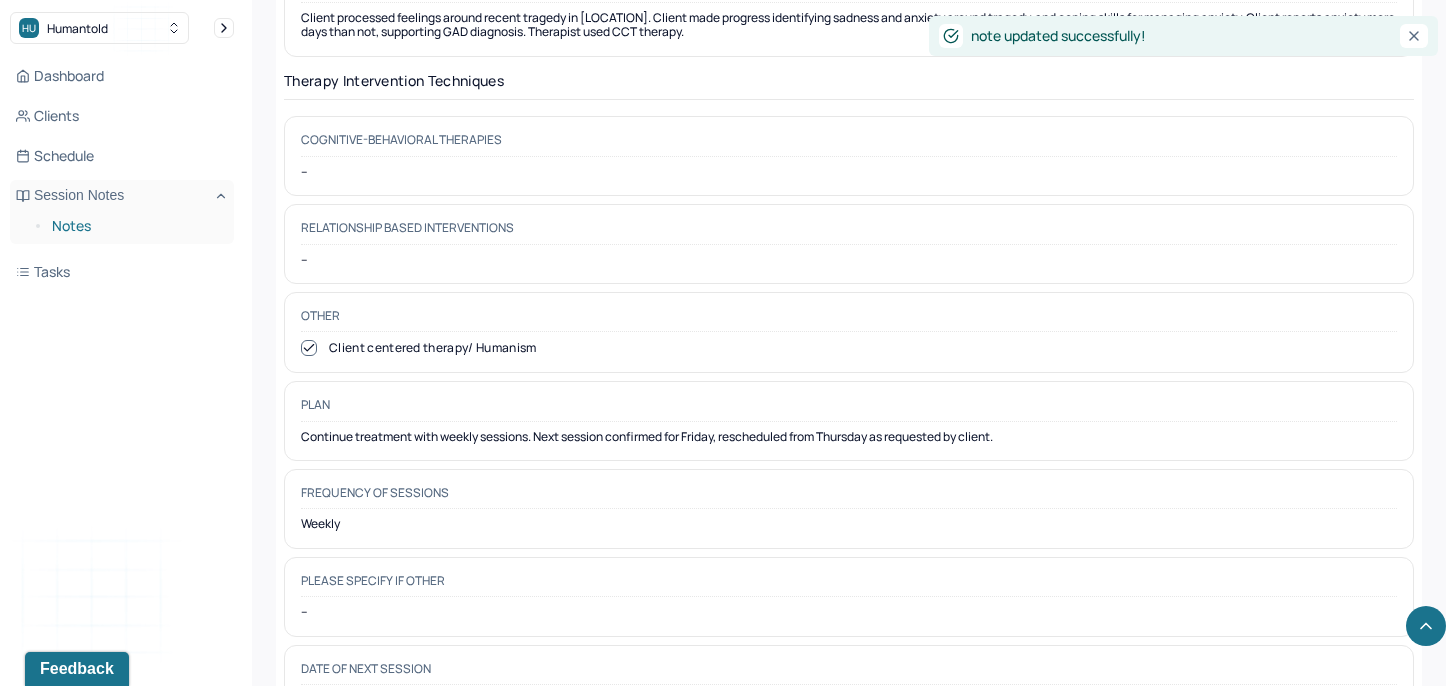 click on "Notes" at bounding box center (135, 226) 